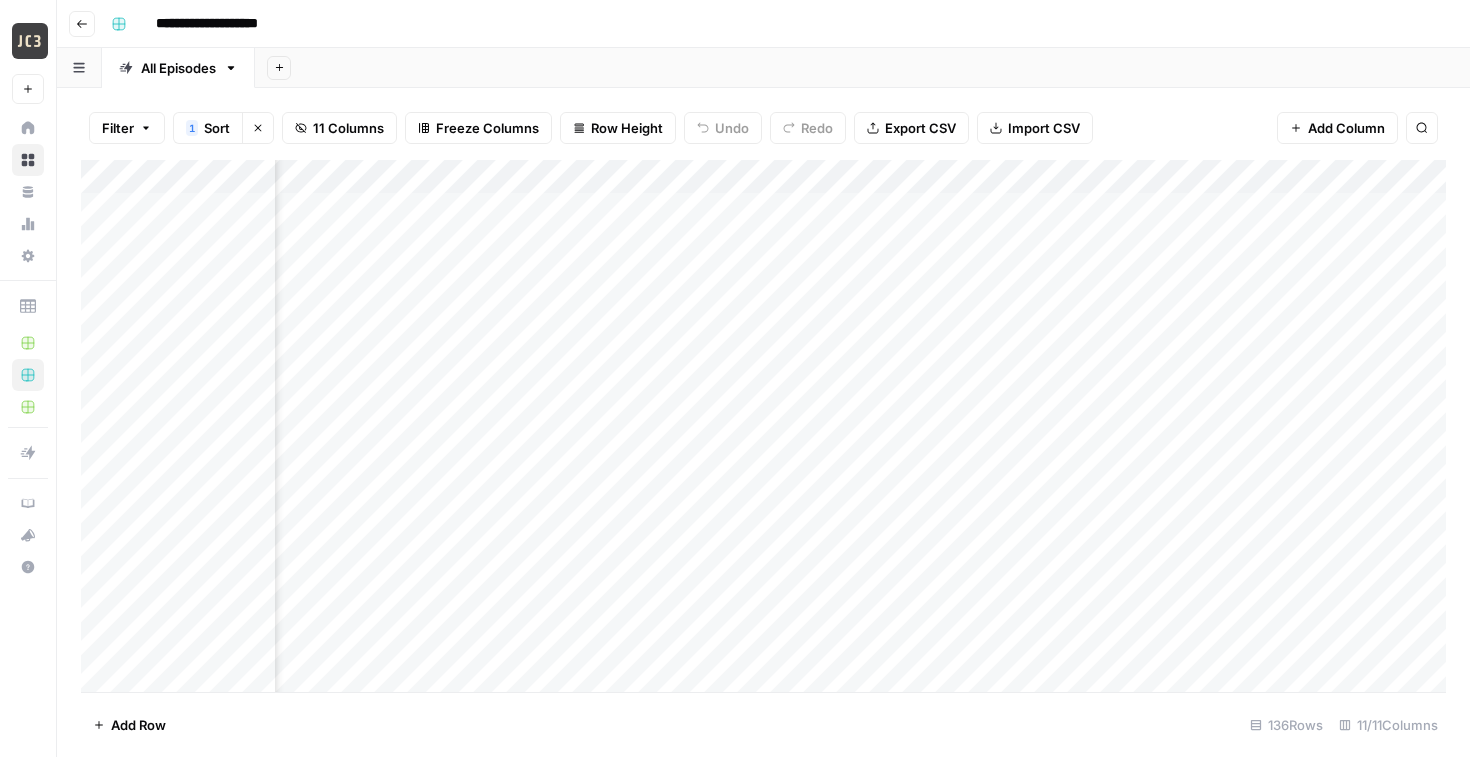 scroll, scrollTop: 0, scrollLeft: 0, axis: both 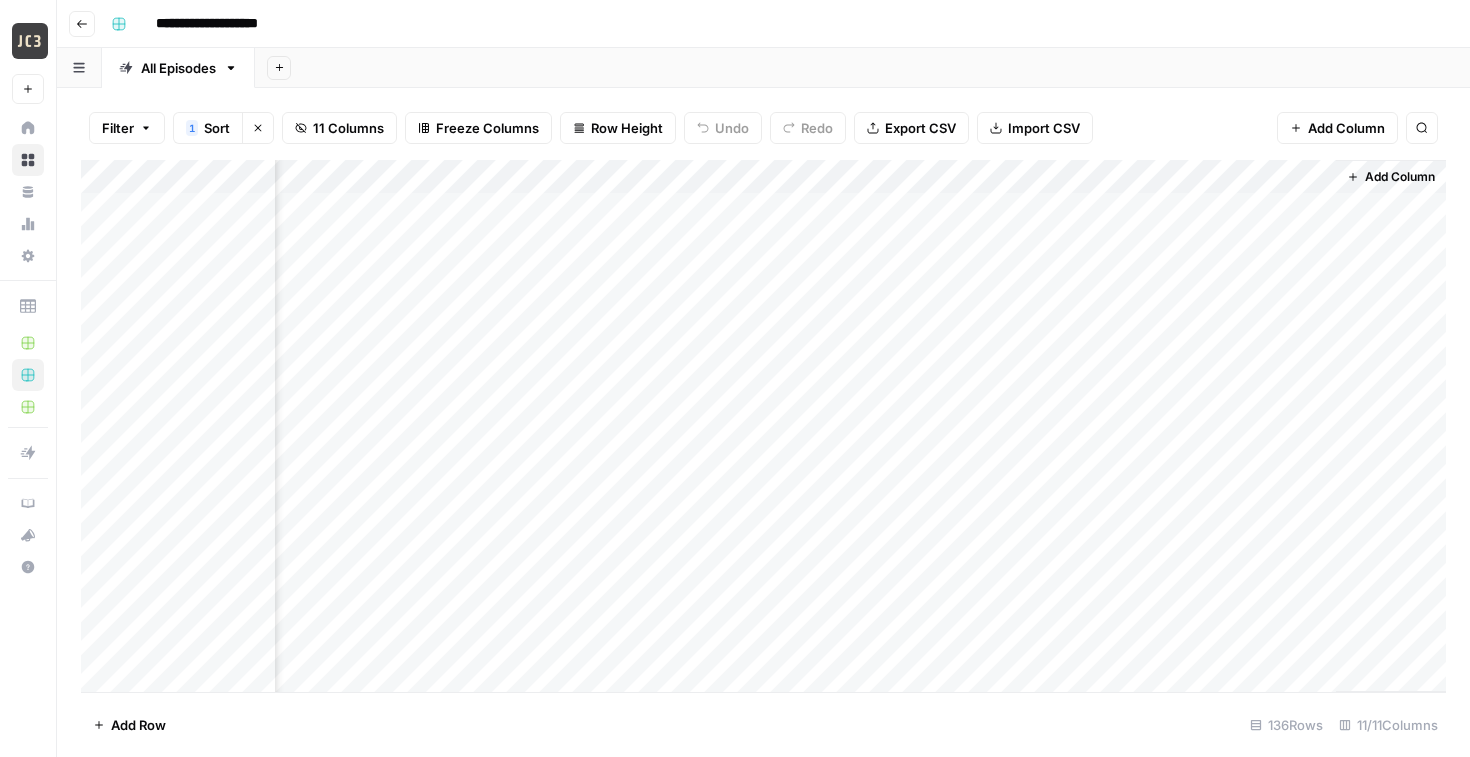 click on "Add Column" at bounding box center [763, 426] 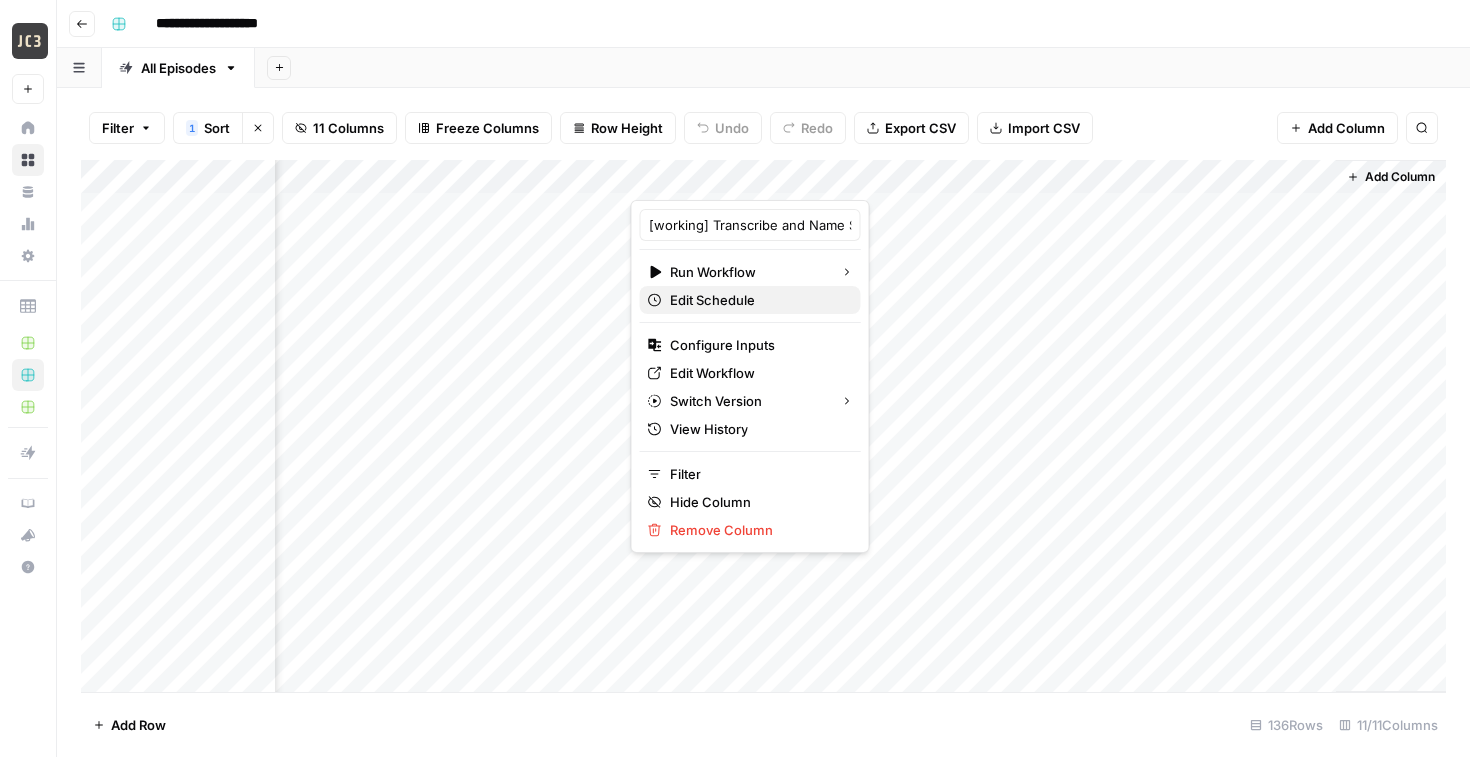 click on "Edit Schedule" at bounding box center (712, 300) 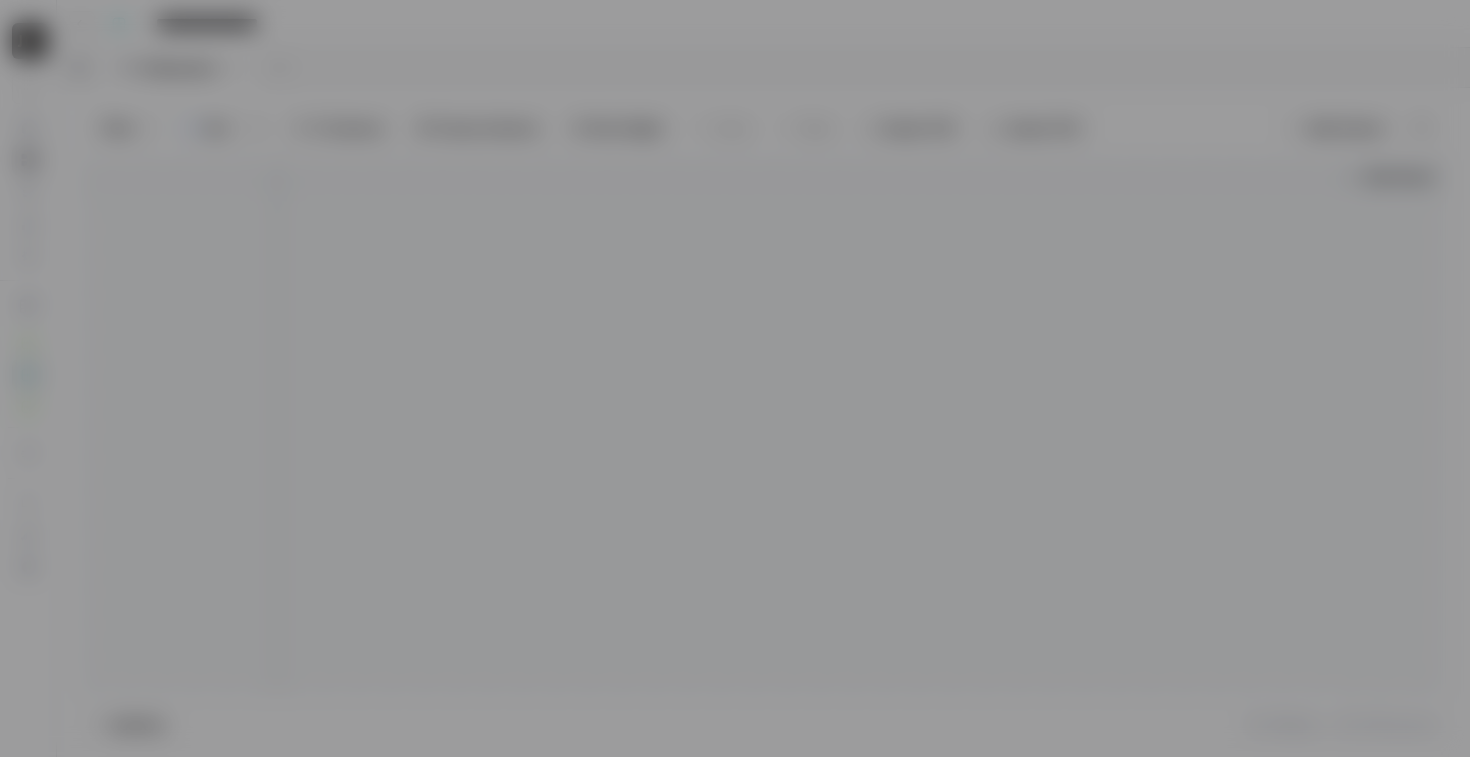 type 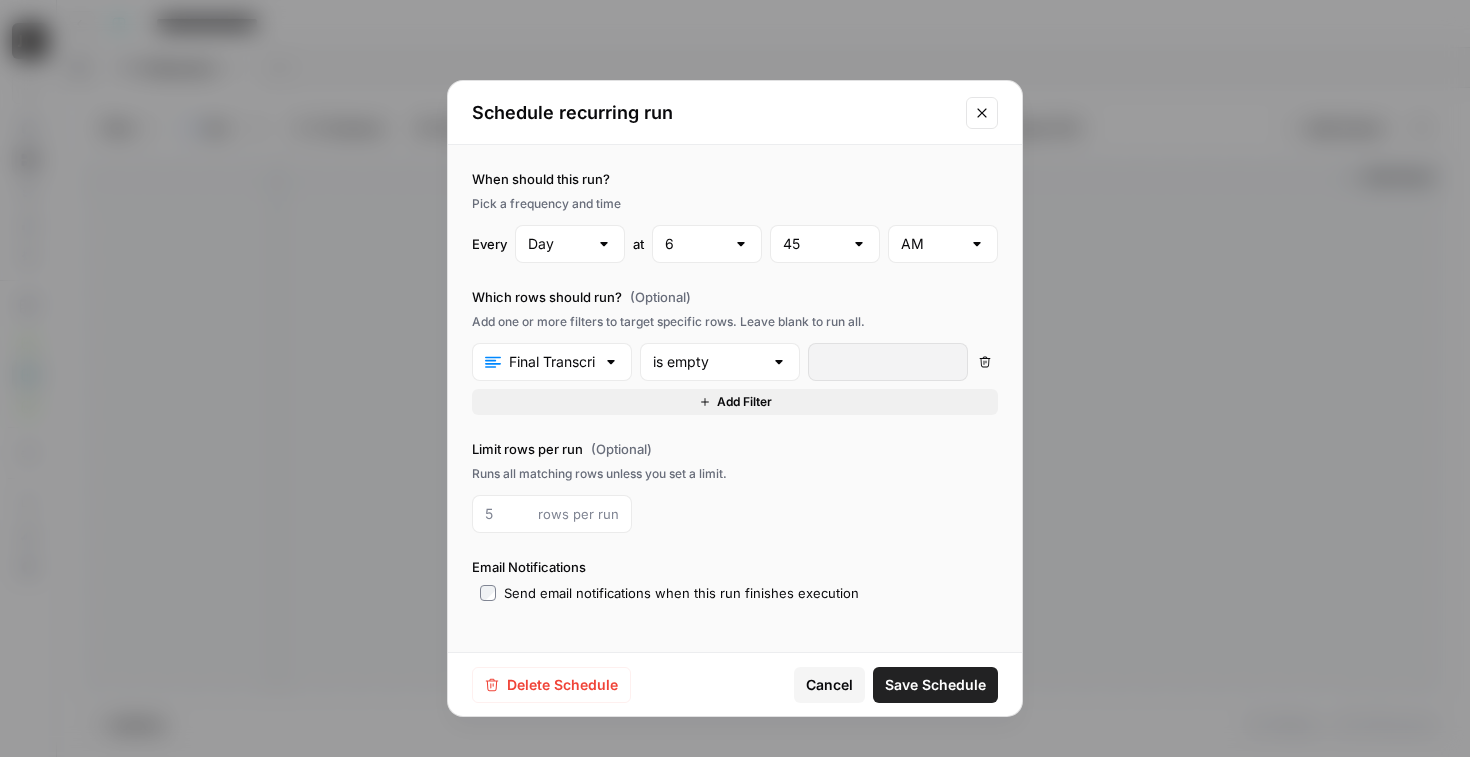 click at bounding box center [779, 362] 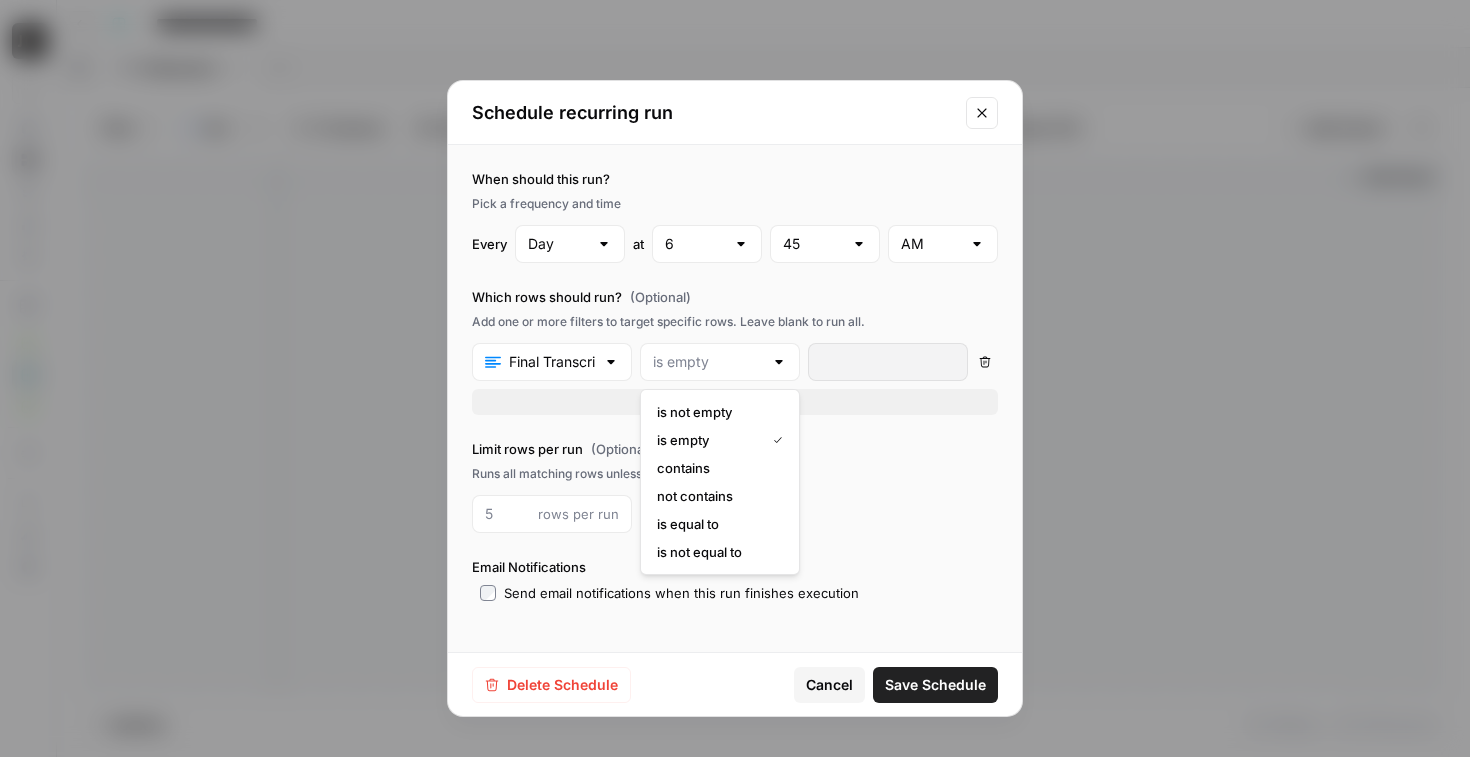 type on "is empty" 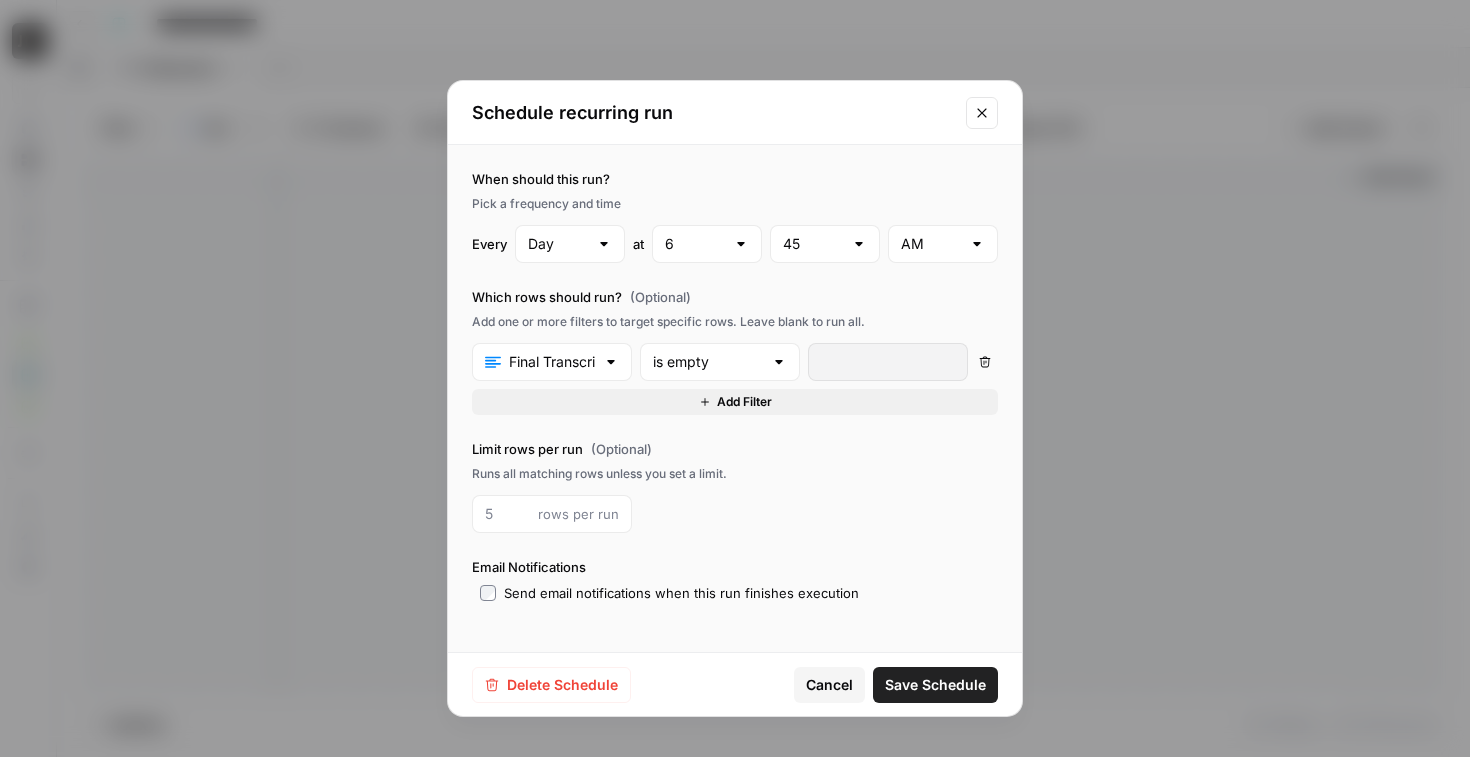 click on "Add one or more filters to target specific rows. Leave blank to run all." at bounding box center [735, 322] 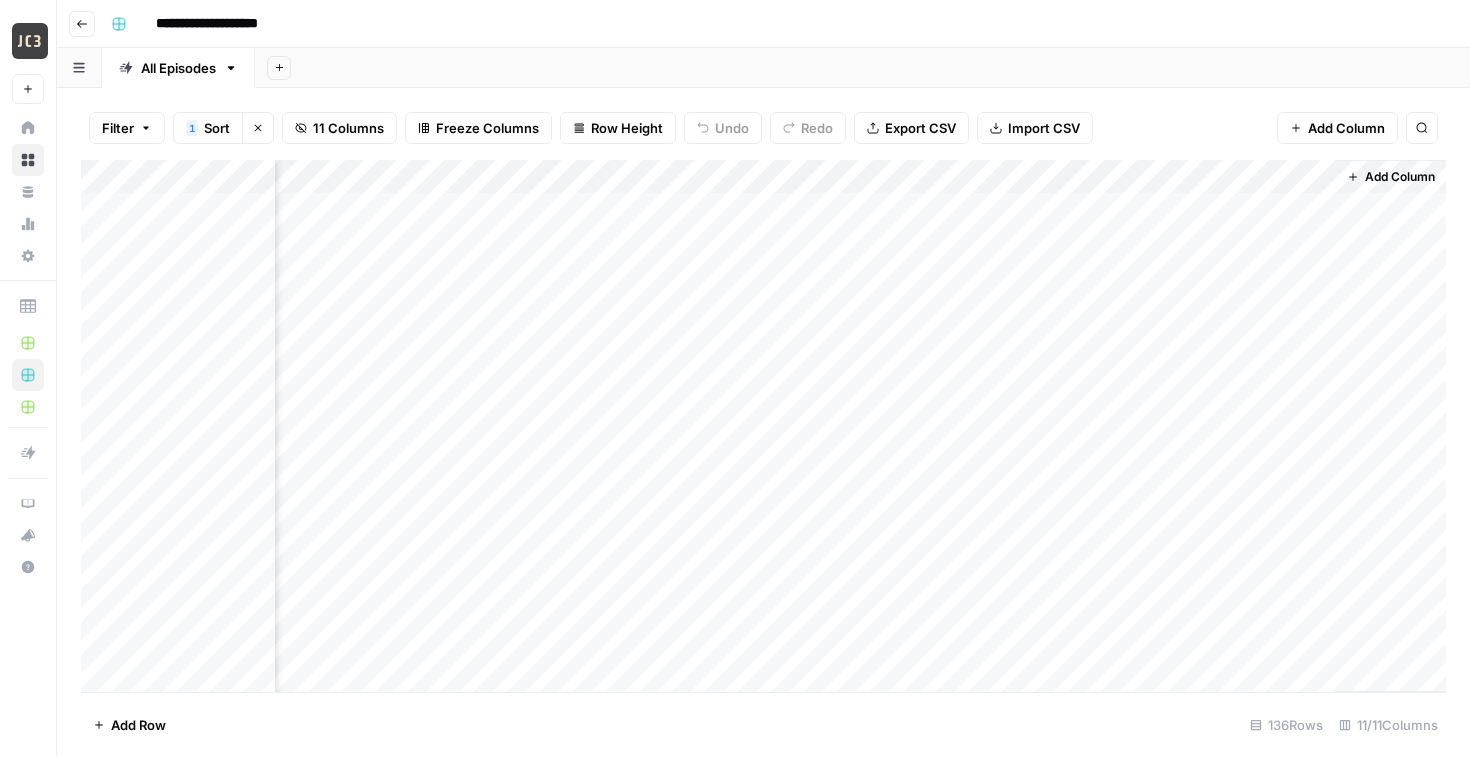 click on "Add Column" at bounding box center [763, 426] 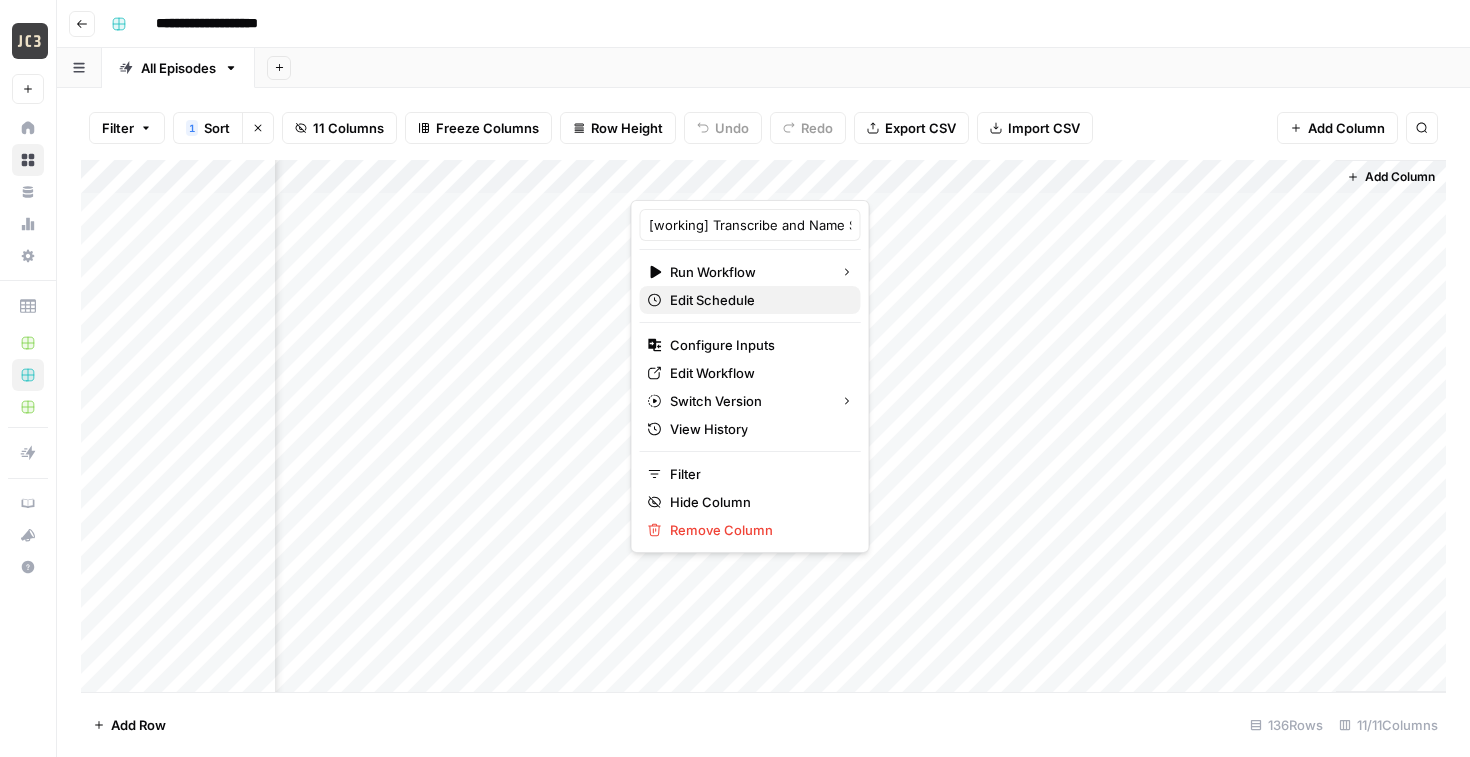 click on "Edit Schedule" at bounding box center (712, 300) 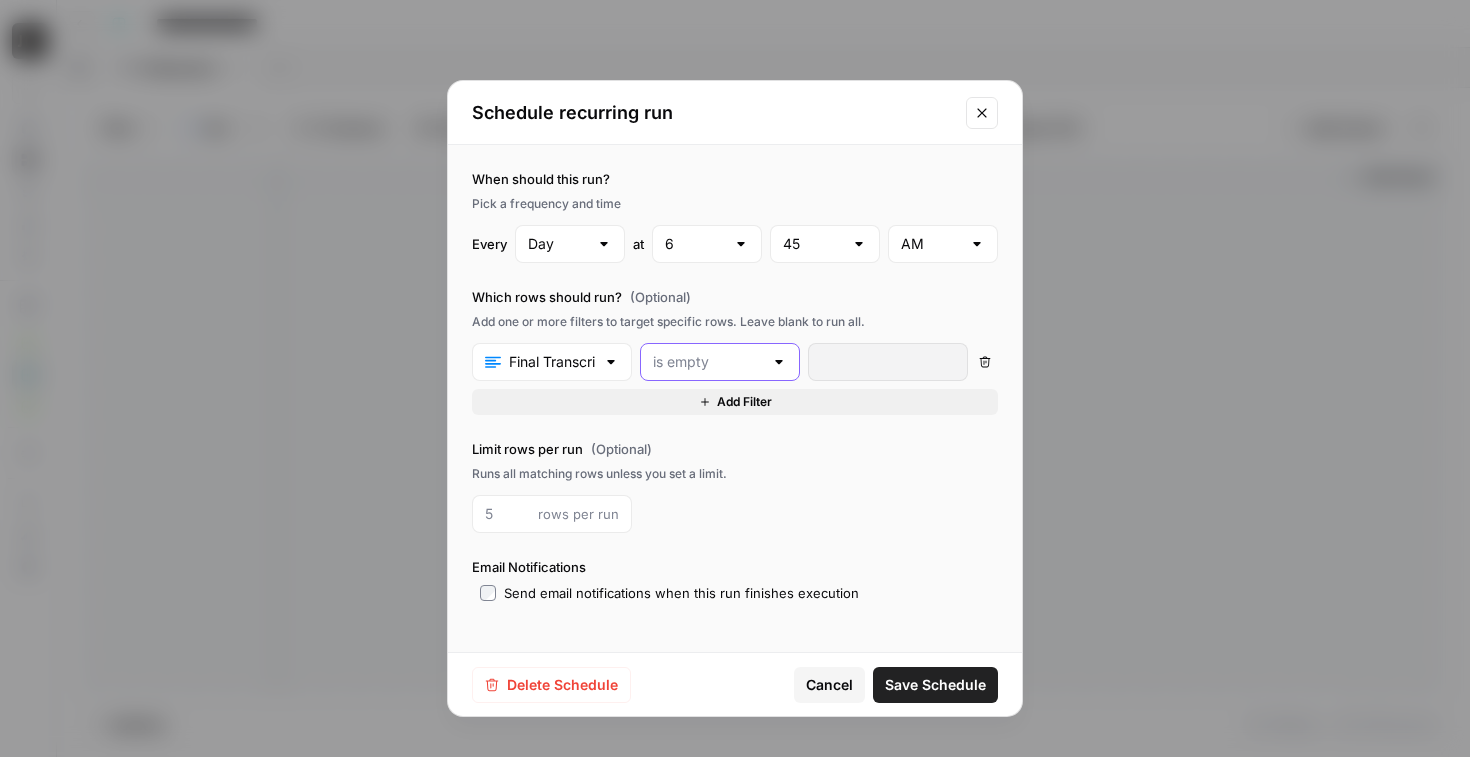 click at bounding box center (708, 362) 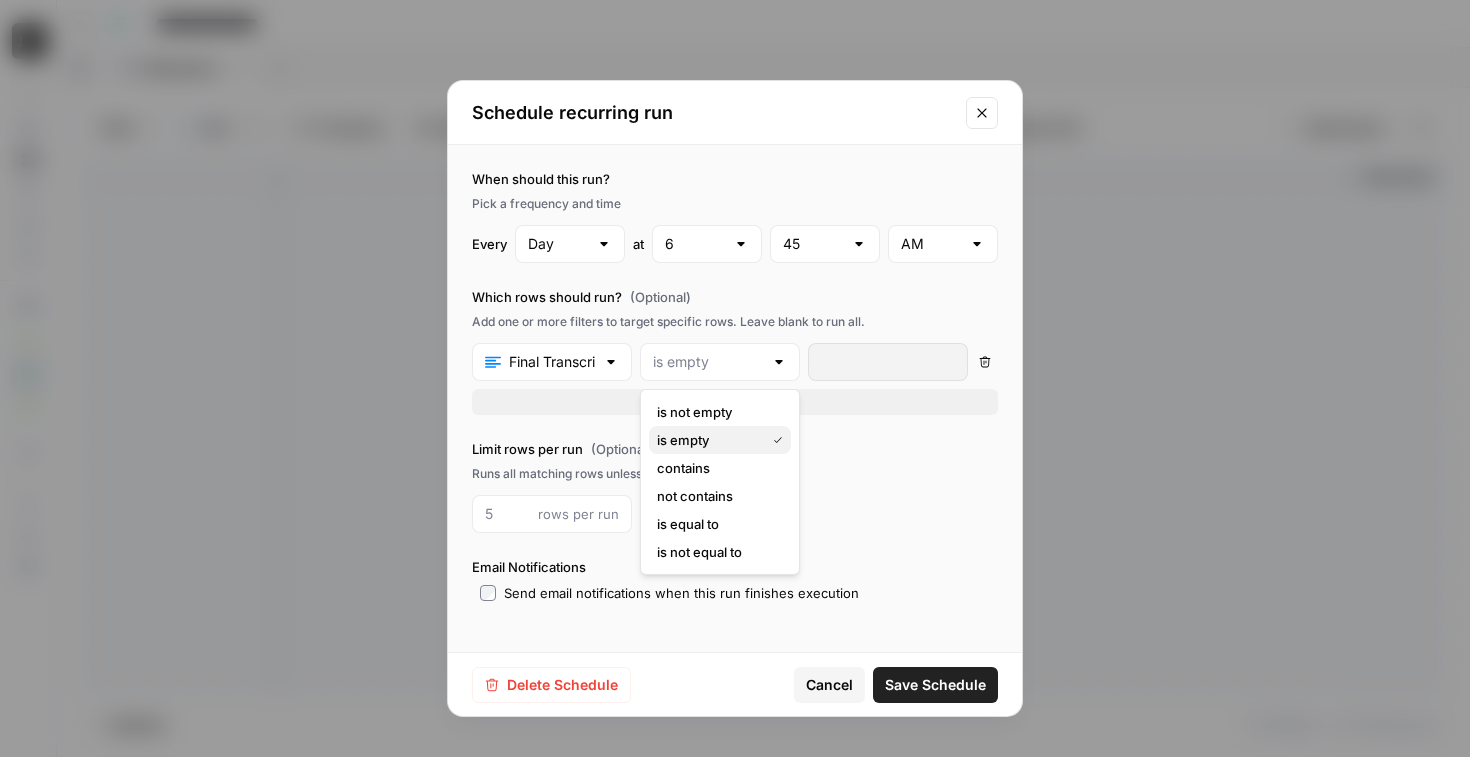 click on "is empty" at bounding box center (720, 440) 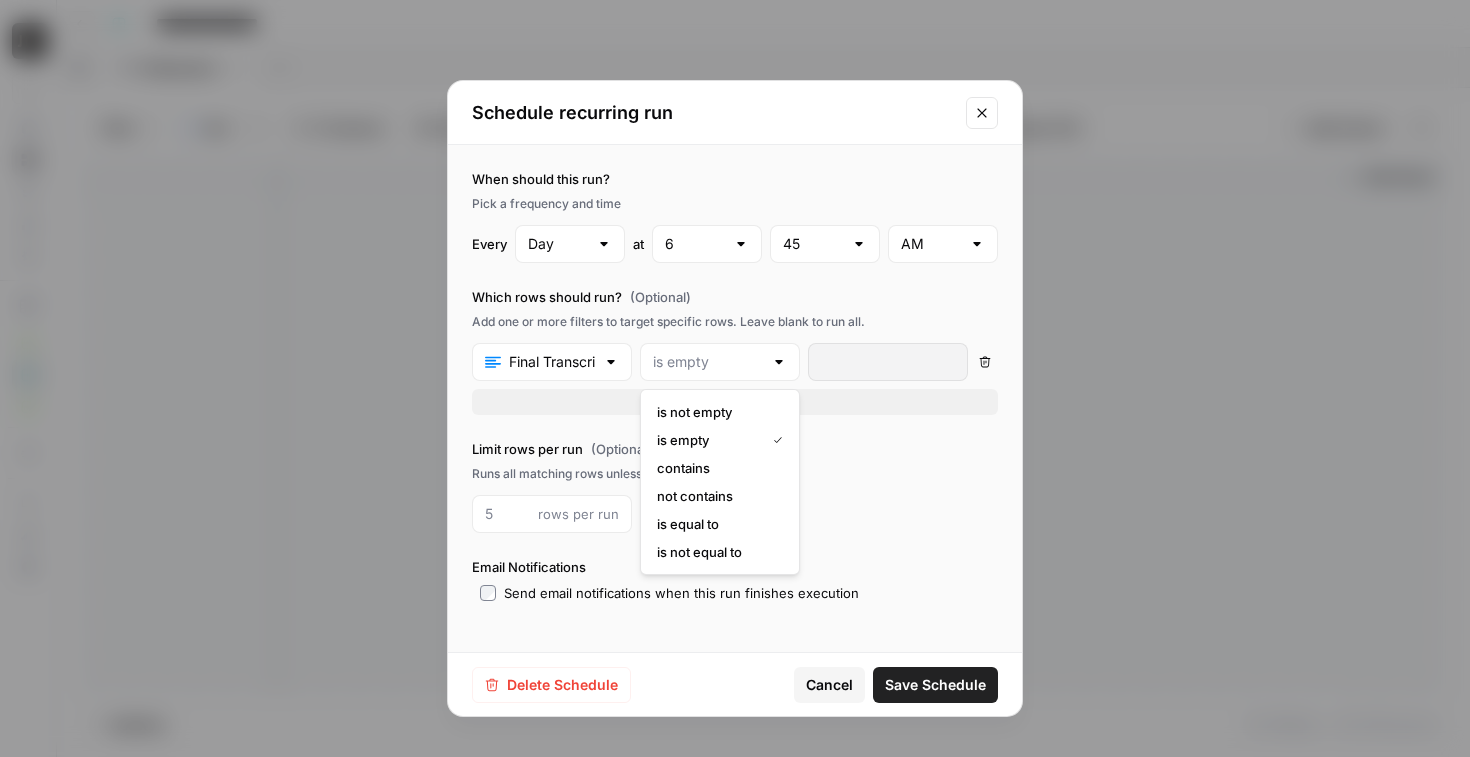 type on "is empty" 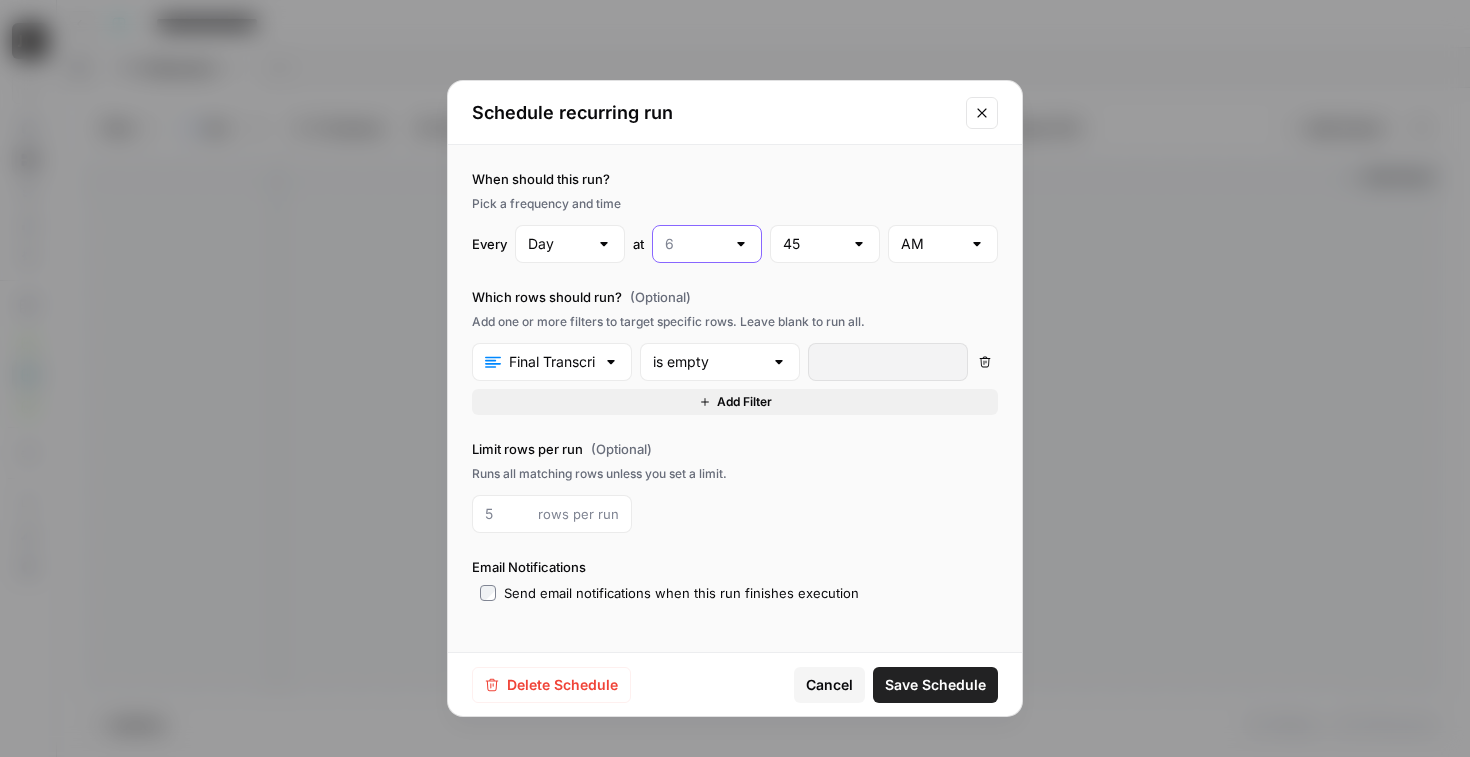 click at bounding box center (695, 244) 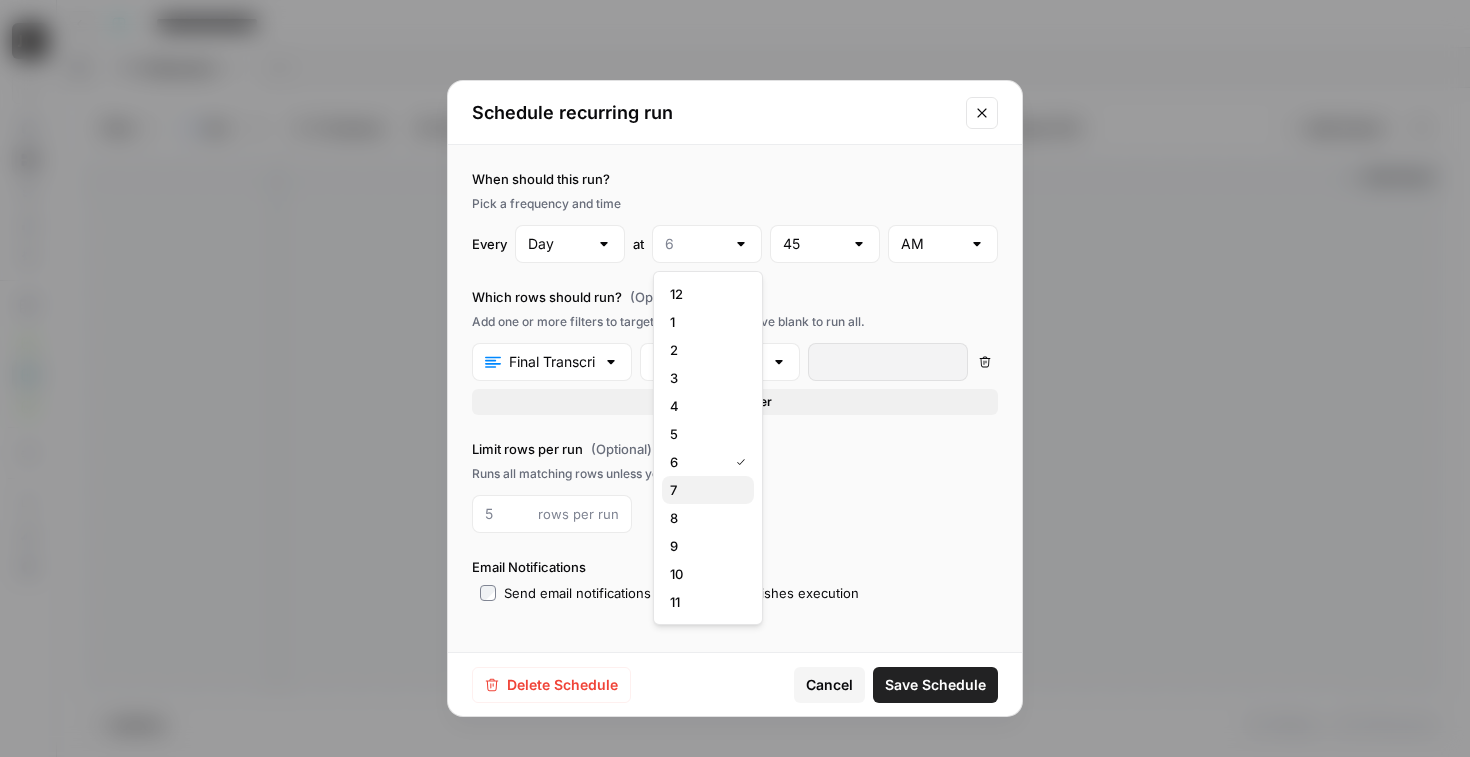 click on "7" at bounding box center [708, 490] 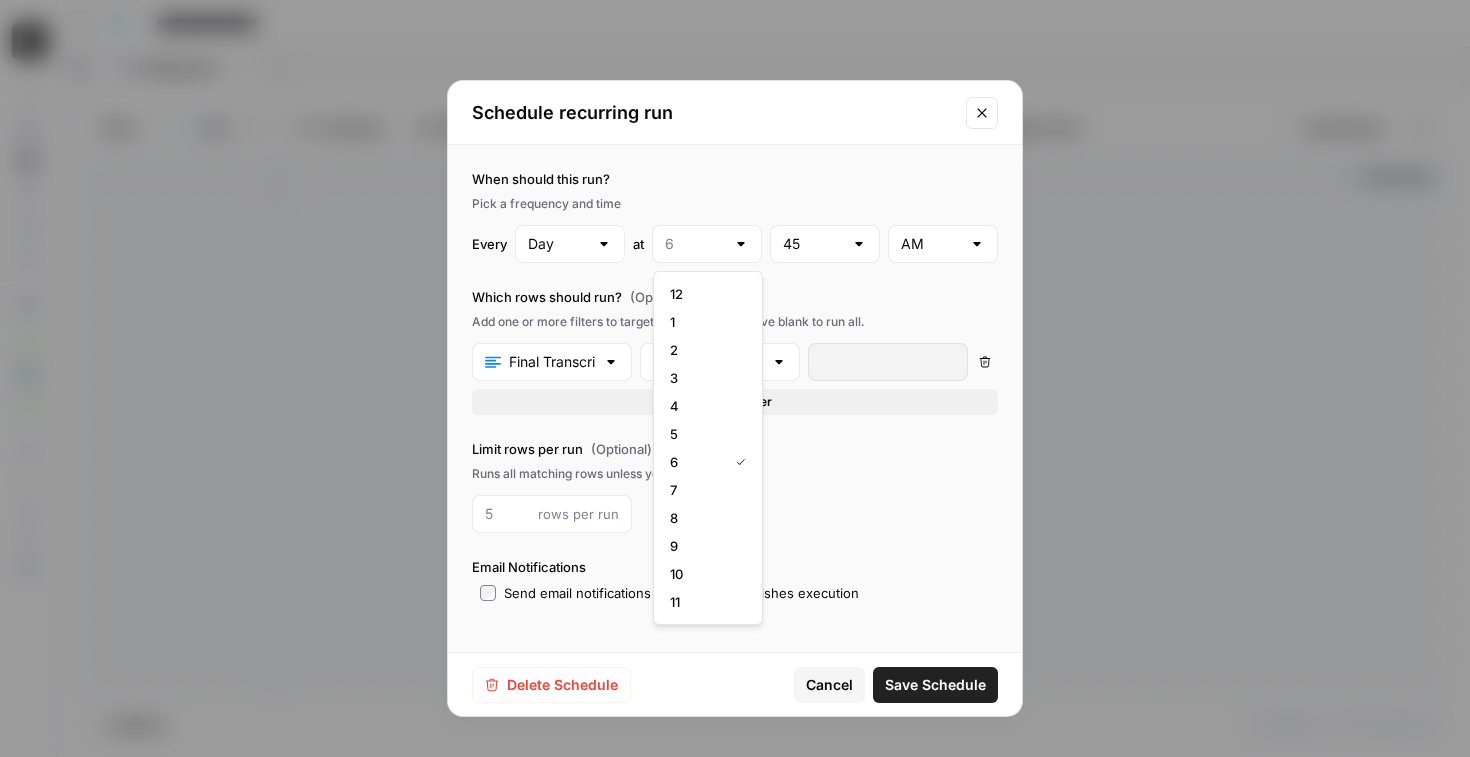 type on "7" 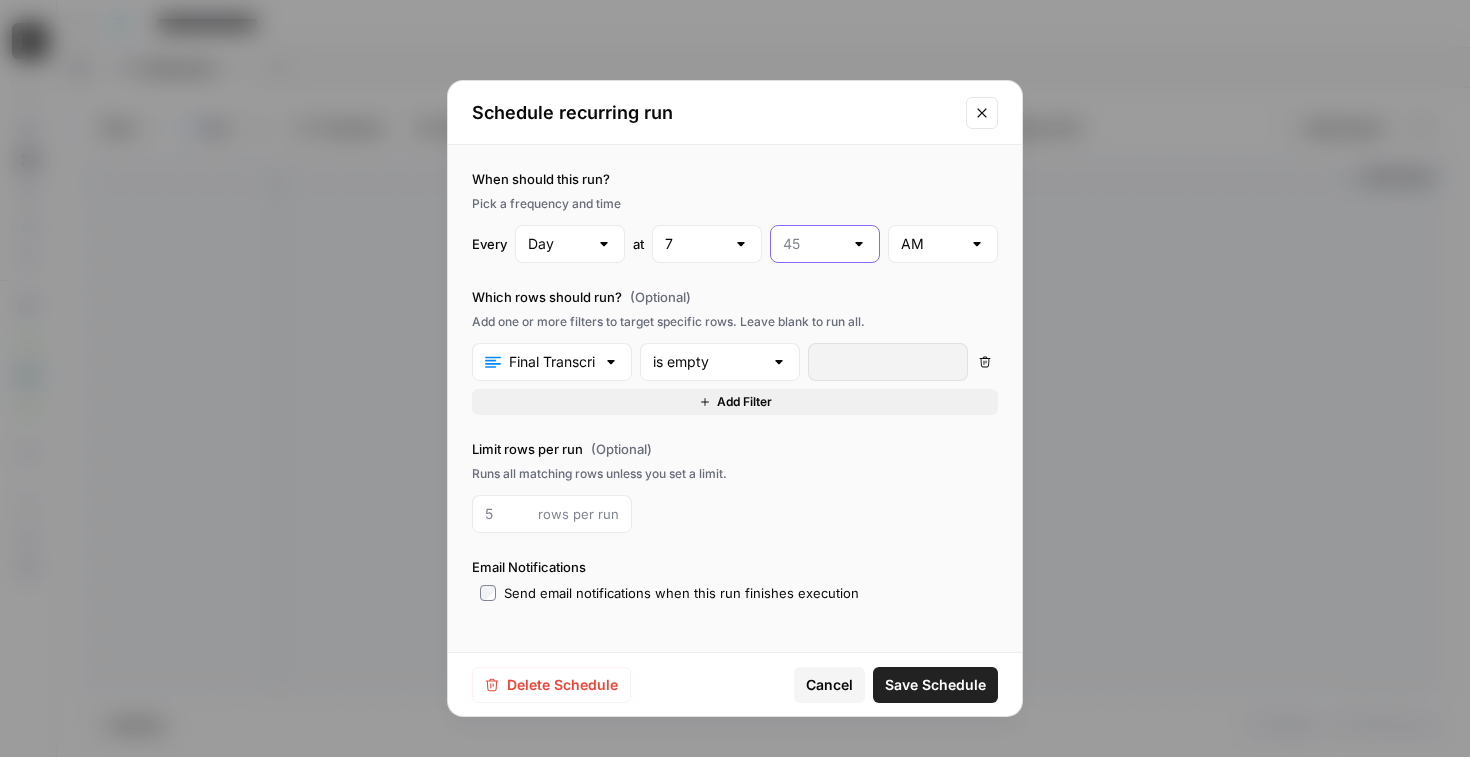click at bounding box center [813, 244] 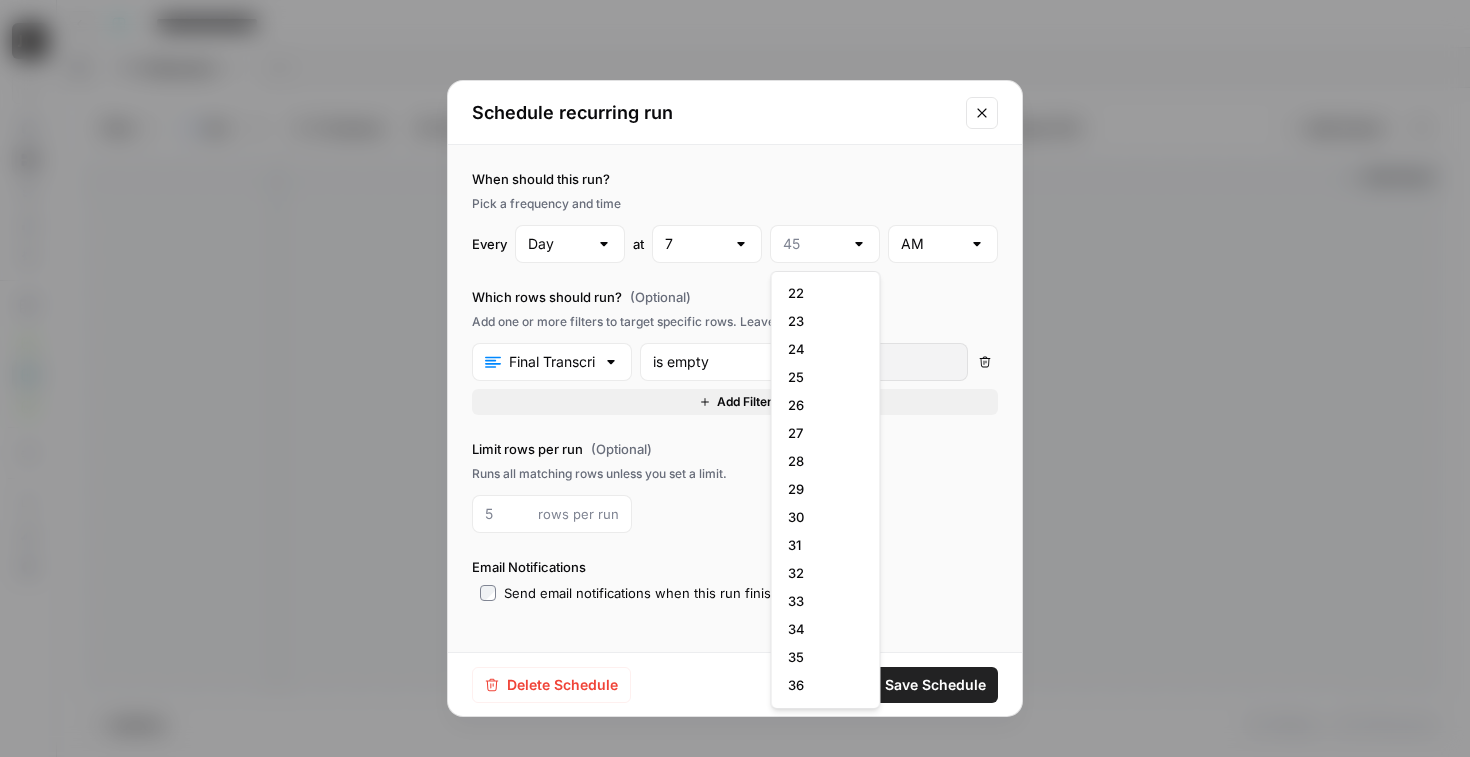 scroll, scrollTop: 622, scrollLeft: 0, axis: vertical 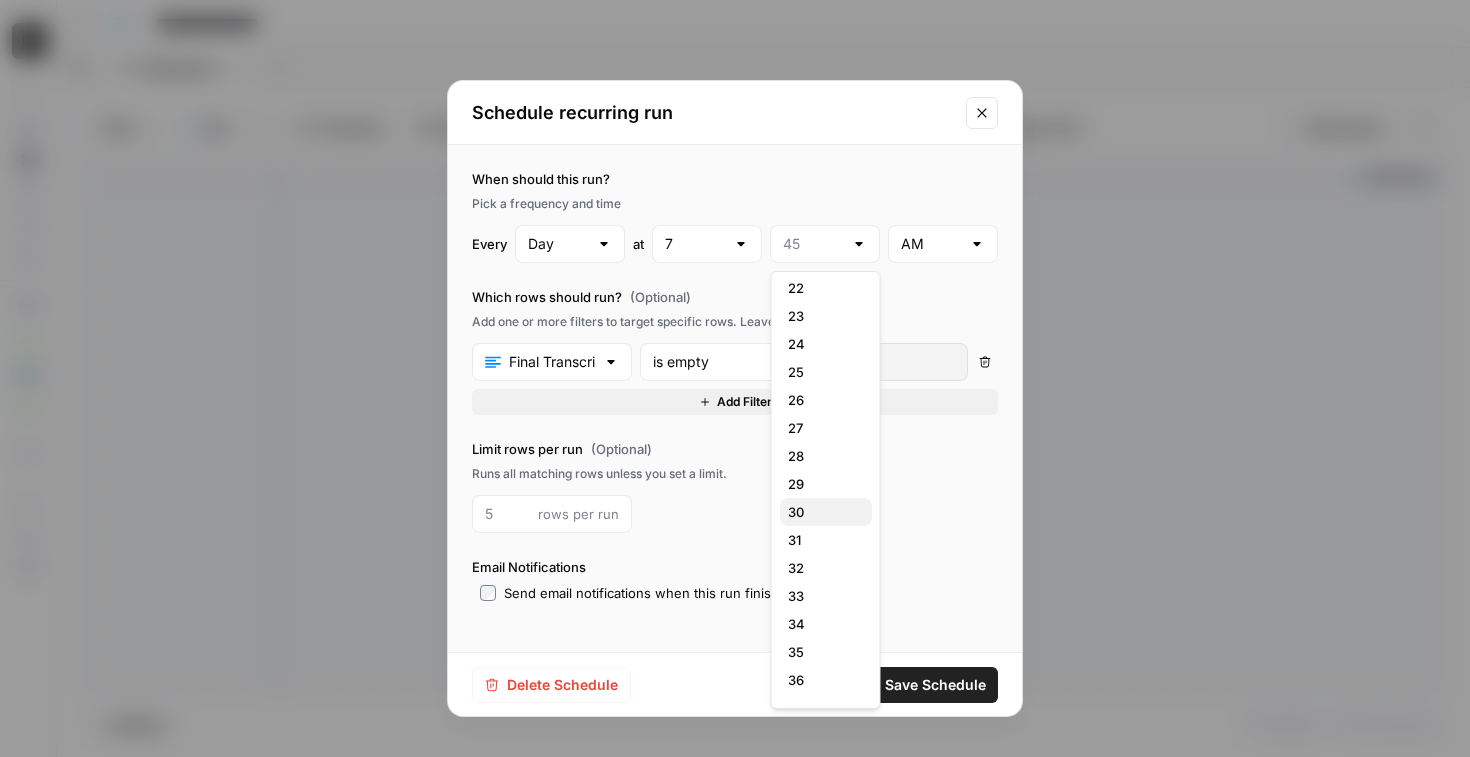 click on "30" at bounding box center (826, 512) 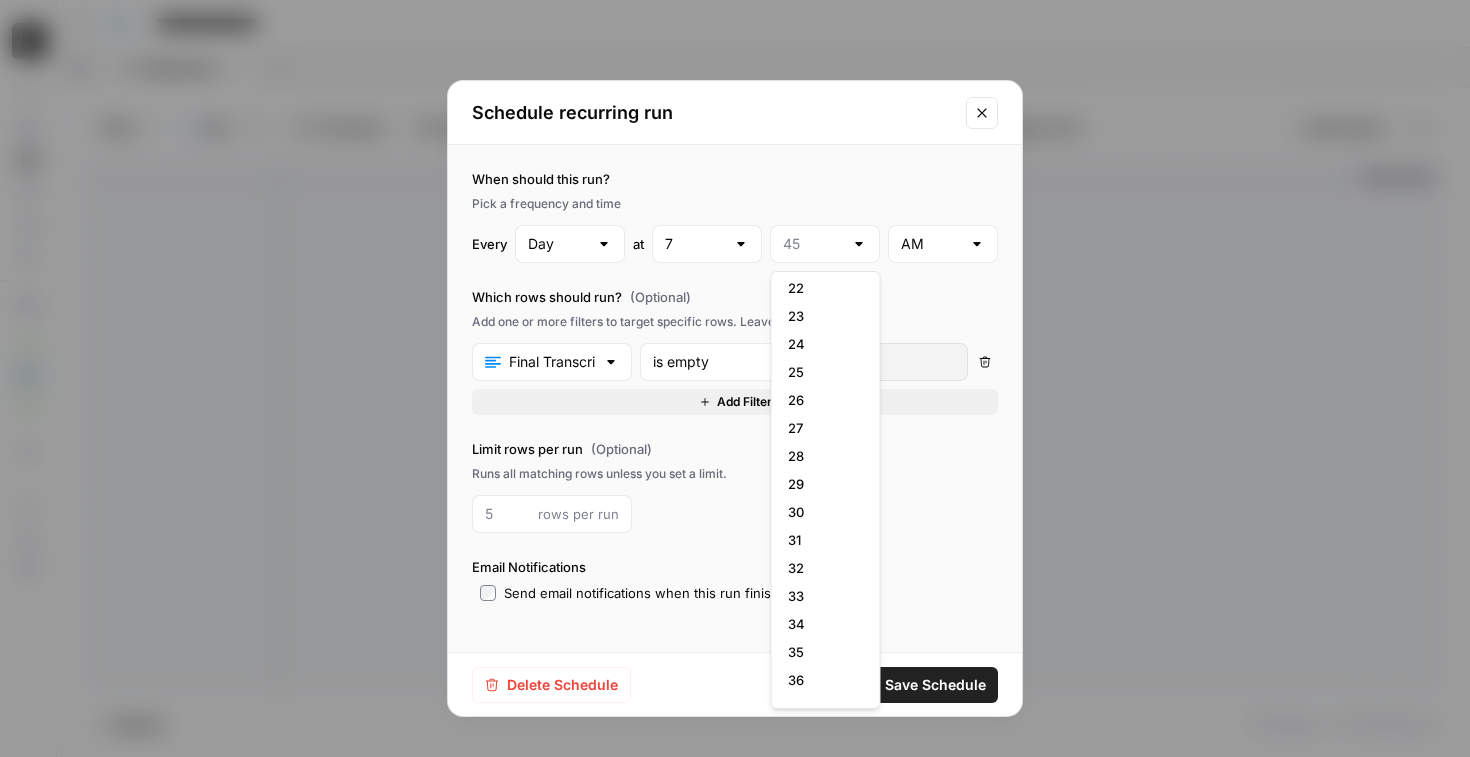 type on "30" 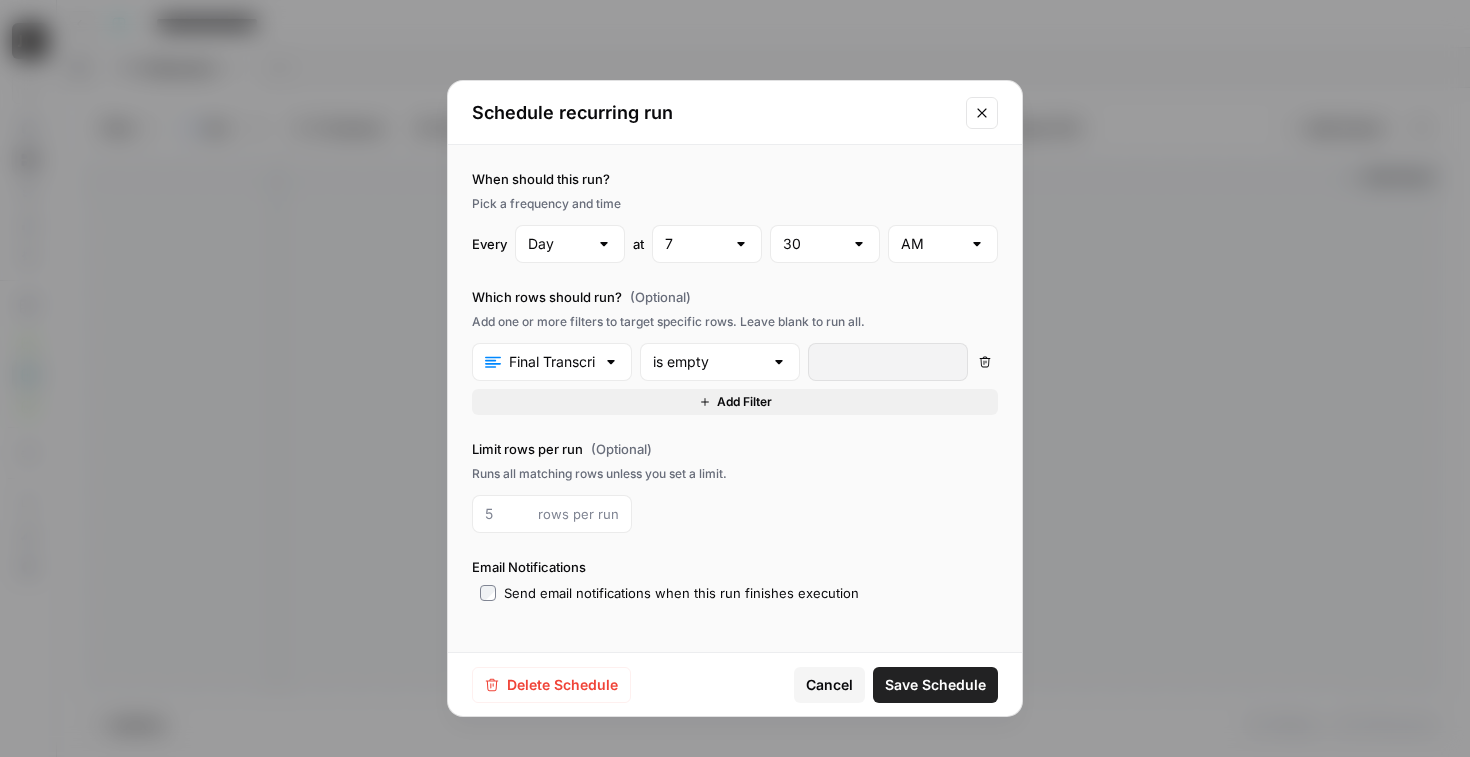 click on "Save Schedule" at bounding box center [935, 685] 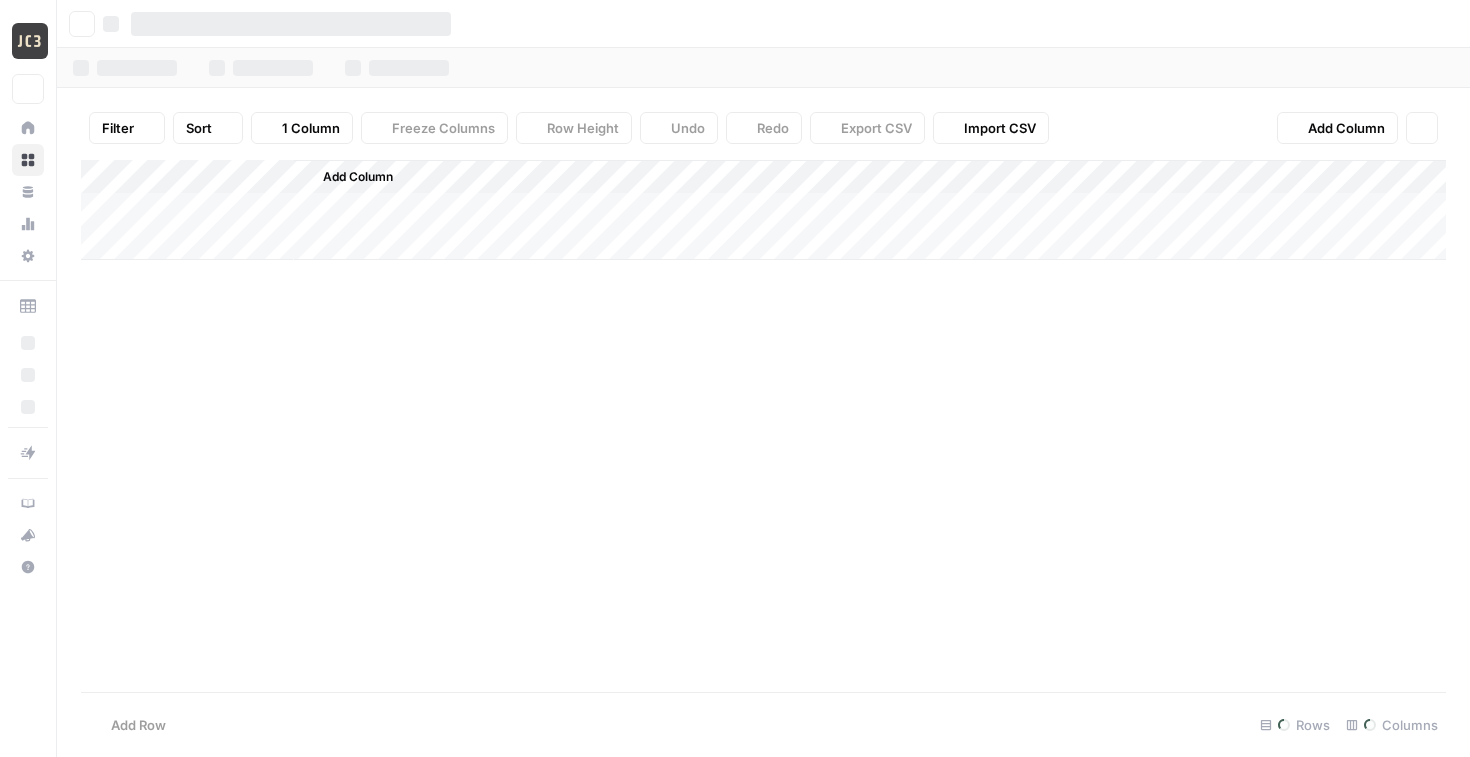 scroll, scrollTop: 0, scrollLeft: 0, axis: both 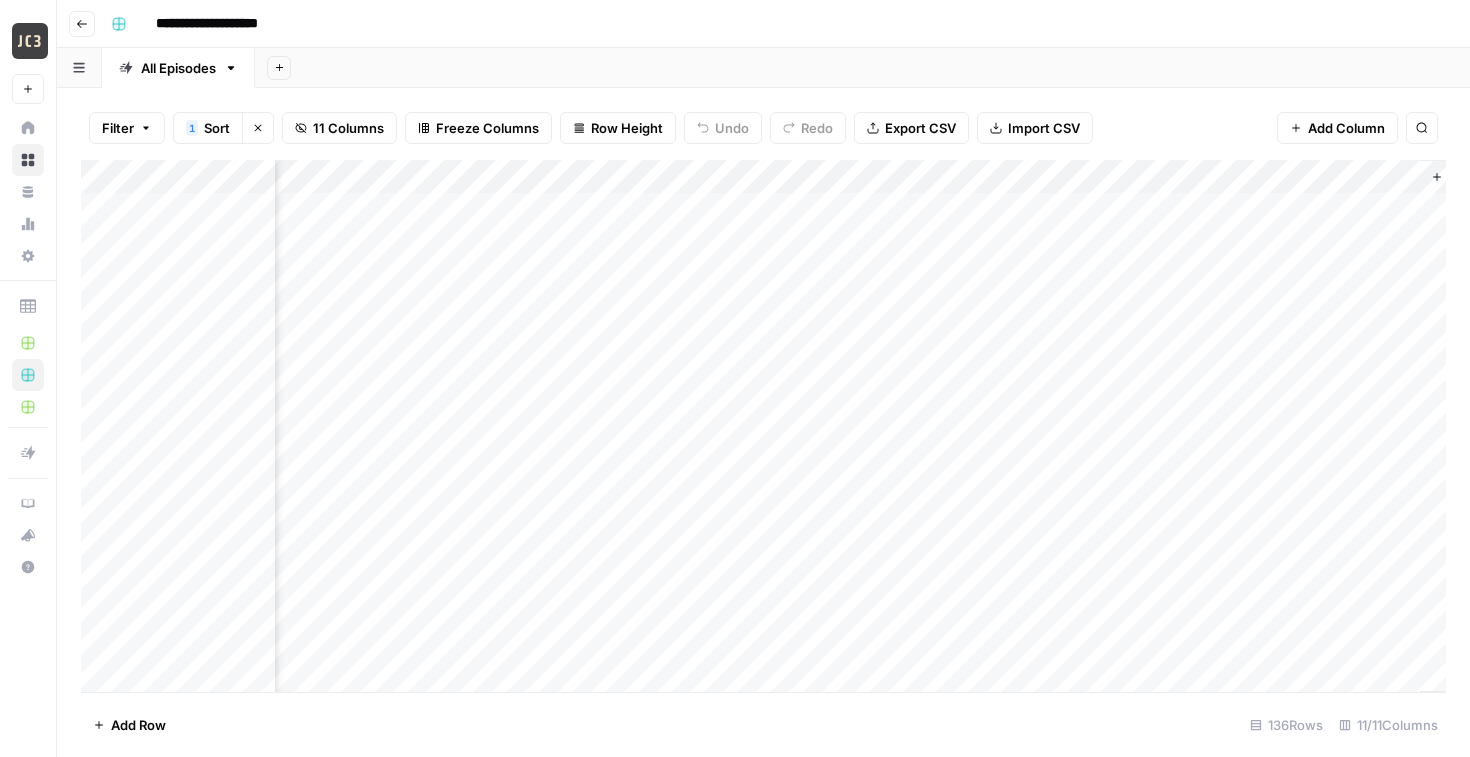 click on "Add Column" at bounding box center [763, 426] 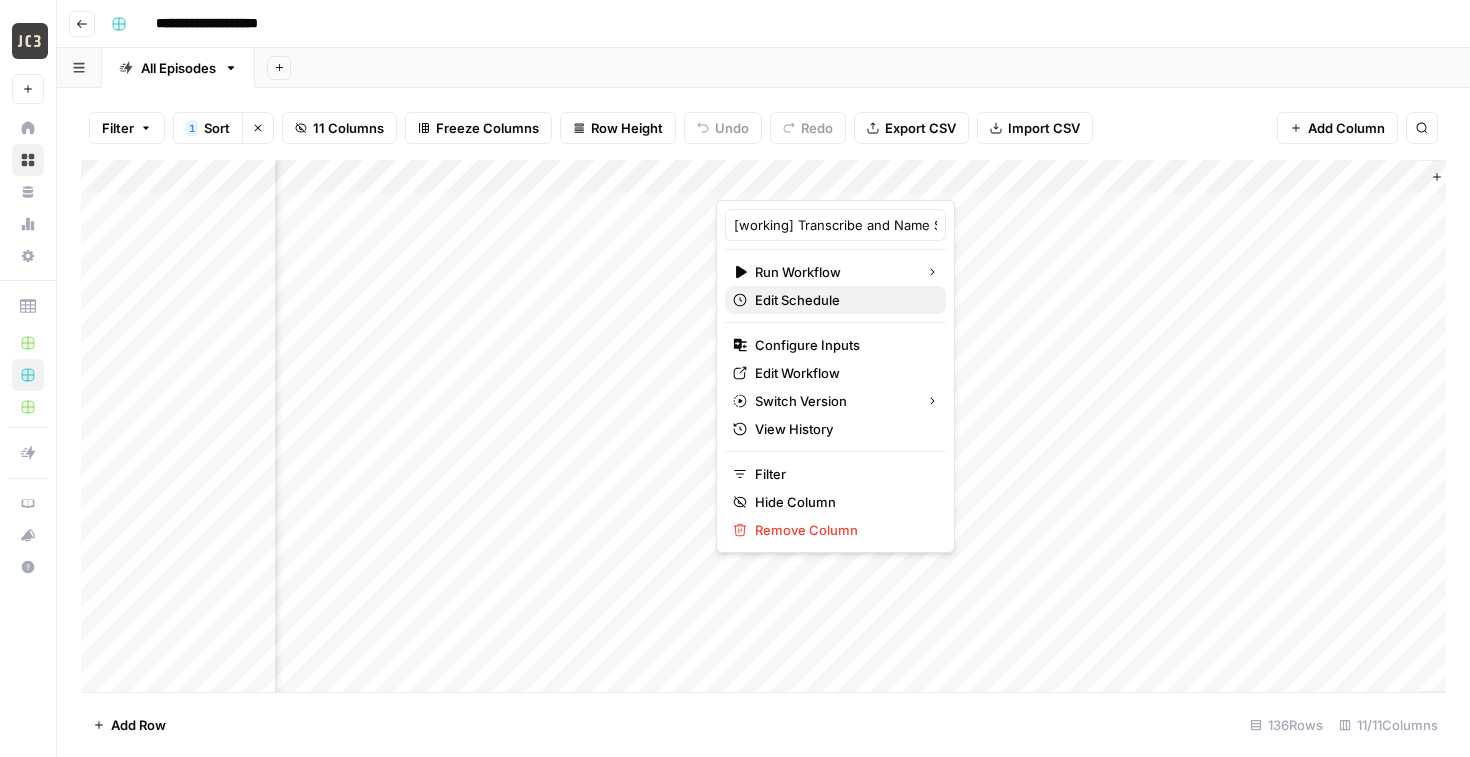 click on "Edit Schedule" at bounding box center (797, 300) 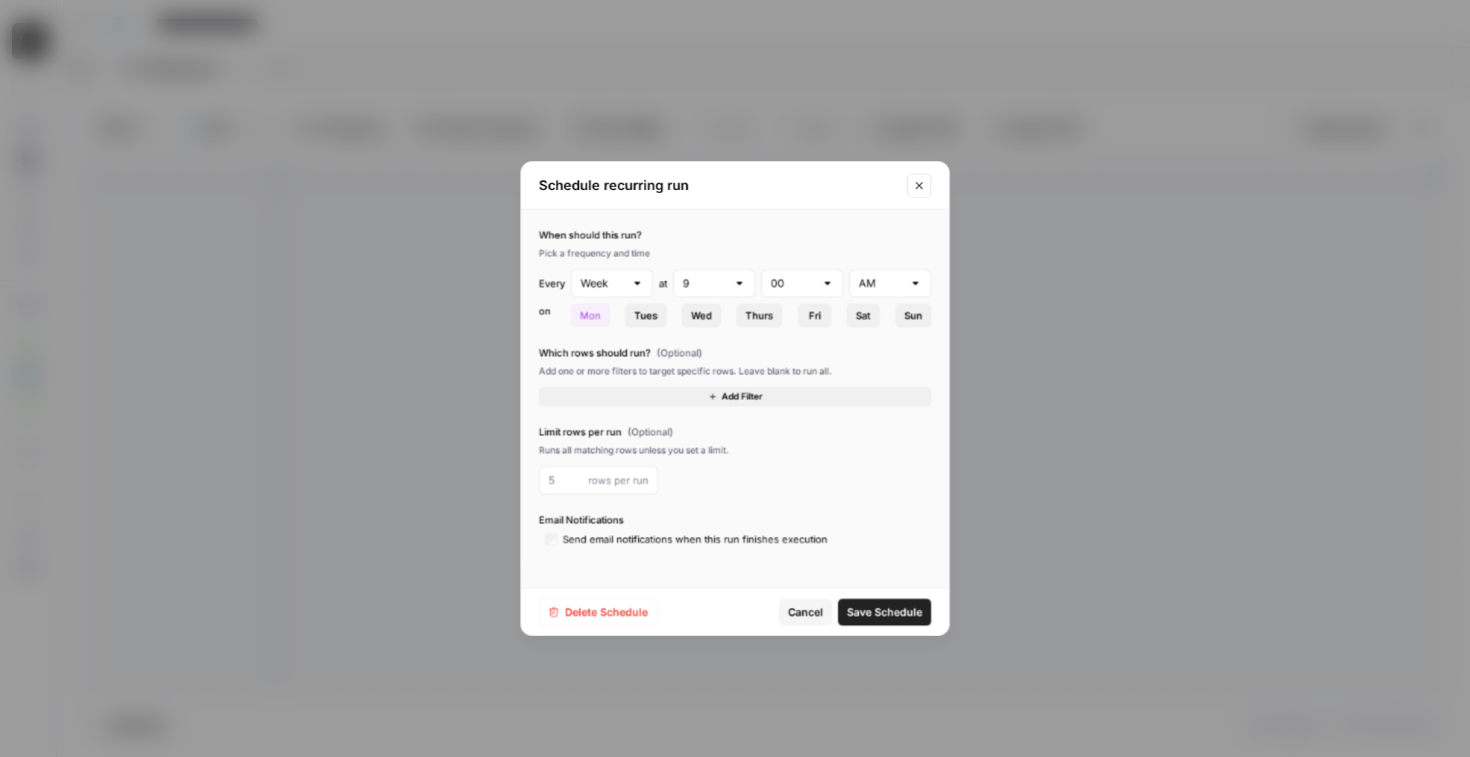 type 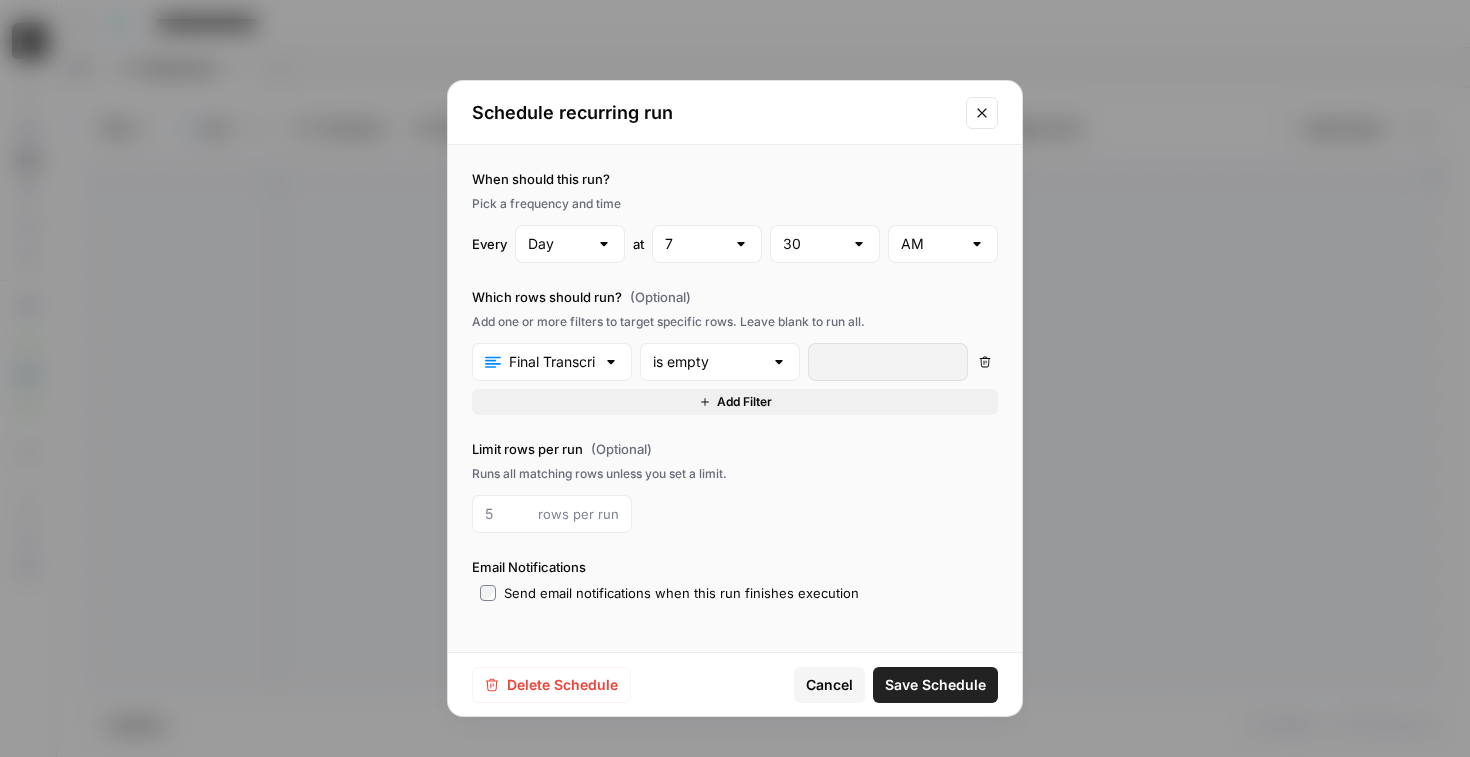 click at bounding box center [779, 362] 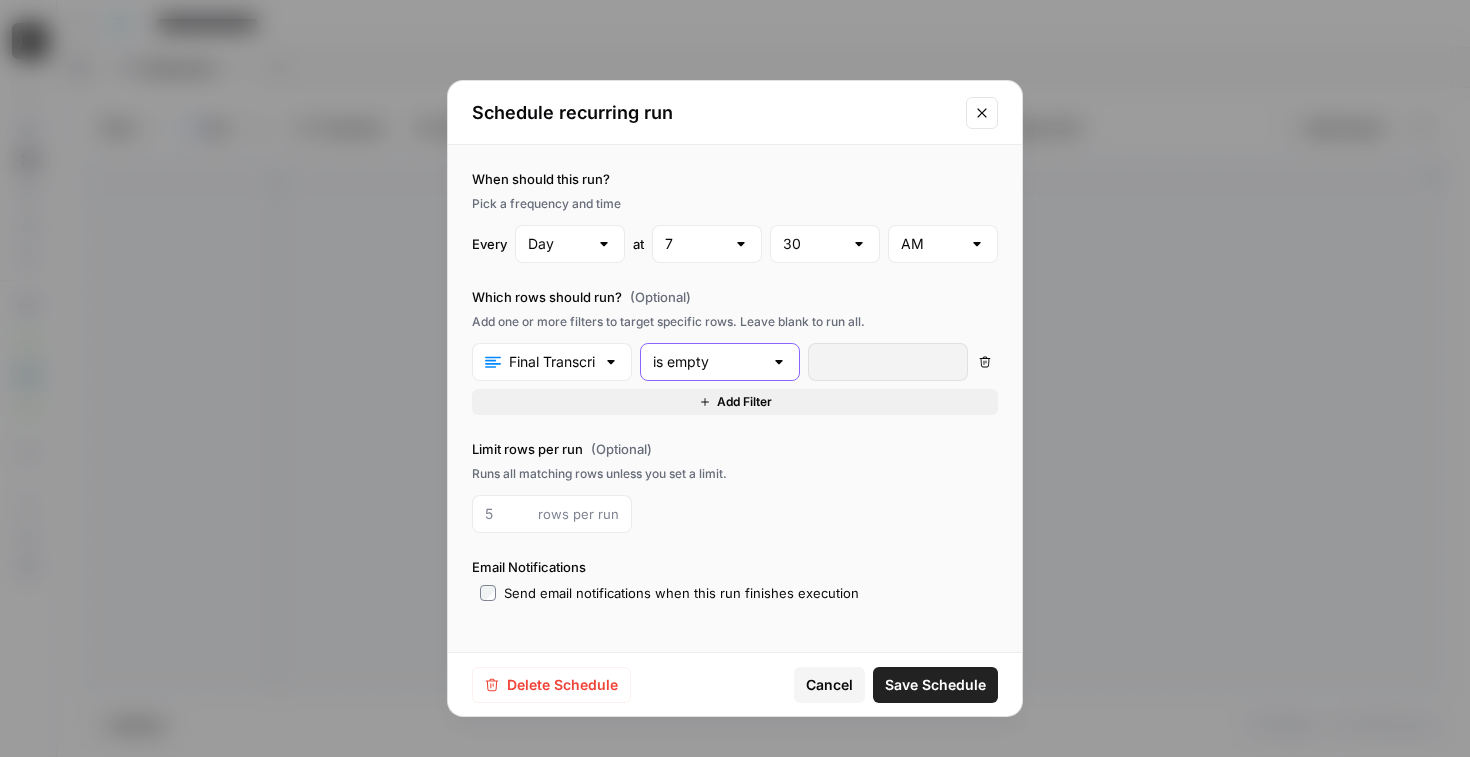 type 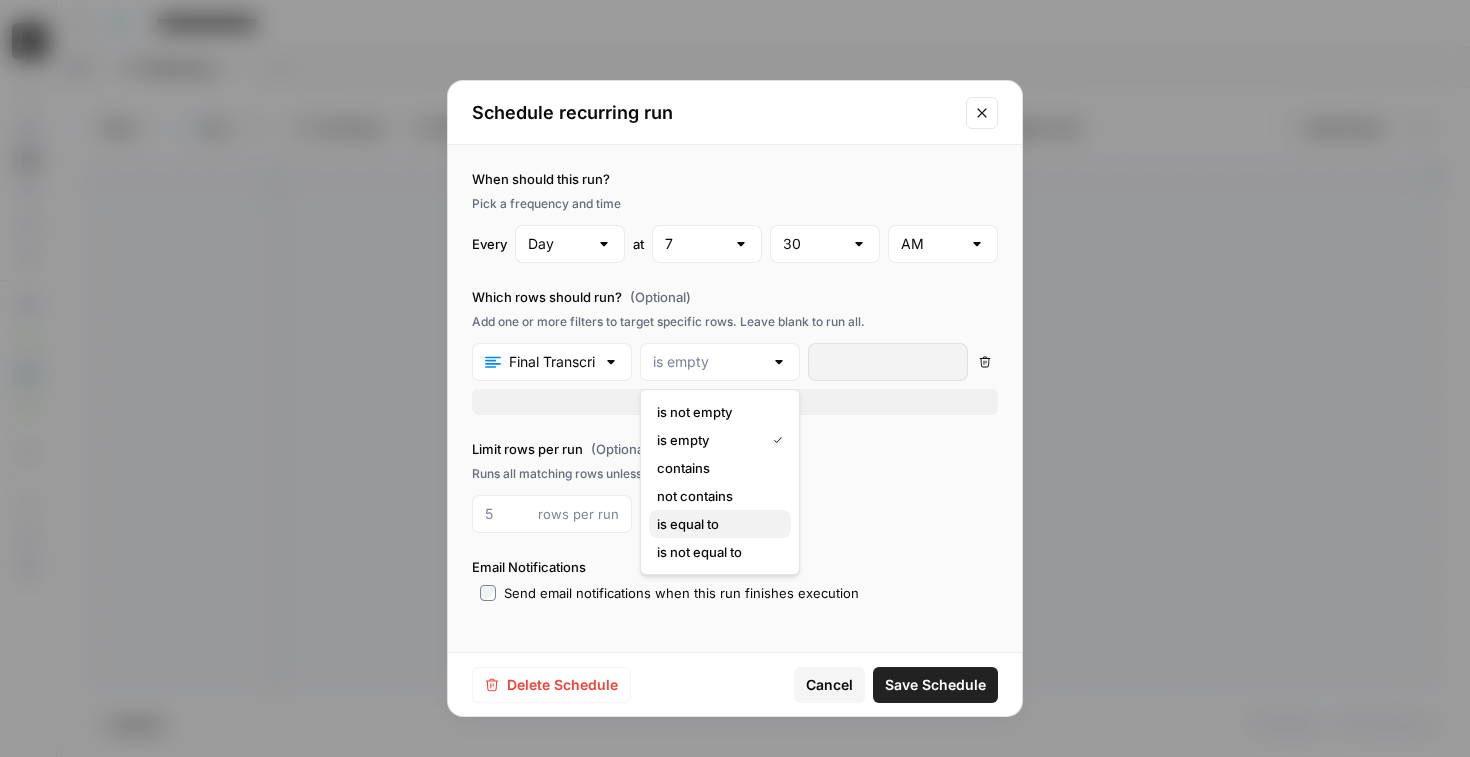 click on "is equal to" at bounding box center [720, 524] 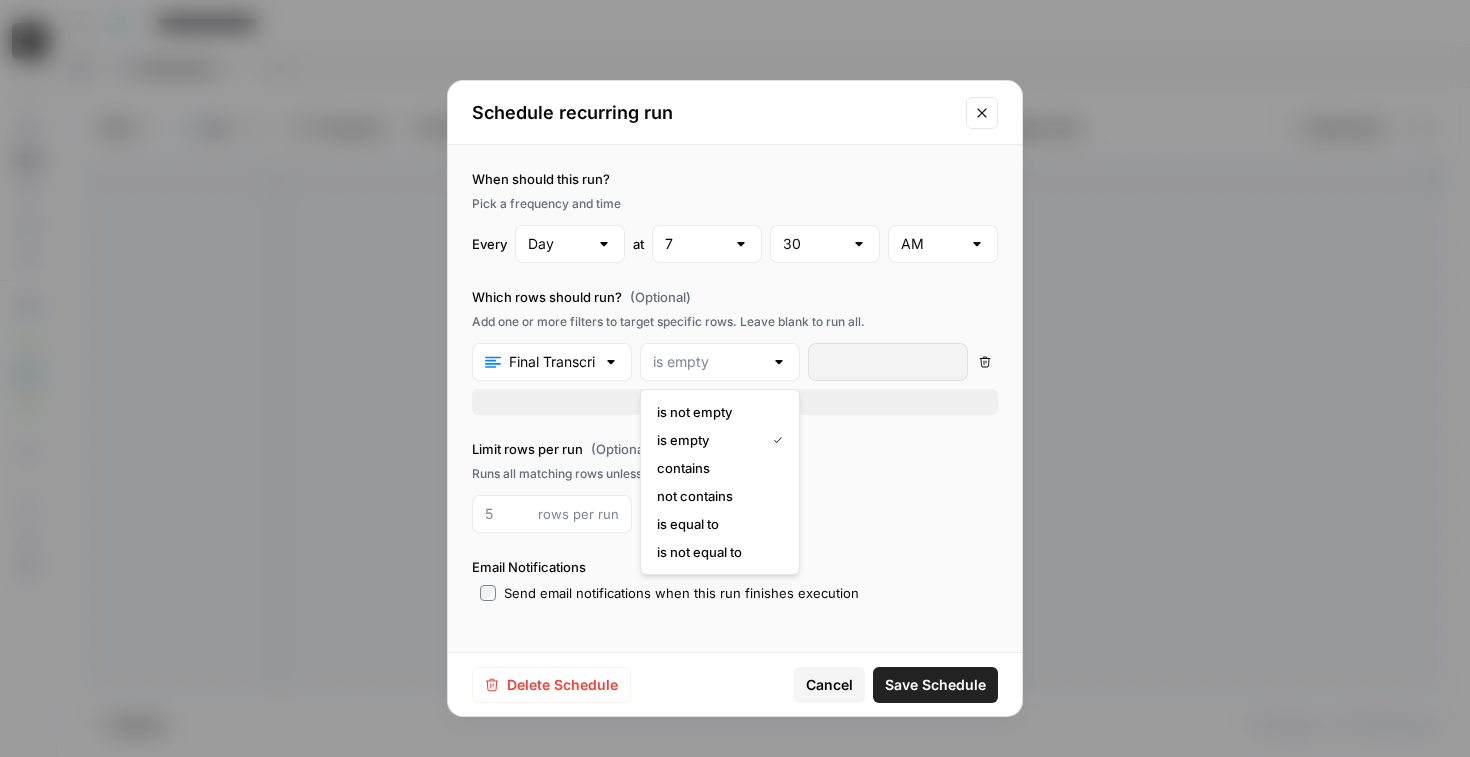type 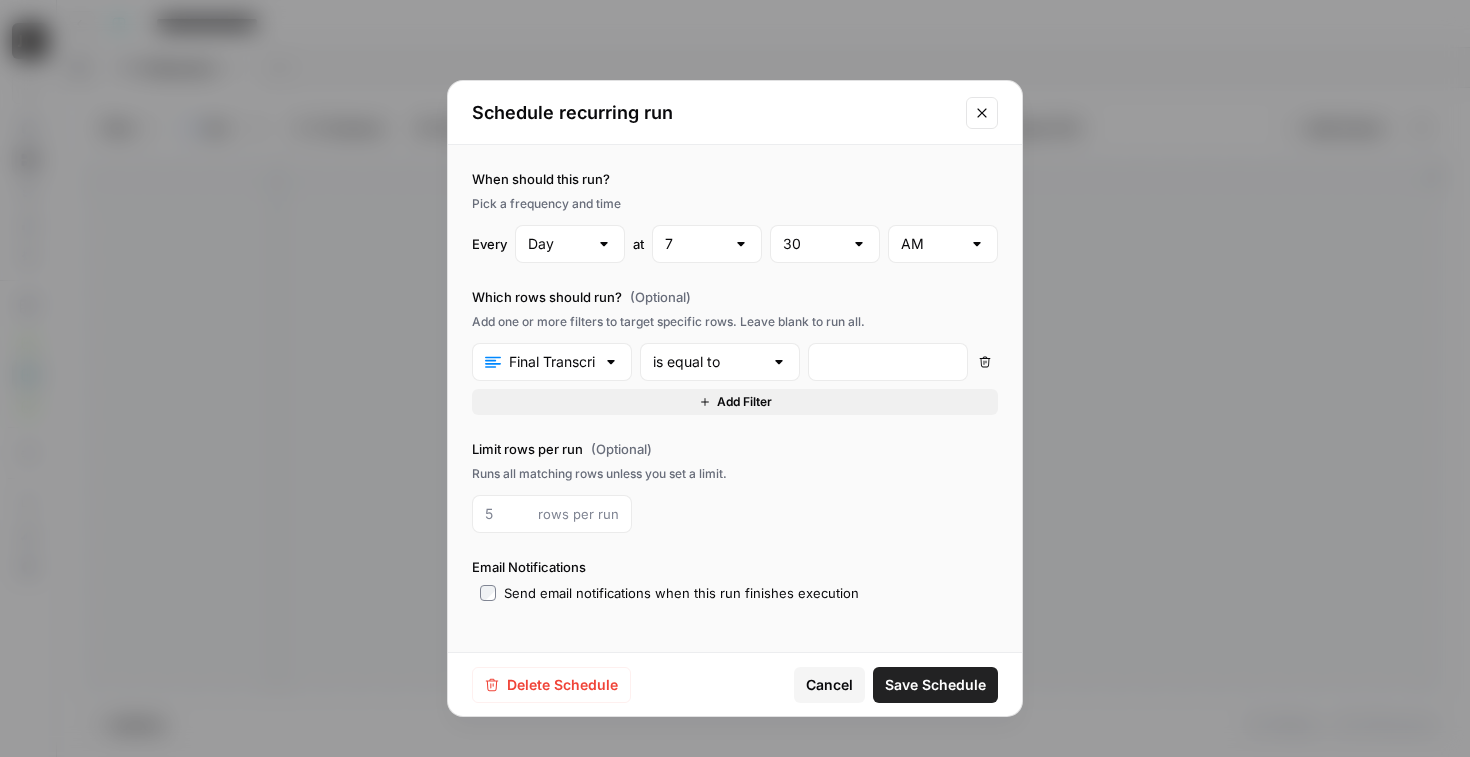 click on "Save Schedule" at bounding box center (935, 685) 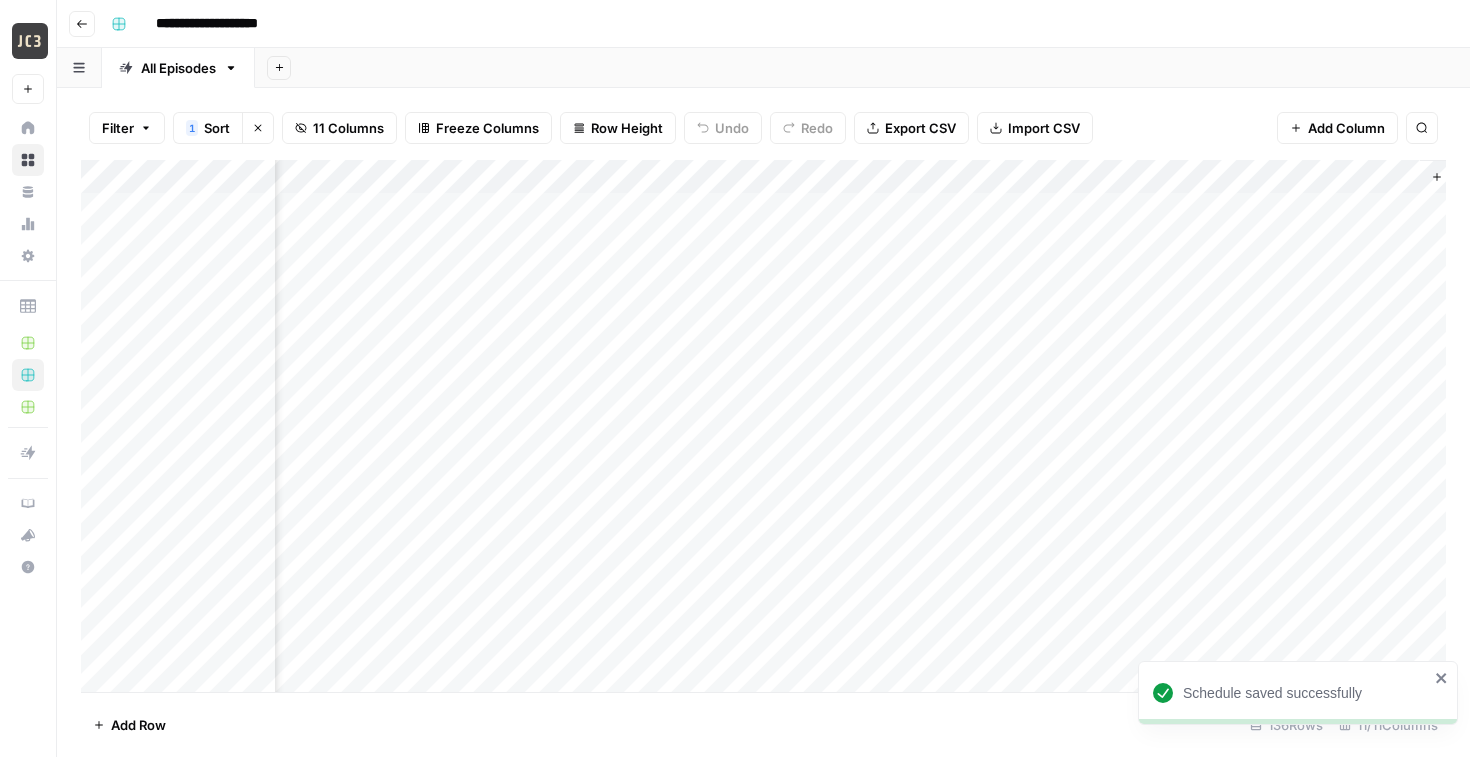 click on "Add Column" at bounding box center (763, 426) 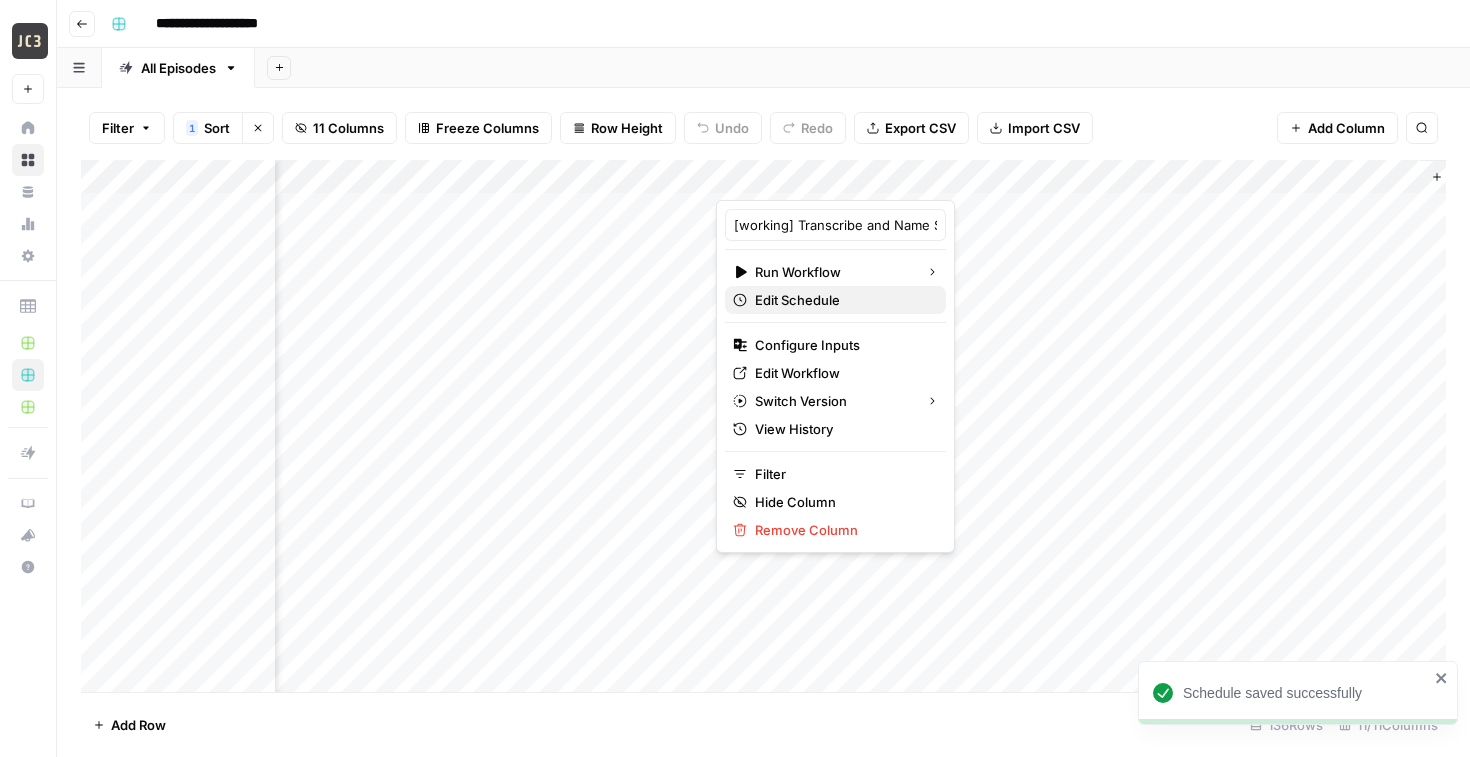 click on "Edit Schedule" at bounding box center (797, 300) 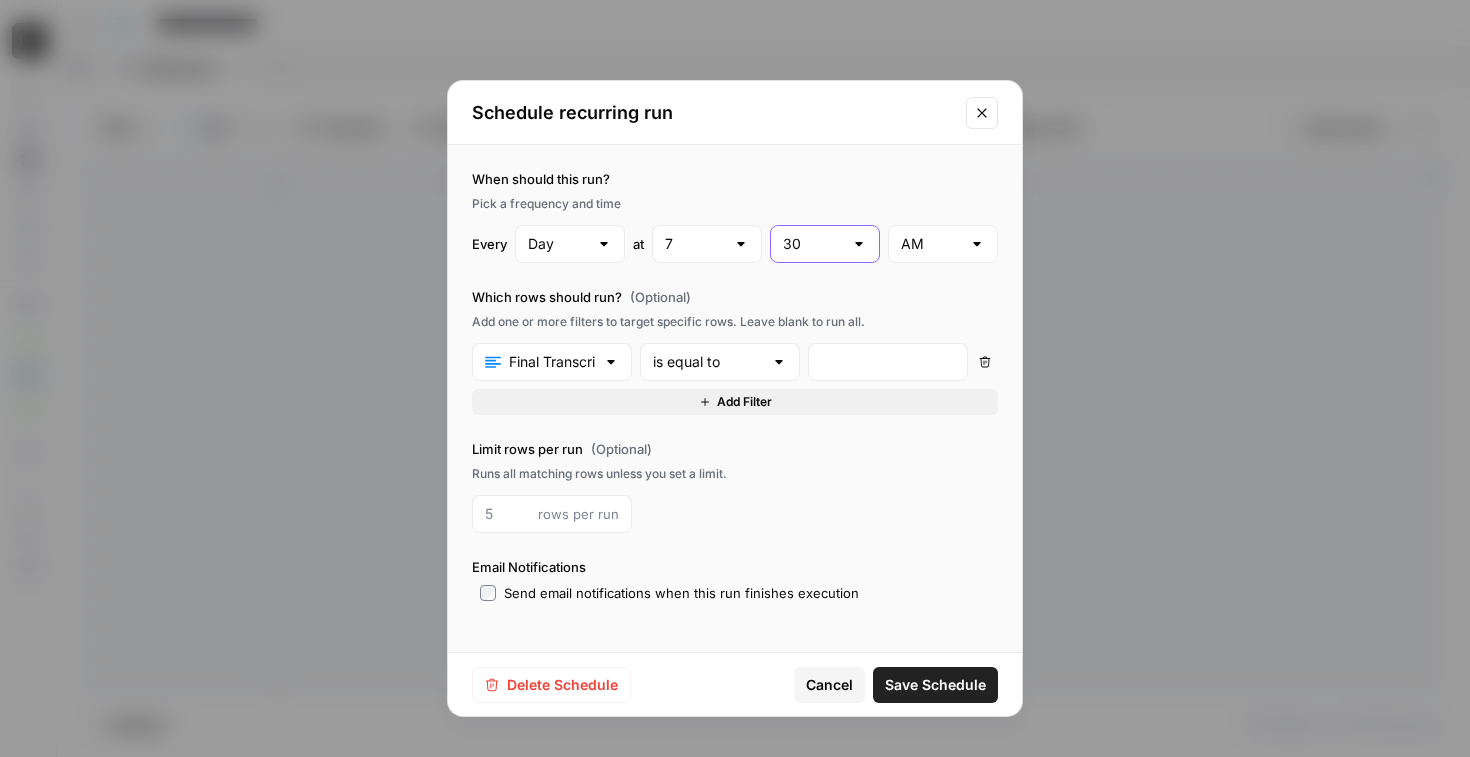 type 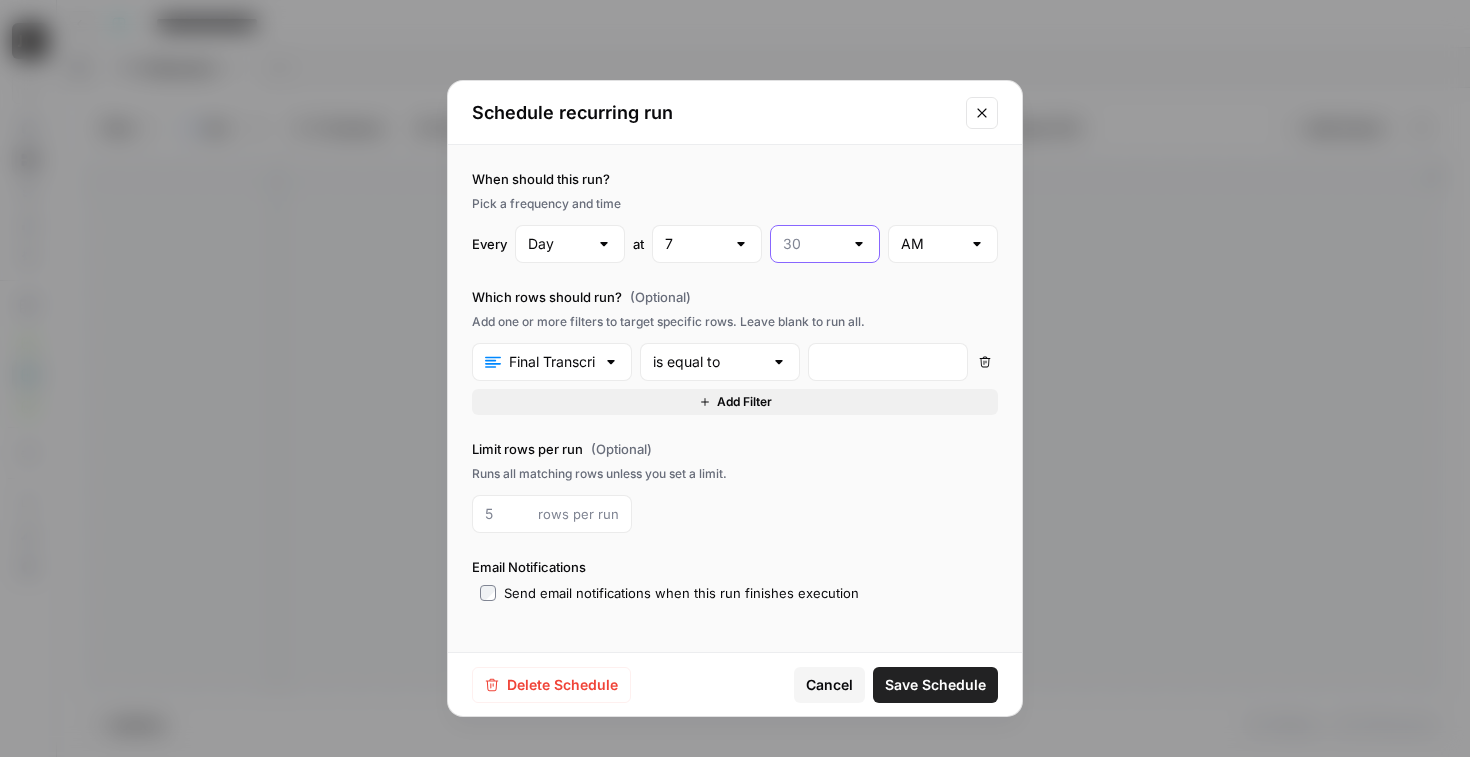 click at bounding box center [813, 244] 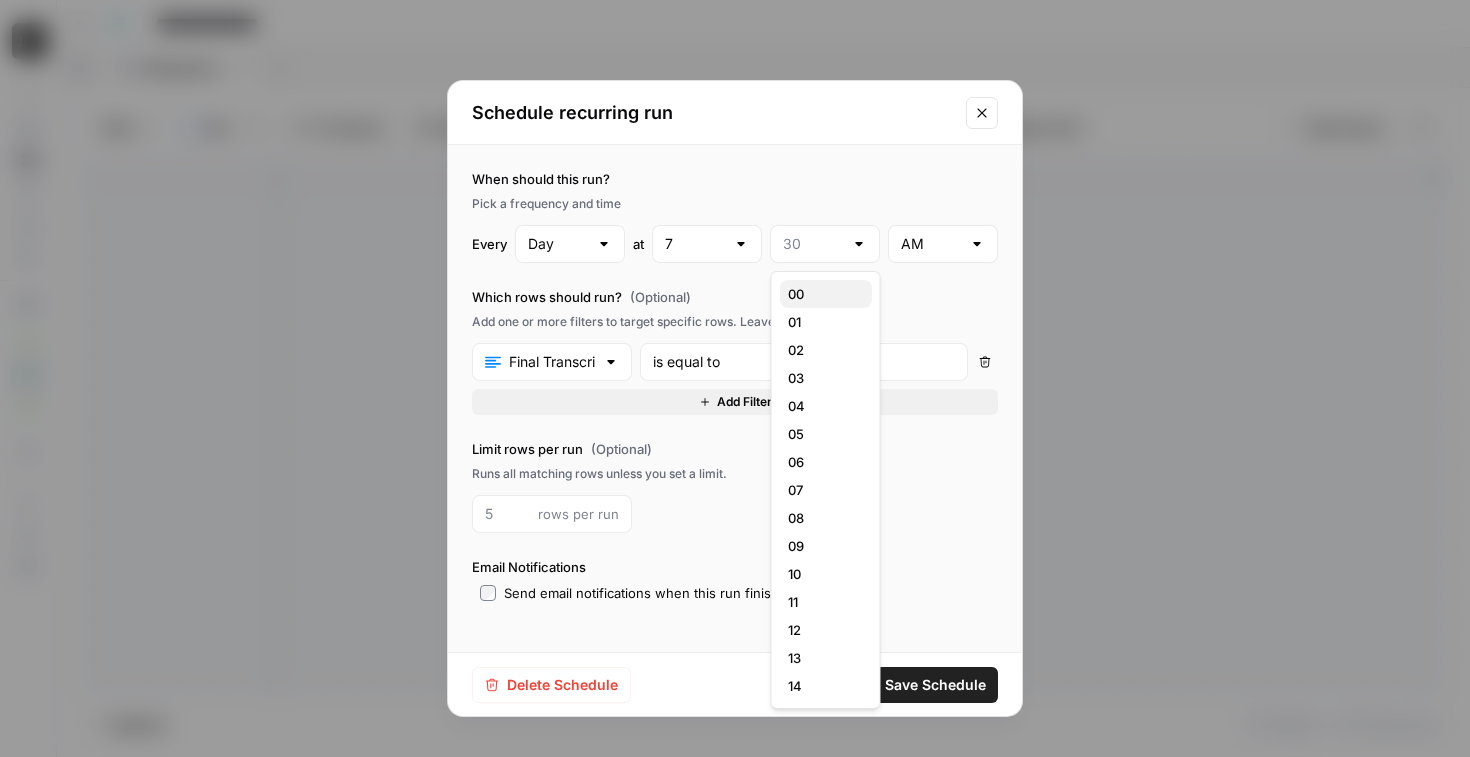 type 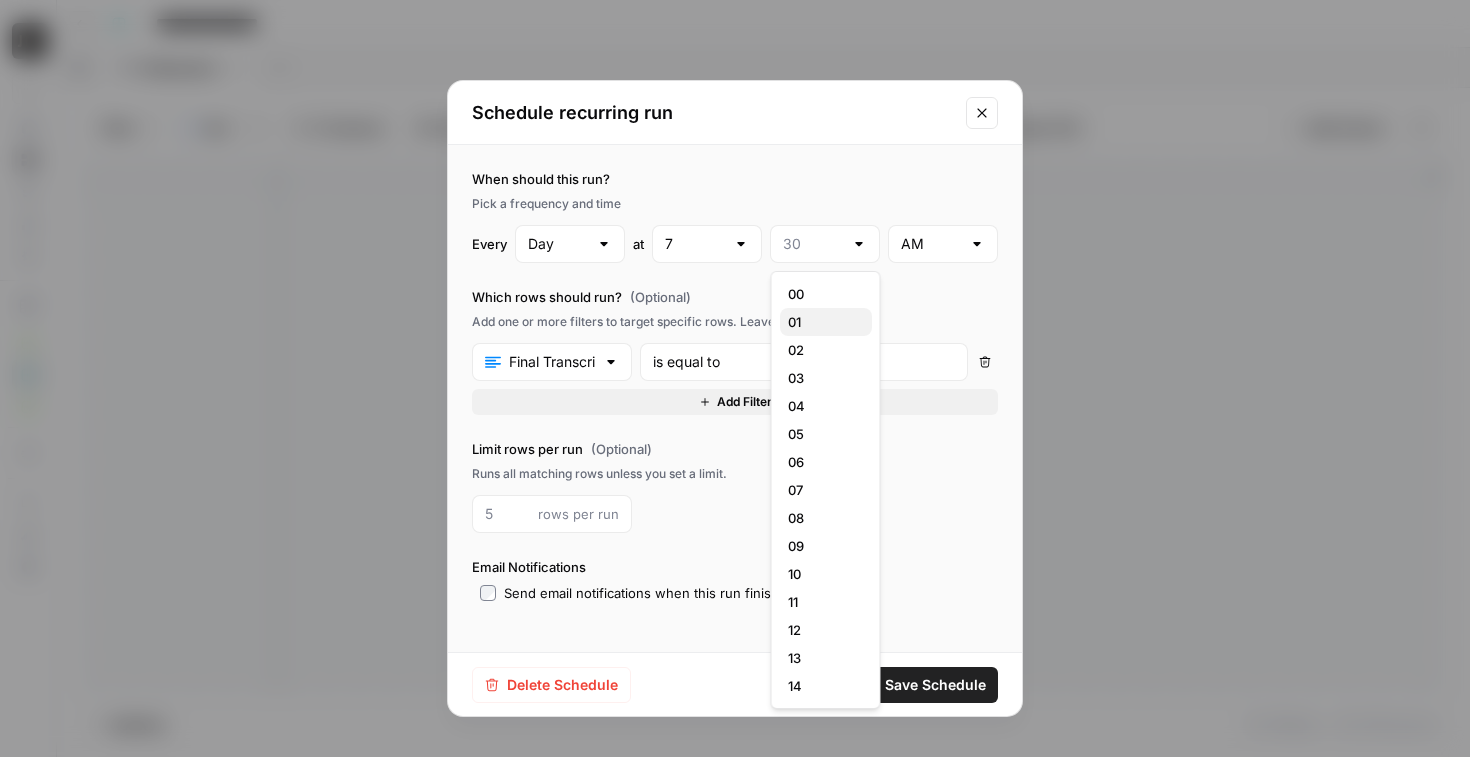 type 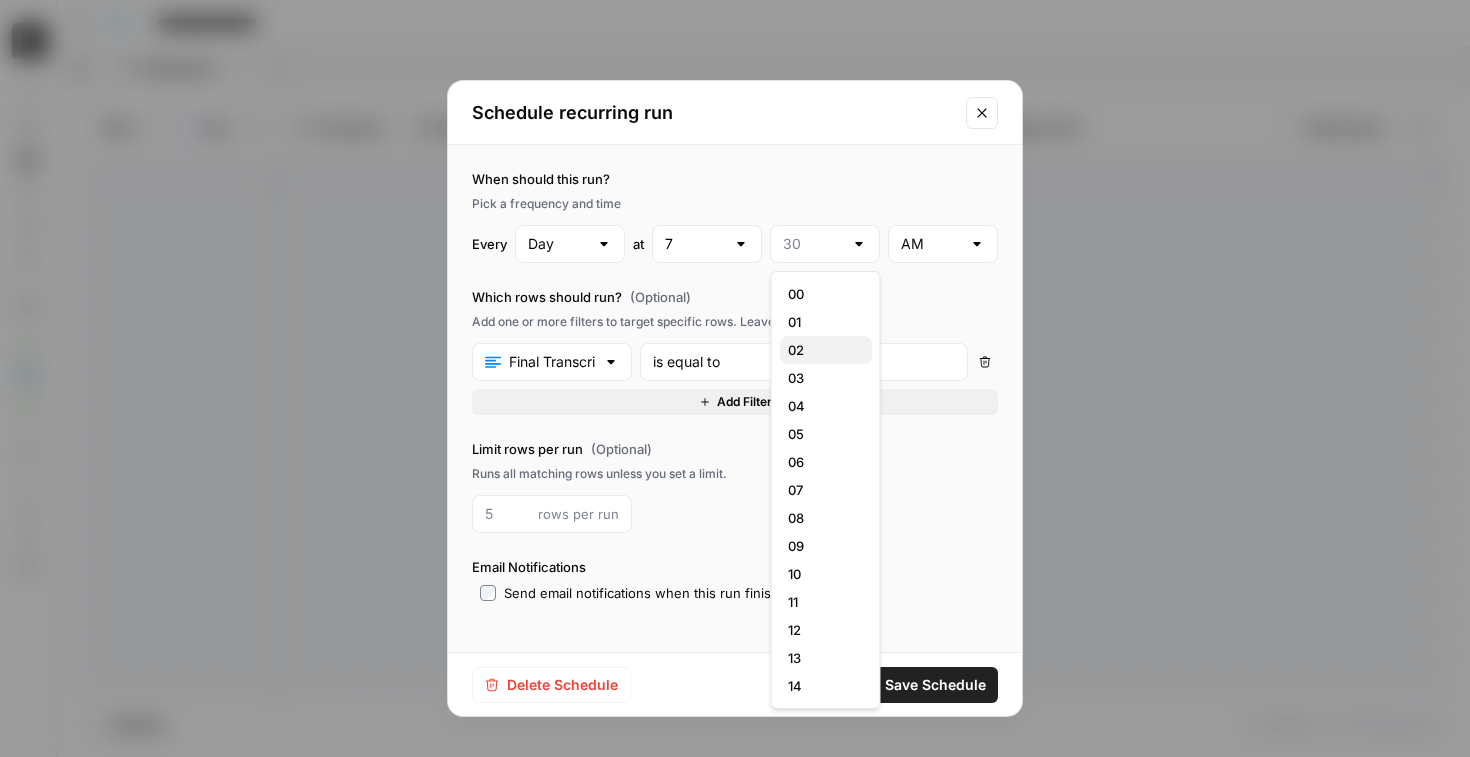 type 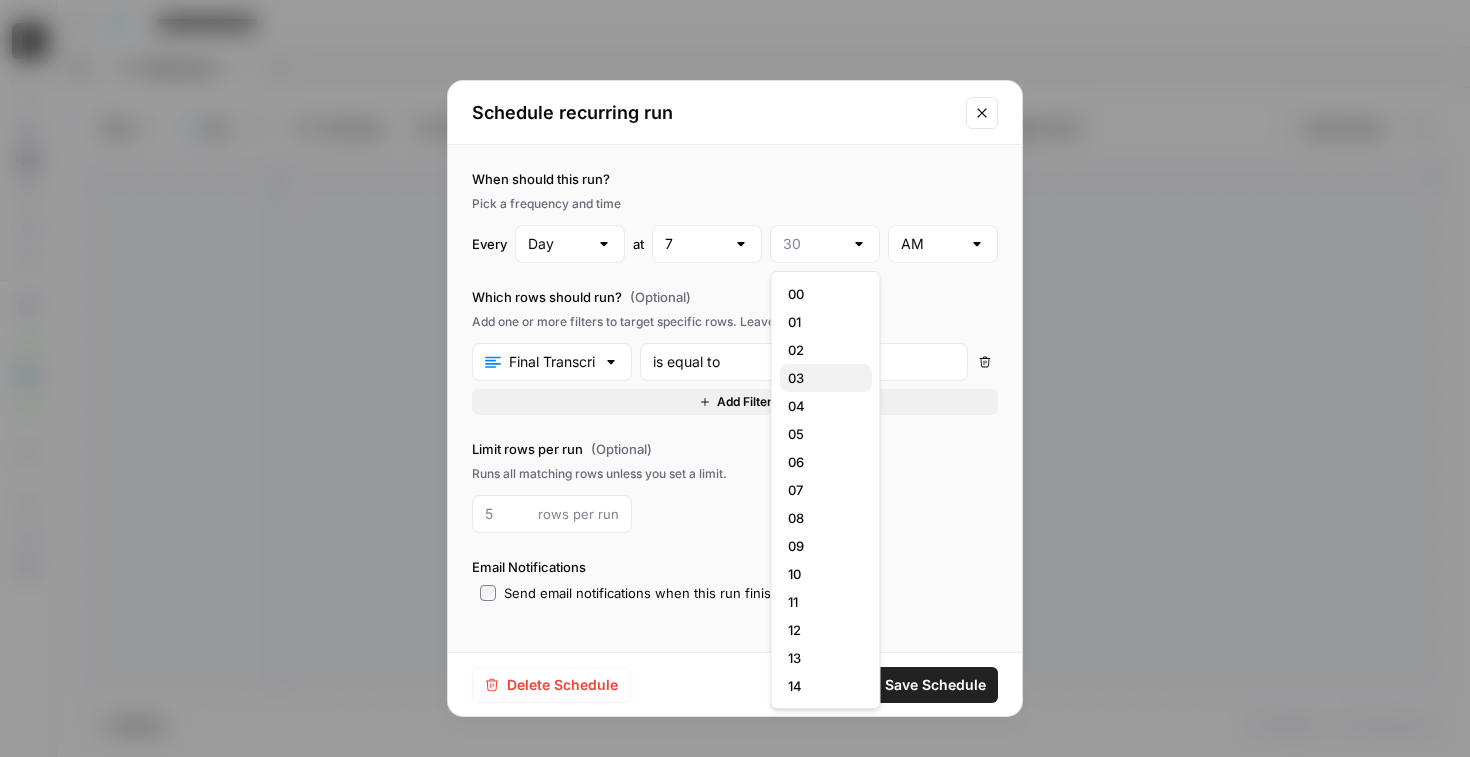 type 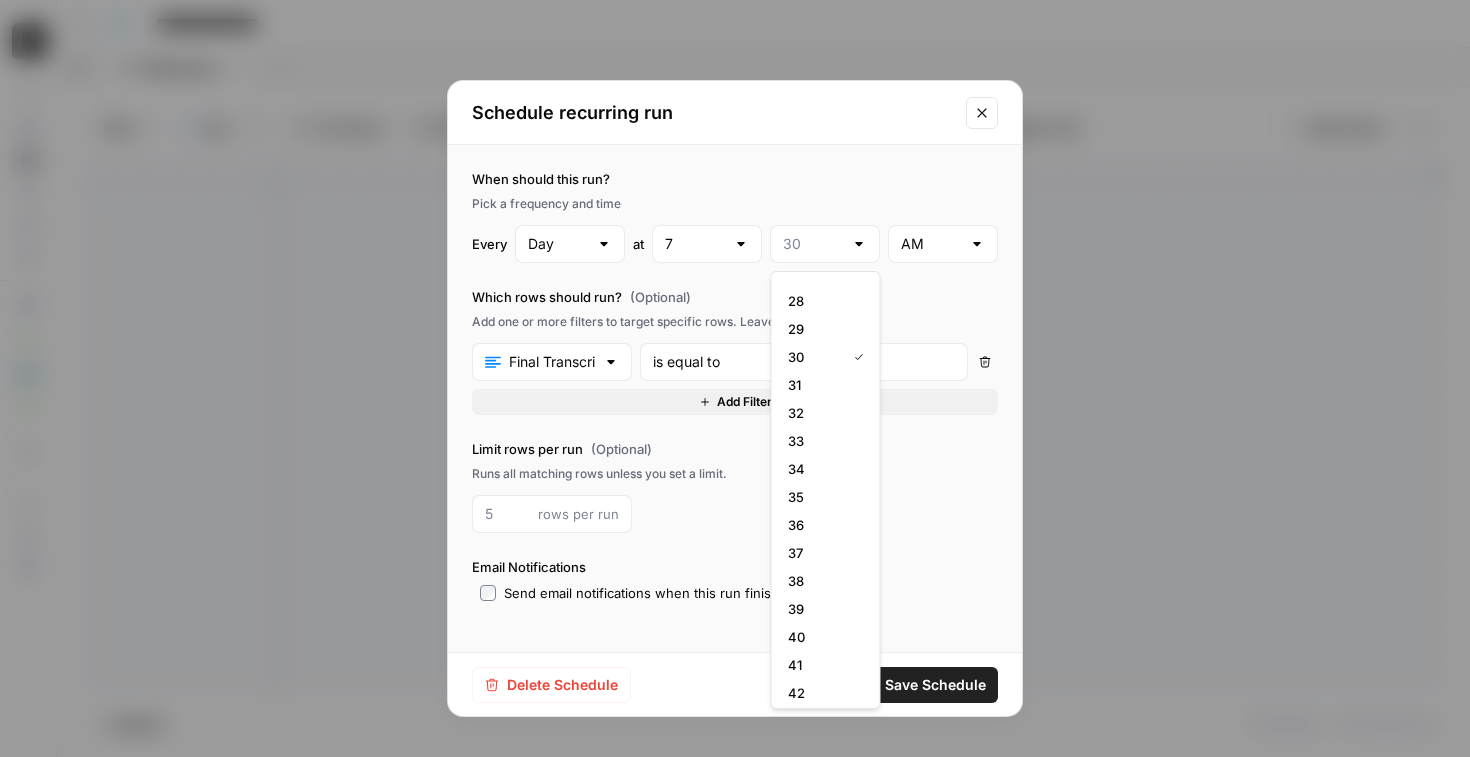 scroll, scrollTop: 802, scrollLeft: 0, axis: vertical 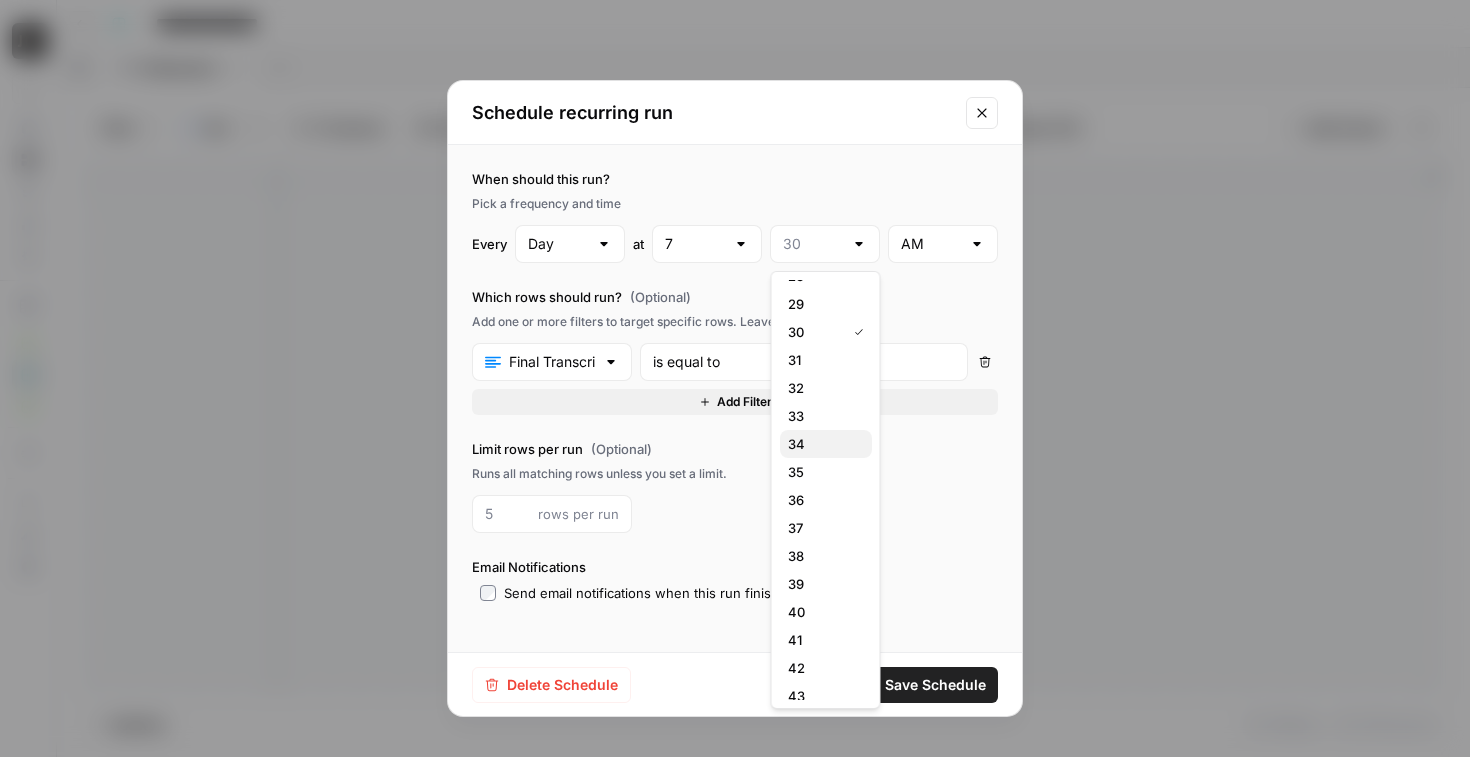 click on "34" at bounding box center [826, 444] 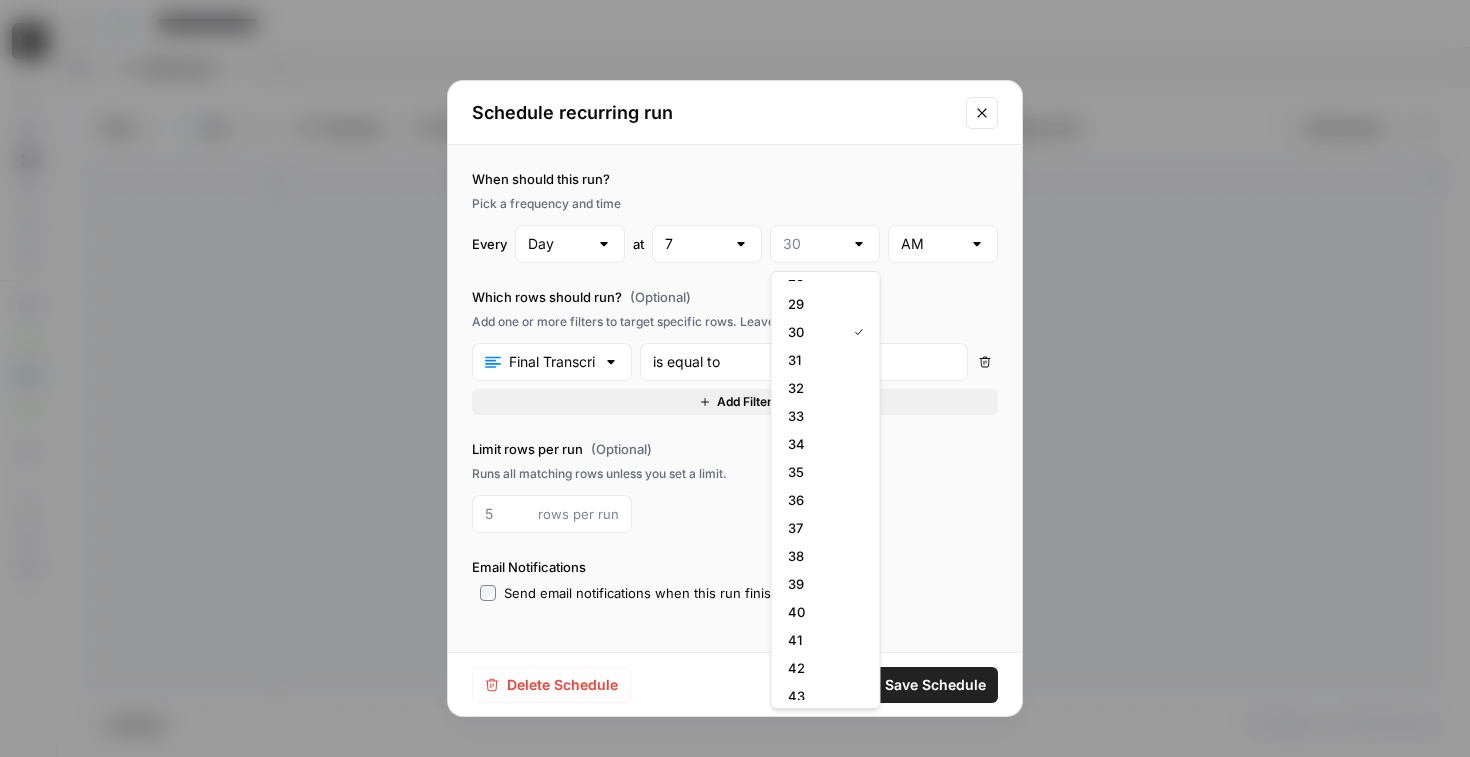 type on "34" 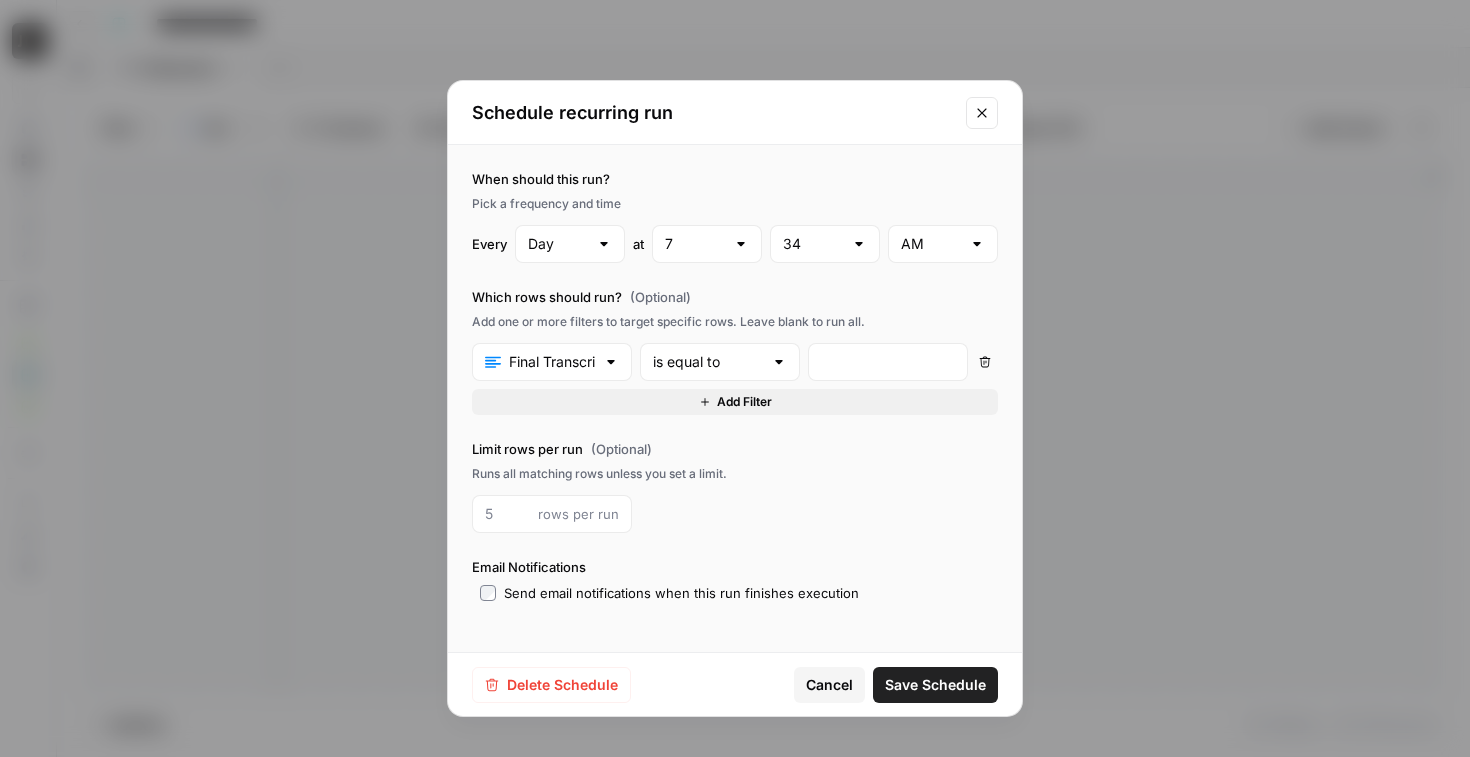 click on "Save Schedule" at bounding box center (935, 685) 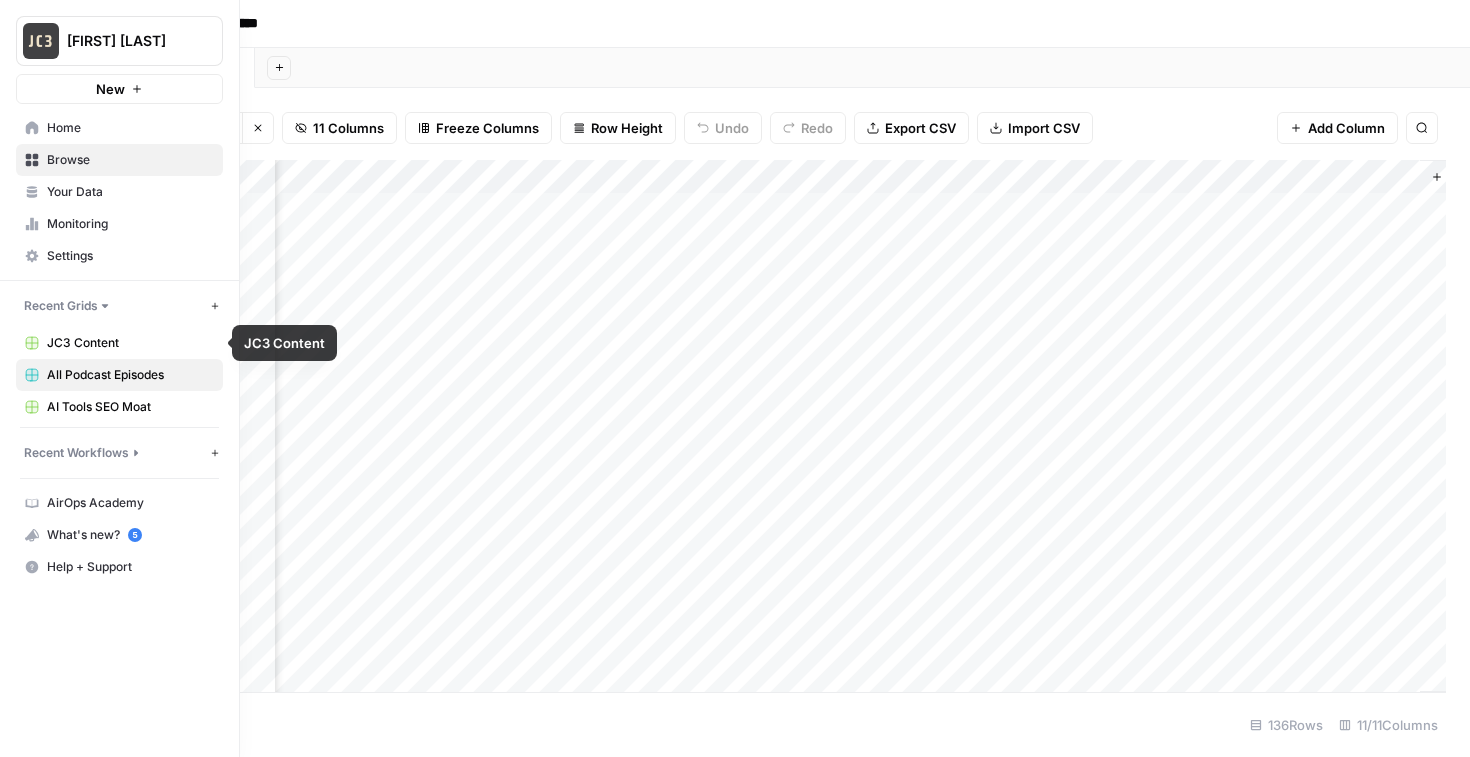 click on "AI Tools SEO Moat" at bounding box center [130, 407] 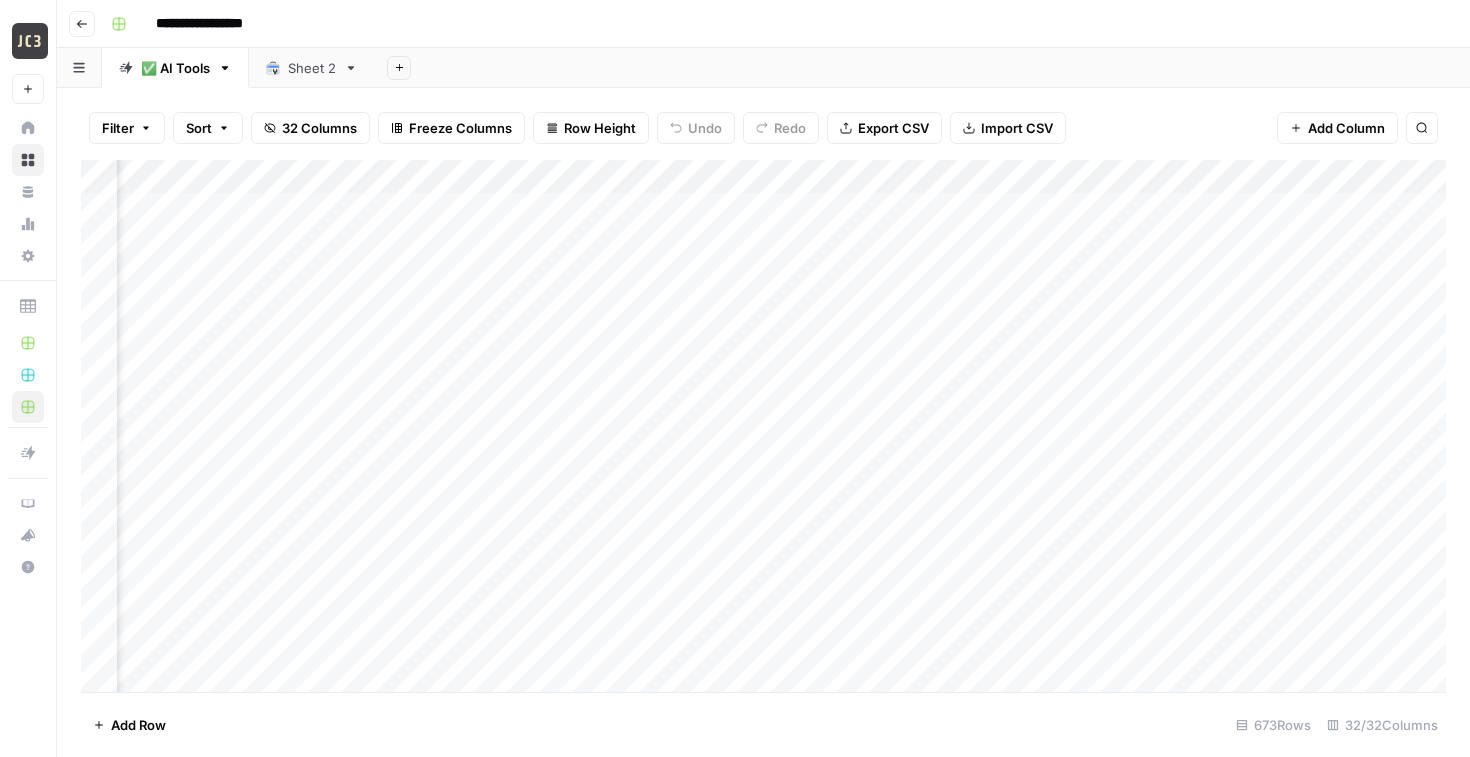 scroll, scrollTop: 0, scrollLeft: 7153, axis: horizontal 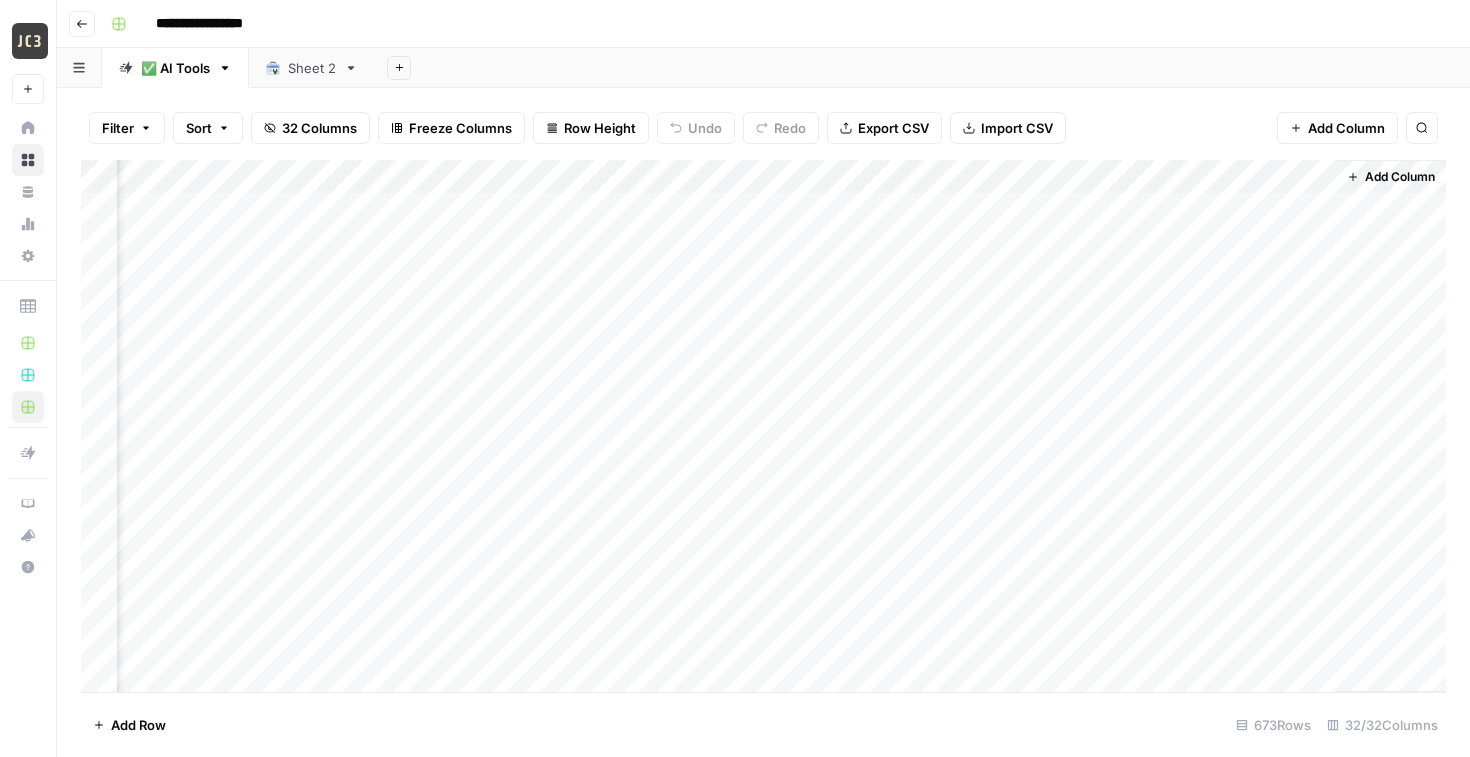 click on "Add Column" at bounding box center [763, 426] 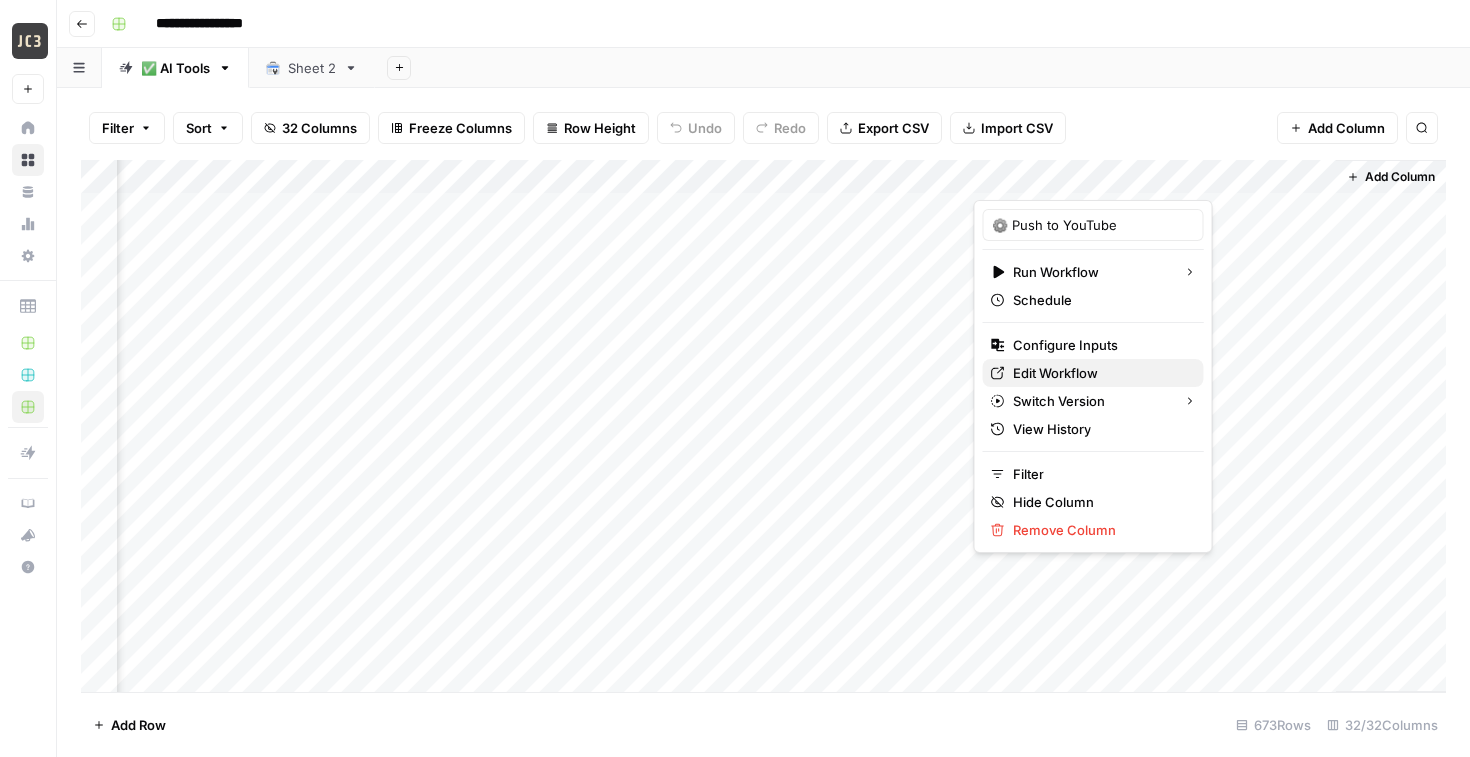 click on "Edit Workflow" at bounding box center [1055, 373] 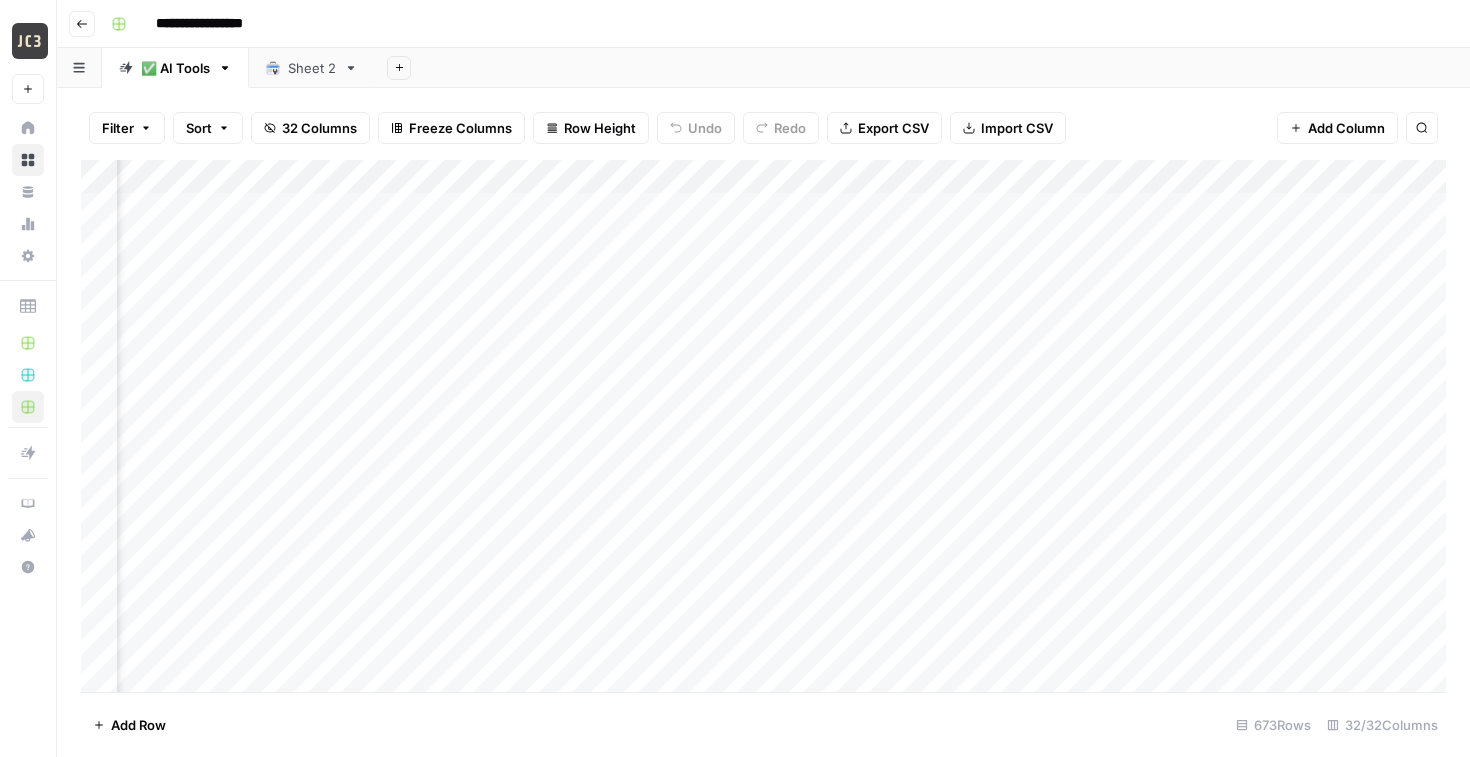 scroll, scrollTop: 0, scrollLeft: 6162, axis: horizontal 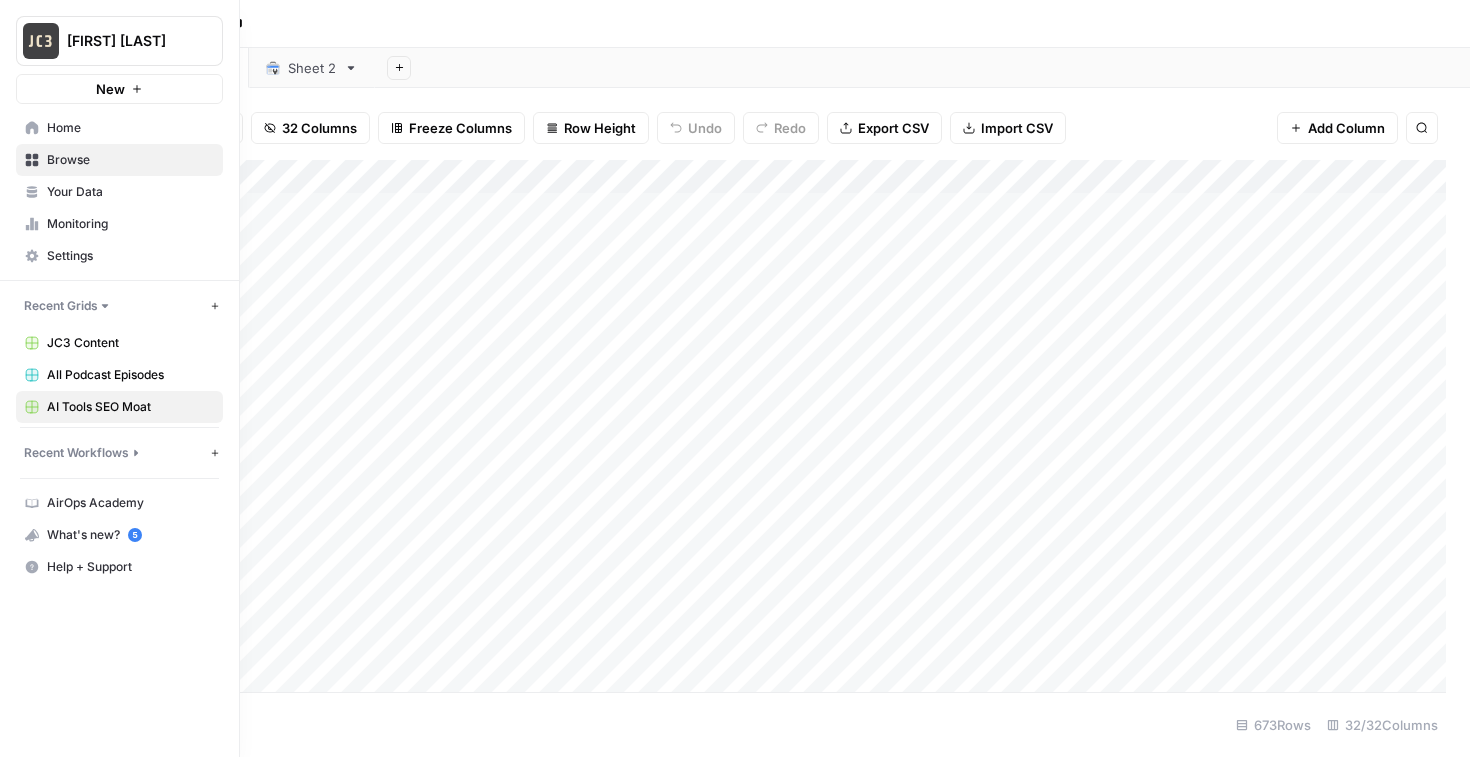 click 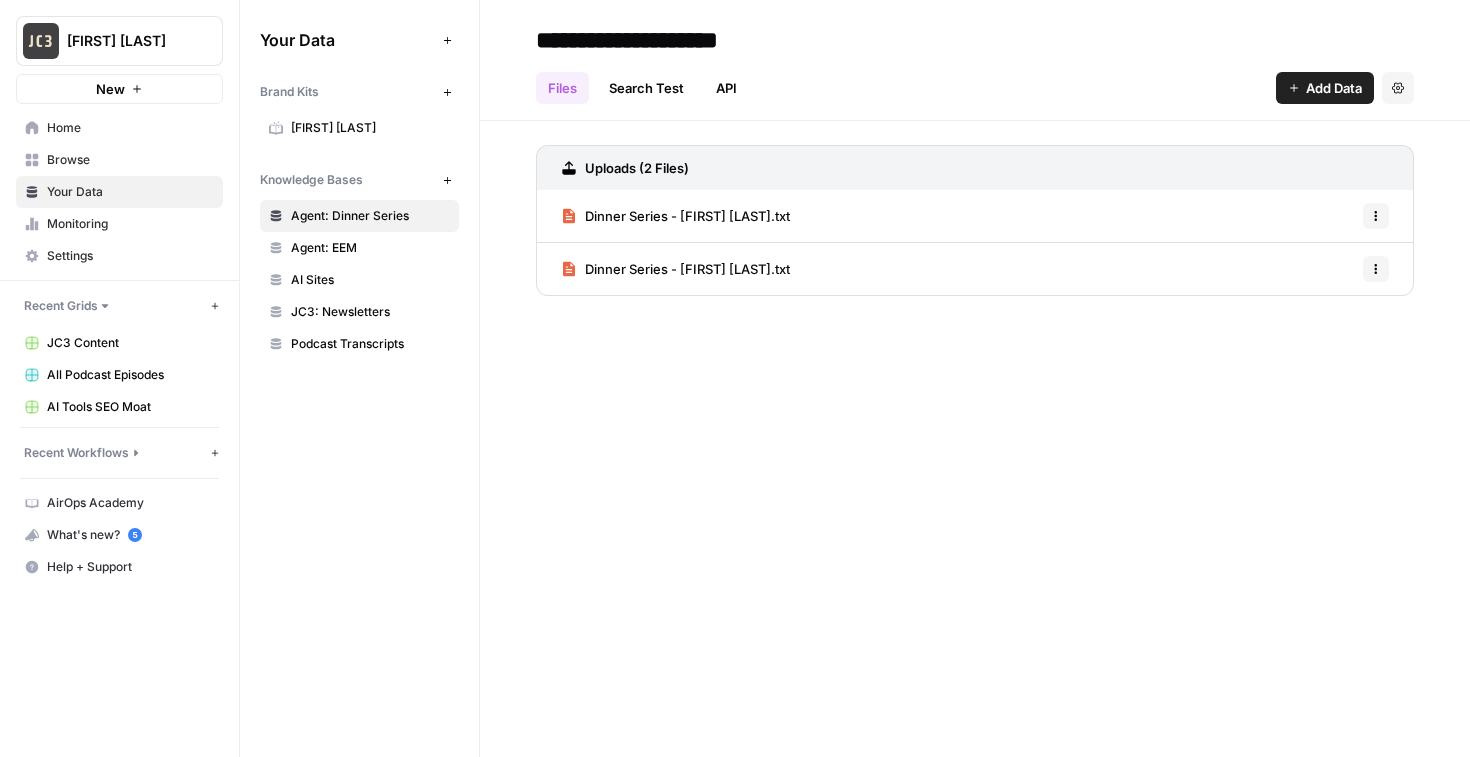 click on "Browse" at bounding box center [130, 160] 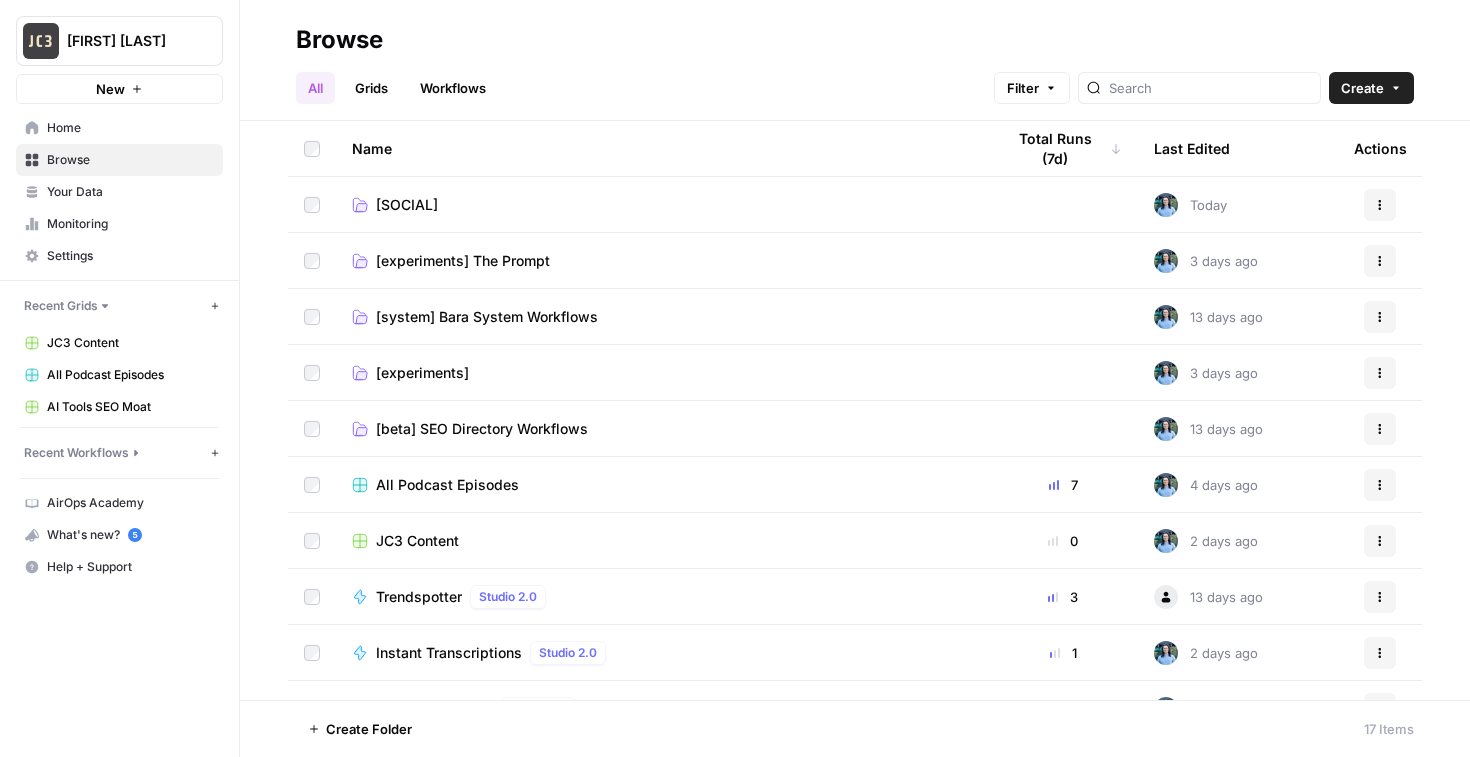 click on "JC3 Content" at bounding box center (130, 343) 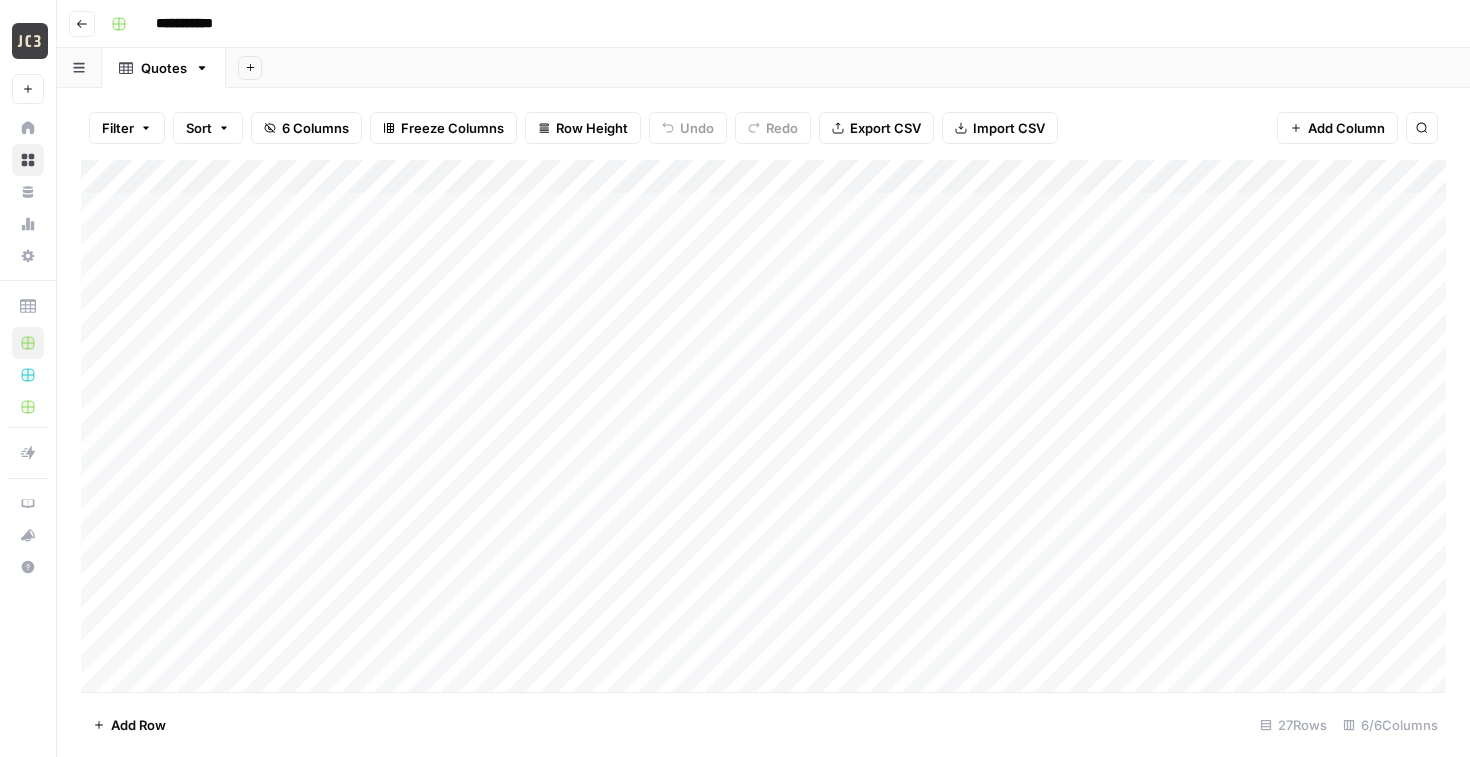 click on "Add Column" at bounding box center [763, 426] 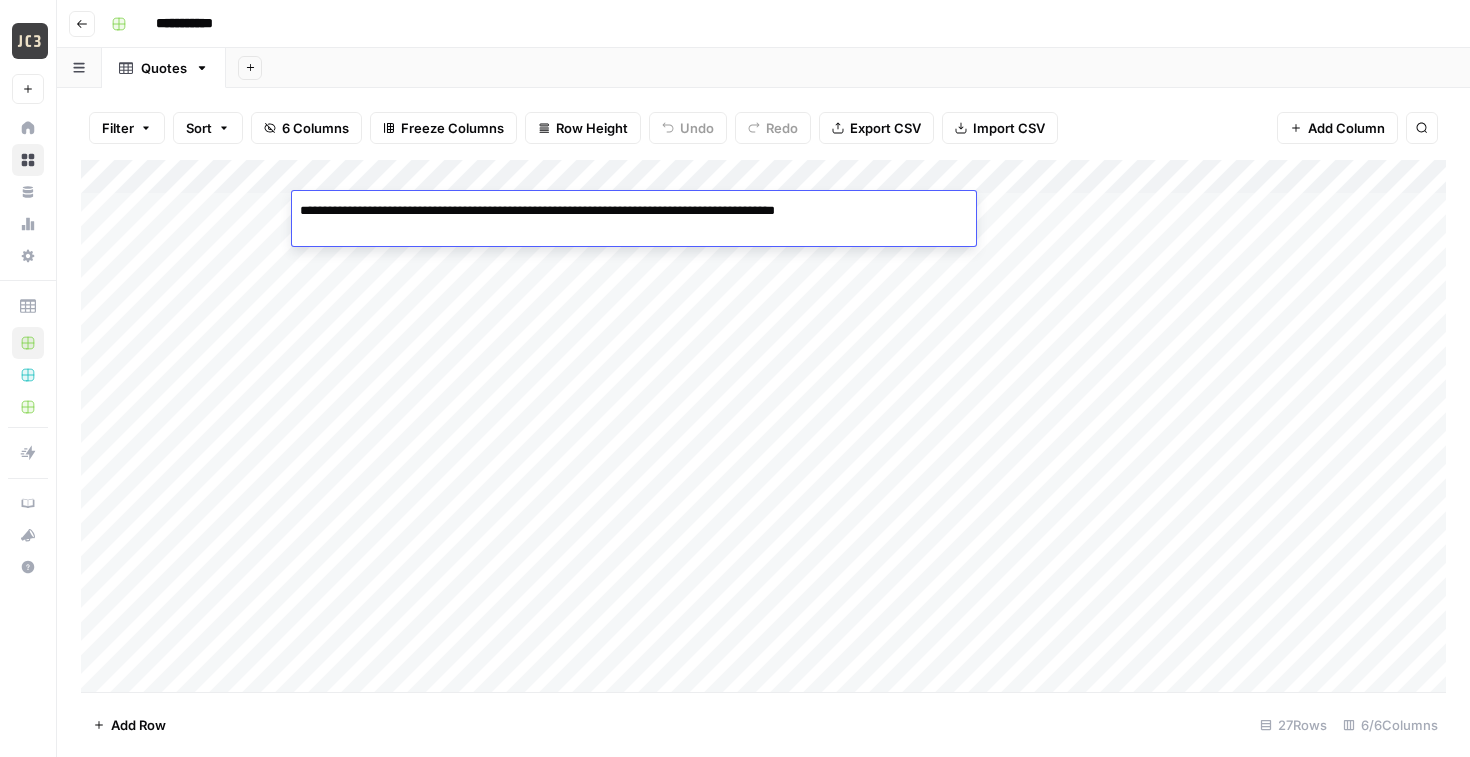 click on "Add Sheet" at bounding box center (848, 68) 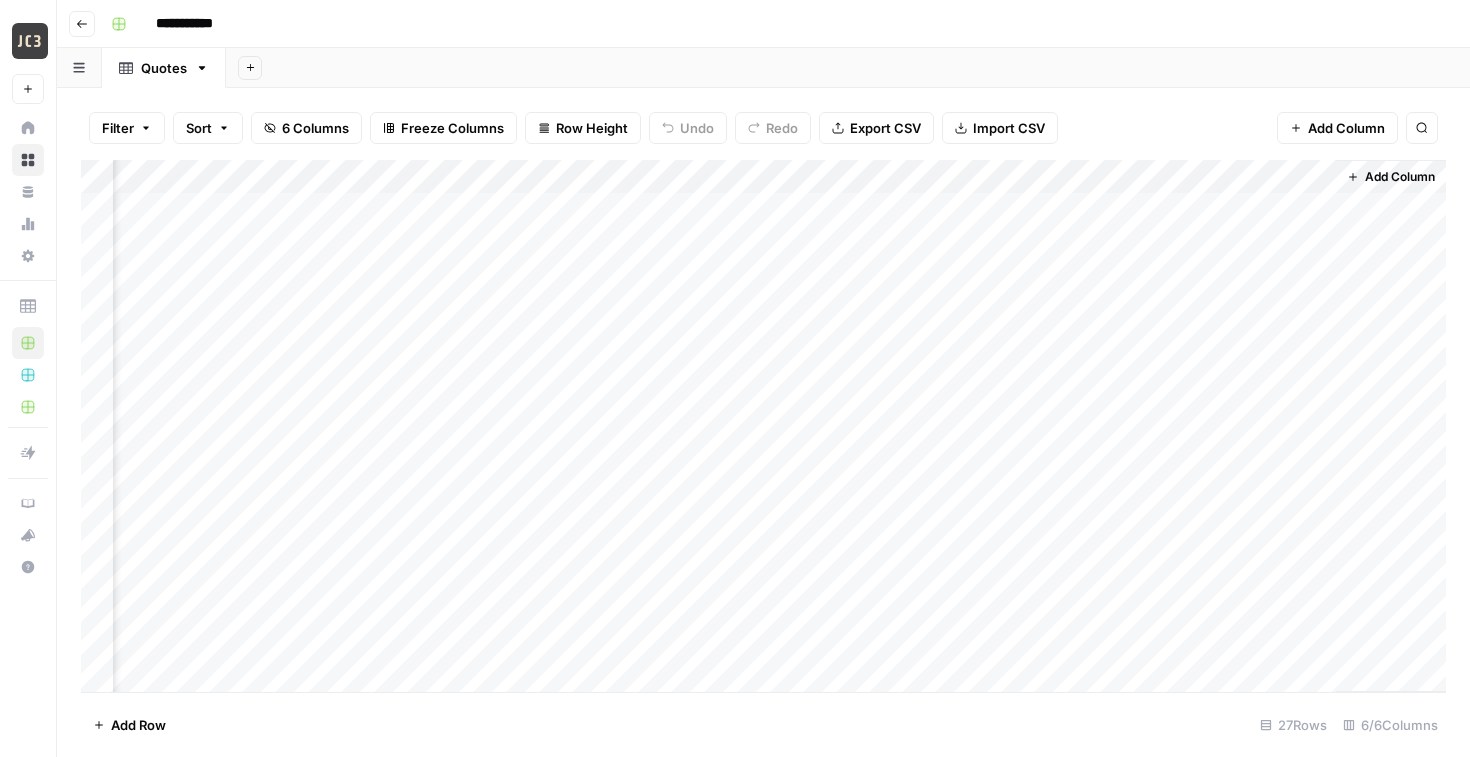 scroll, scrollTop: 938, scrollLeft: 836, axis: both 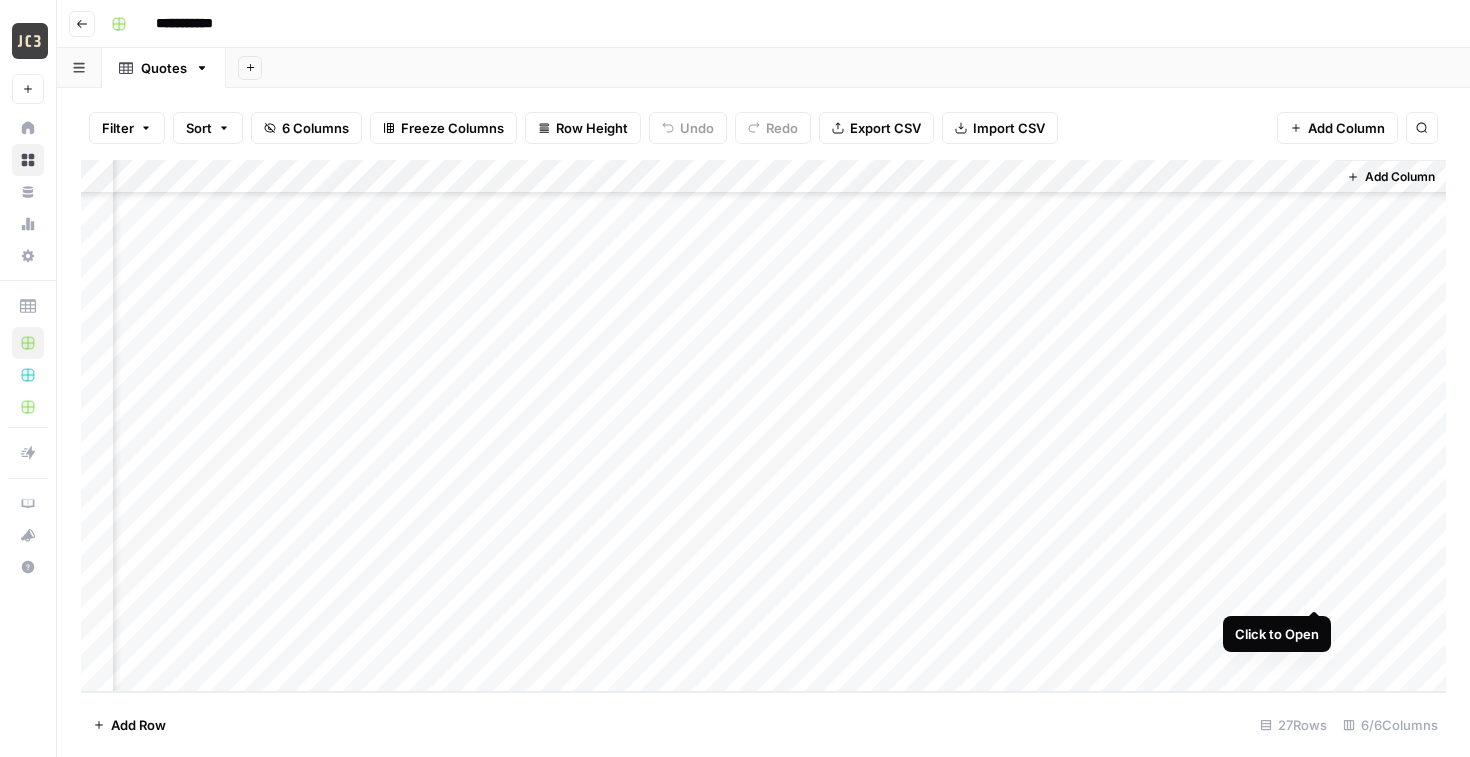 click on "Add Column" at bounding box center [763, 426] 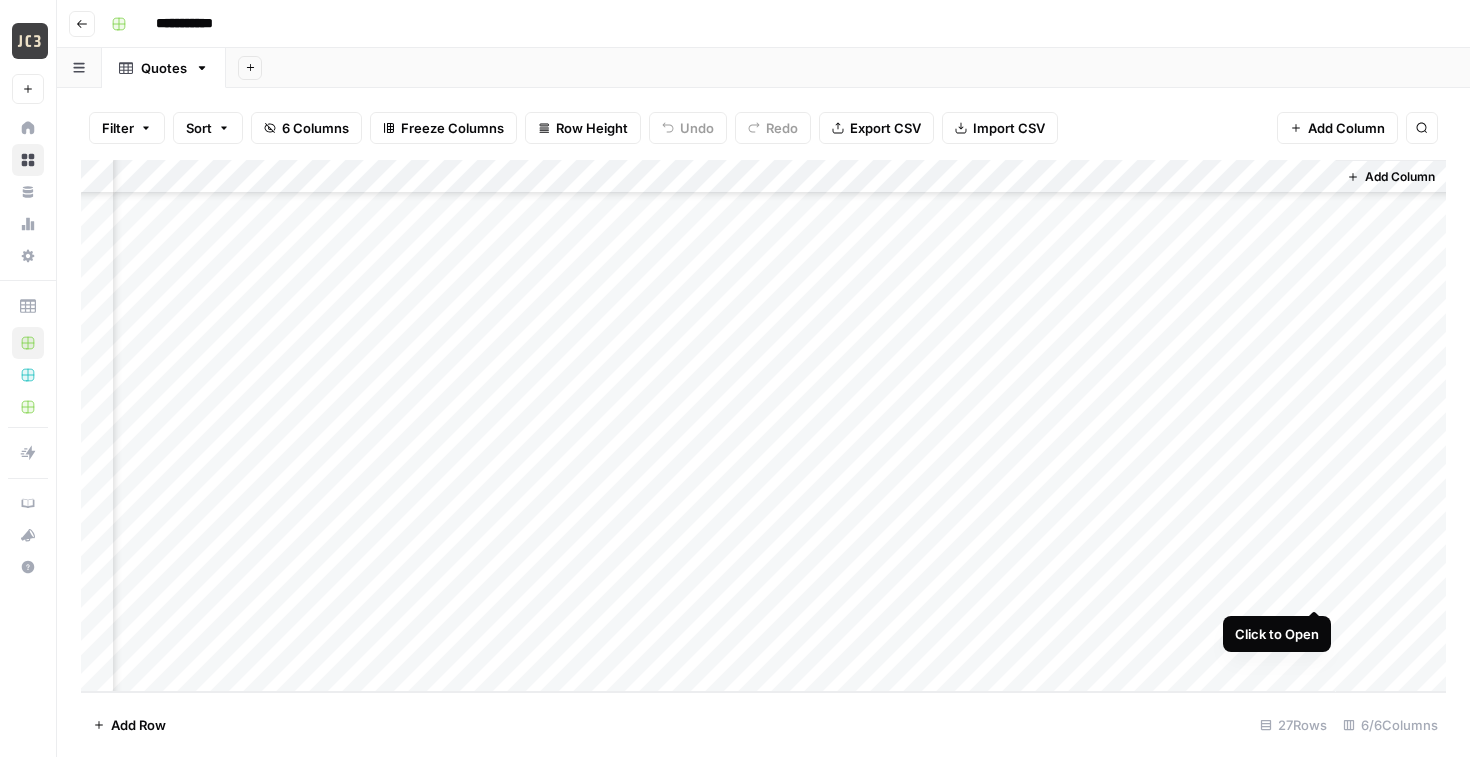 scroll, scrollTop: 938, scrollLeft: 826, axis: both 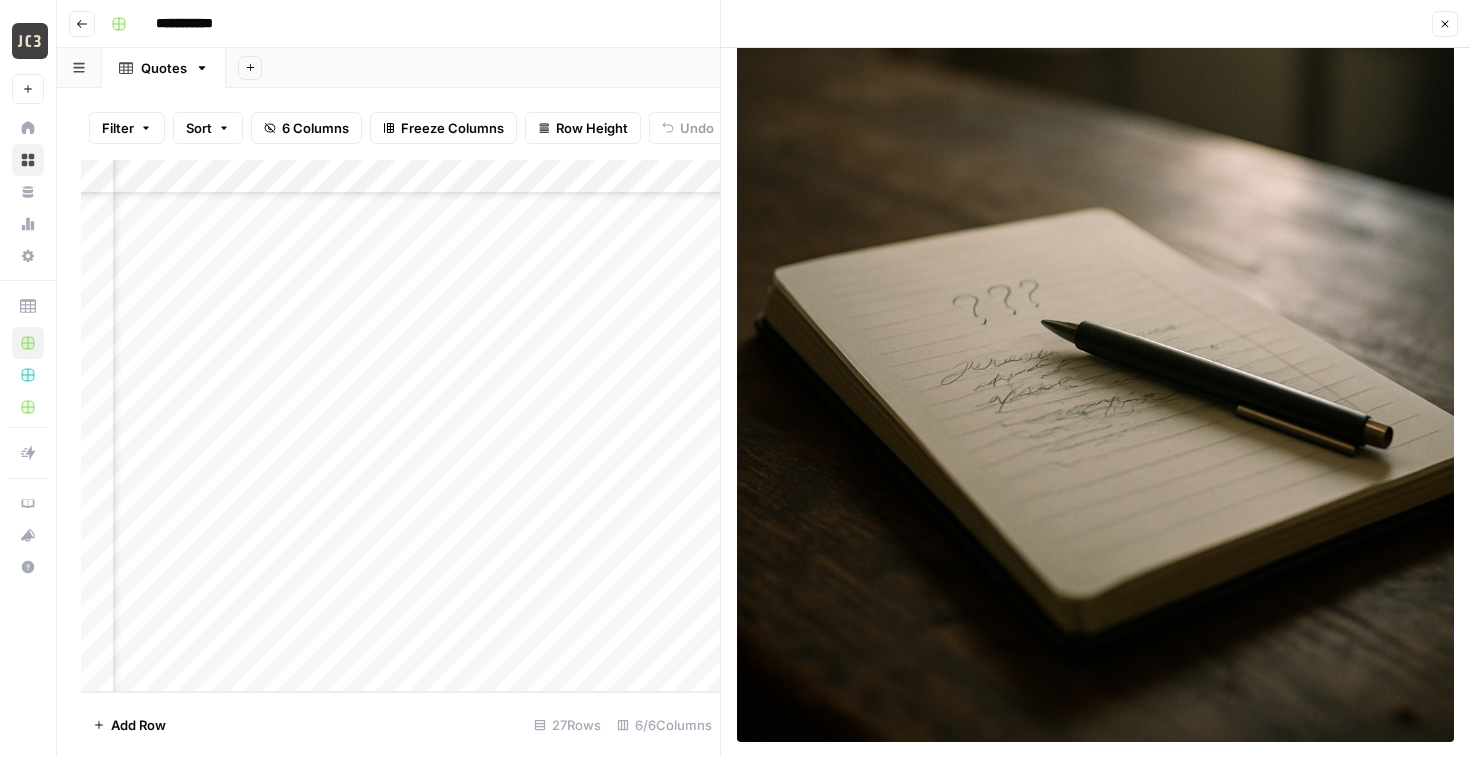 click 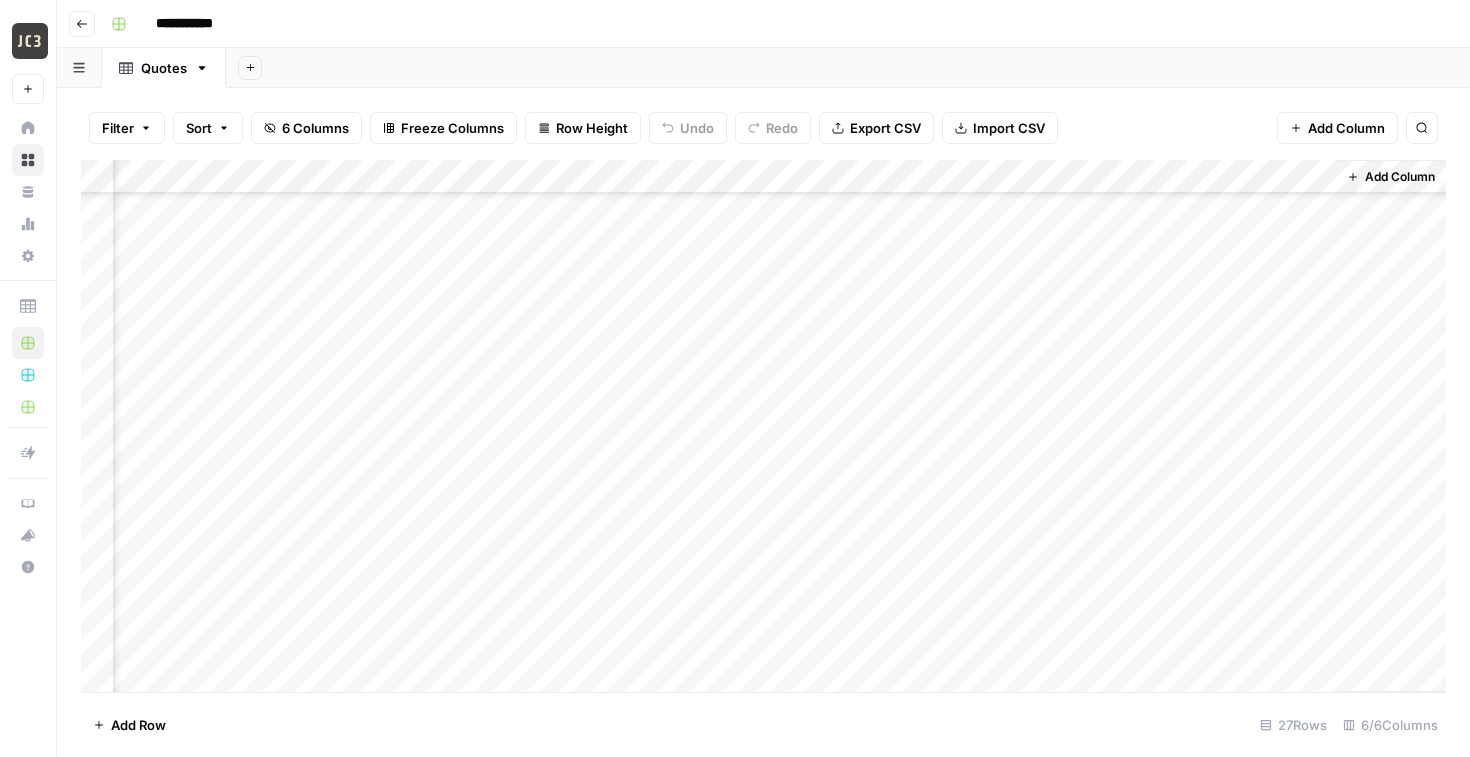 scroll, scrollTop: 938, scrollLeft: 836, axis: both 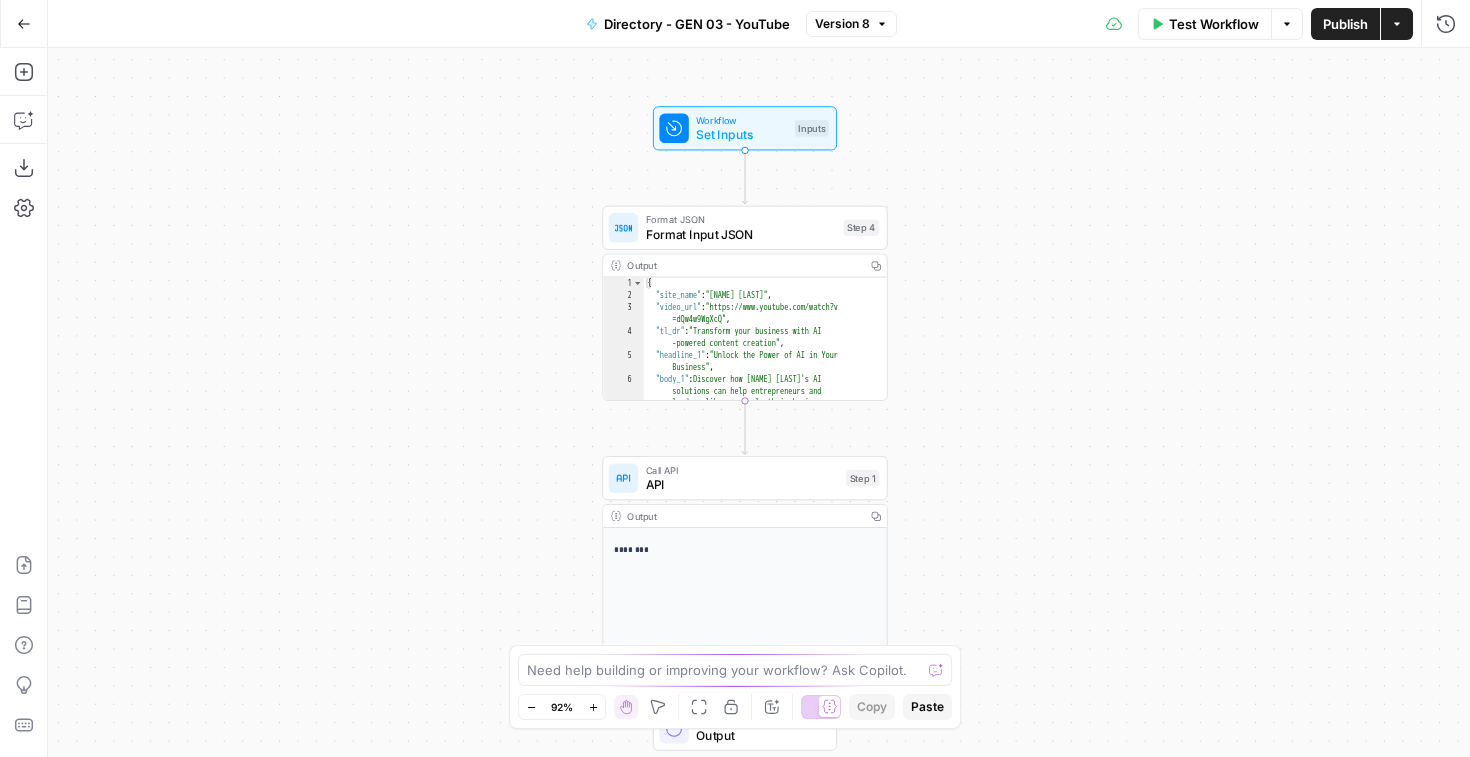 drag, startPoint x: 0, startPoint y: 0, endPoint x: 1061, endPoint y: 395, distance: 1132.1422 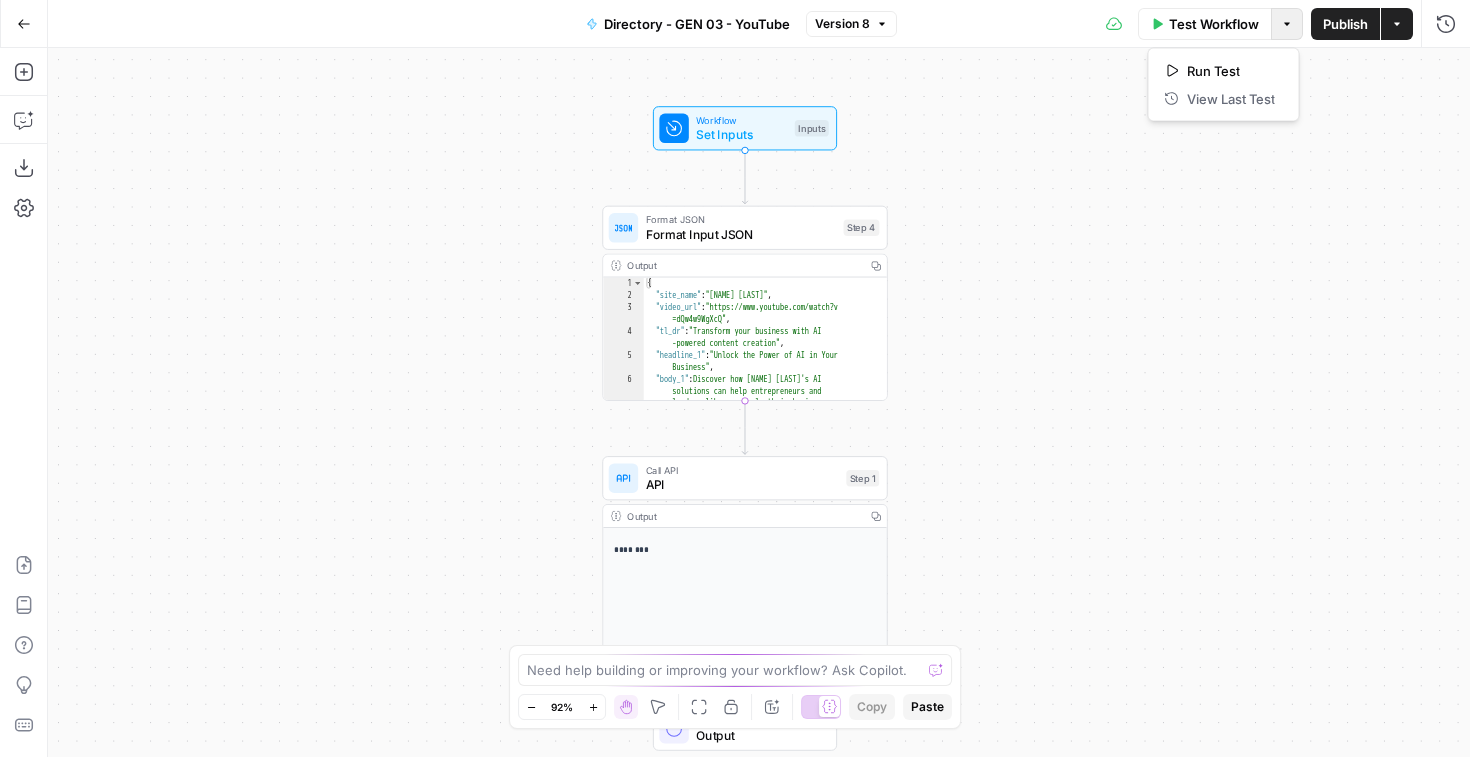 click on "Options" at bounding box center (1287, 24) 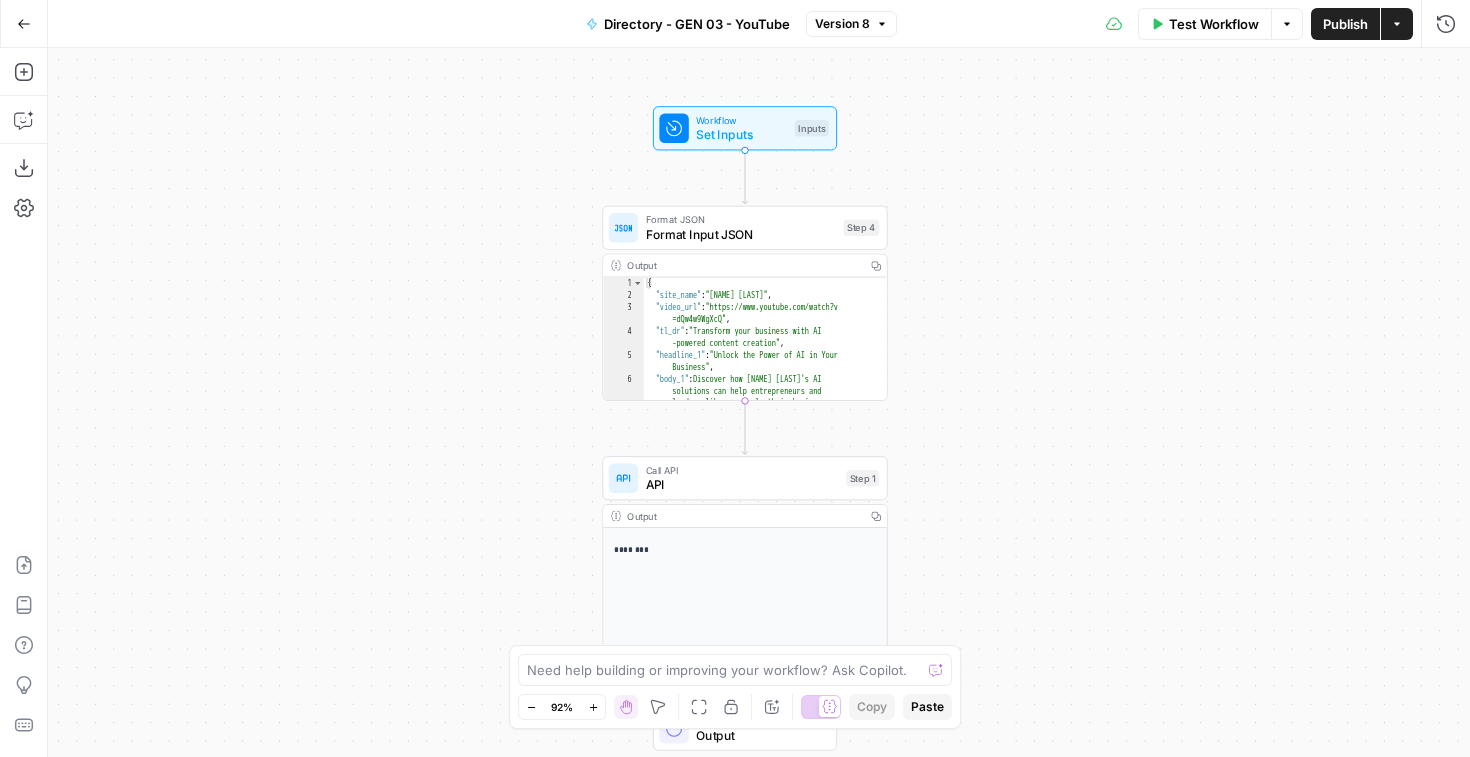 click 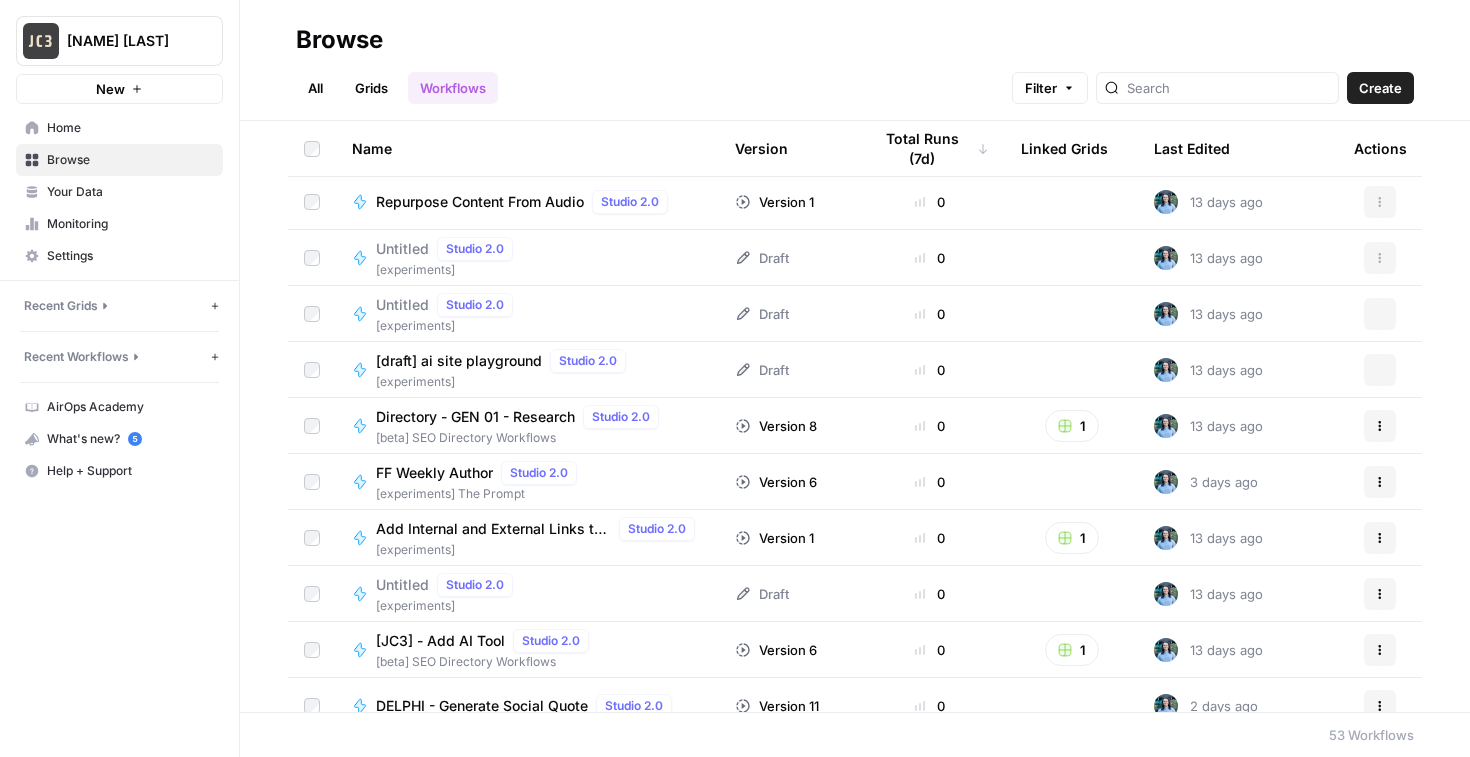 scroll, scrollTop: 1520, scrollLeft: 0, axis: vertical 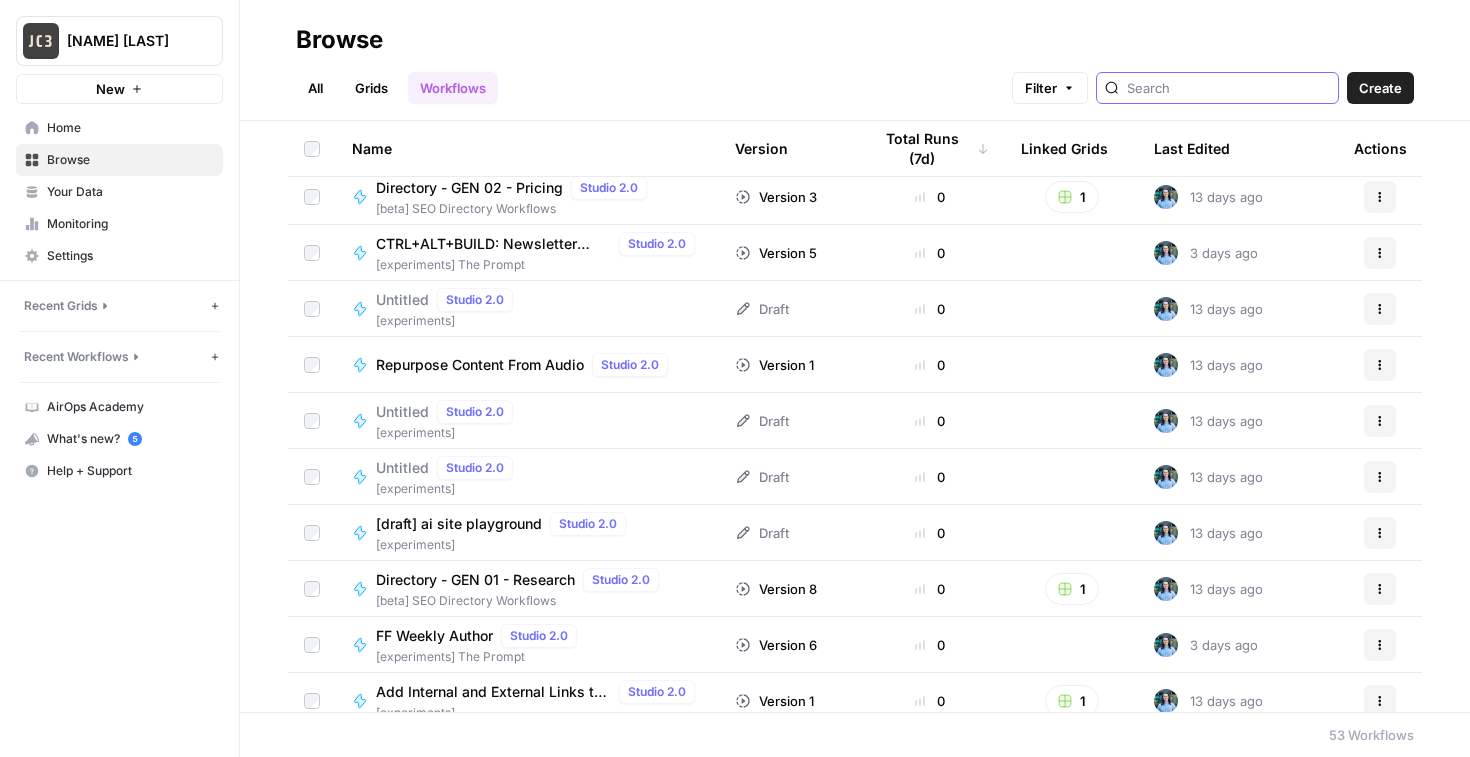 click at bounding box center (1228, 88) 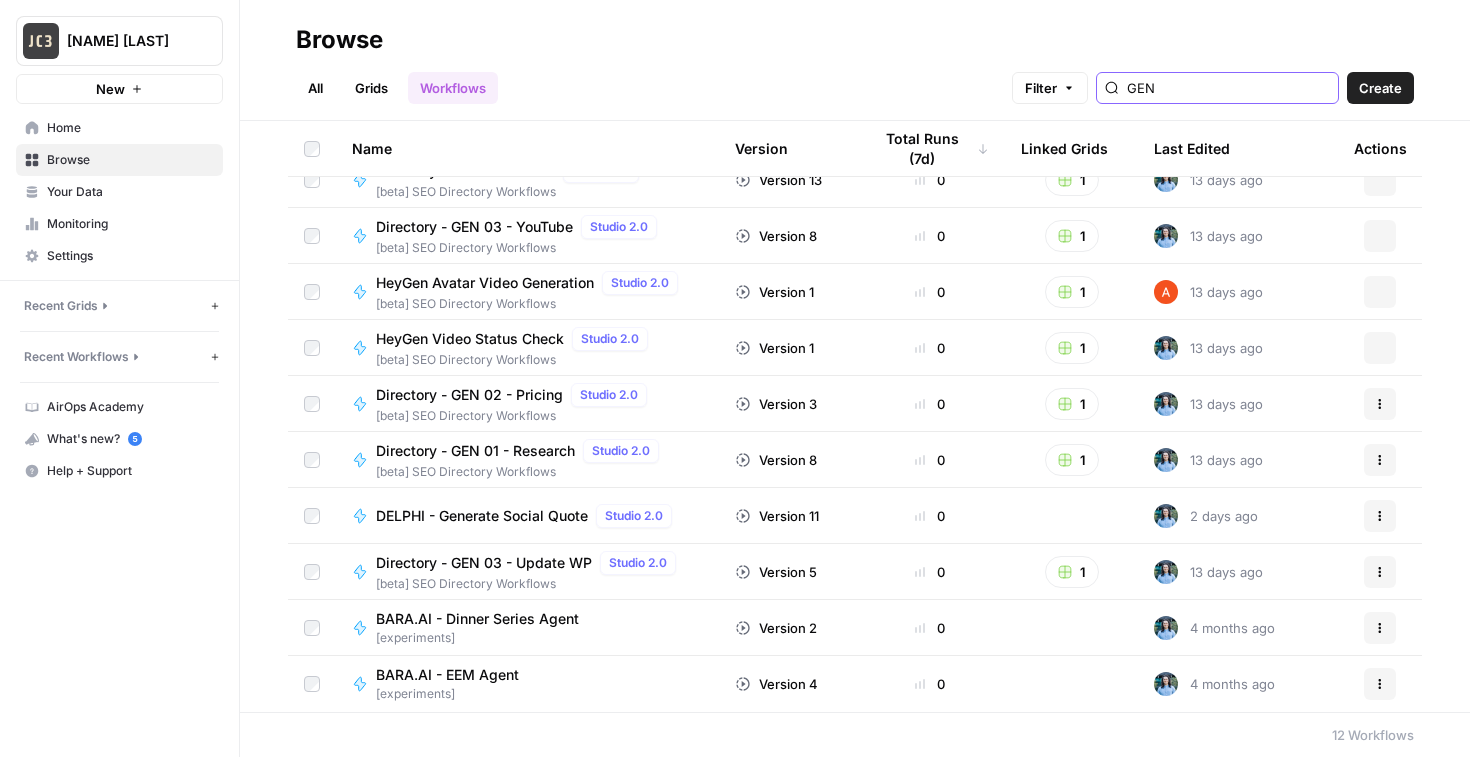 scroll, scrollTop: 137, scrollLeft: 0, axis: vertical 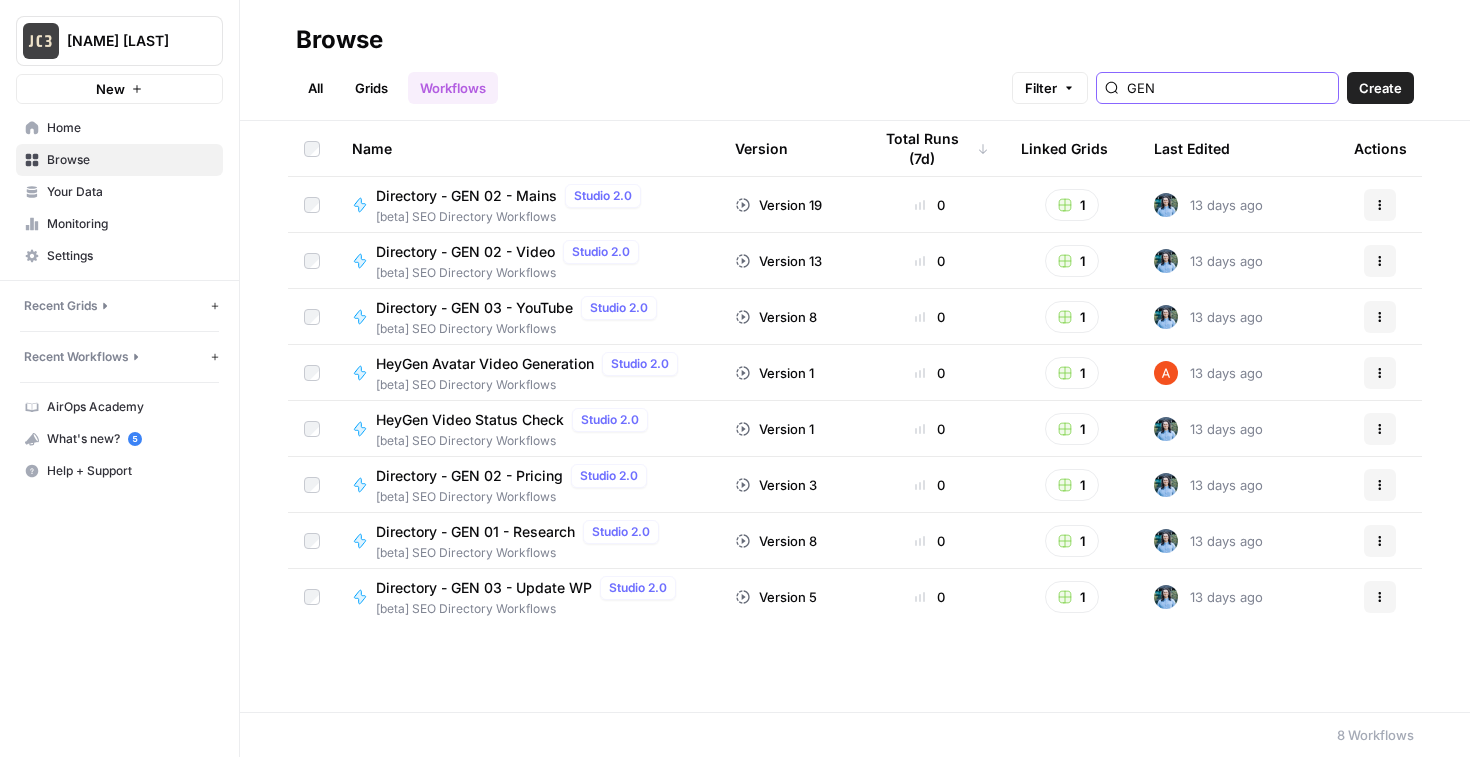 type on "GEN" 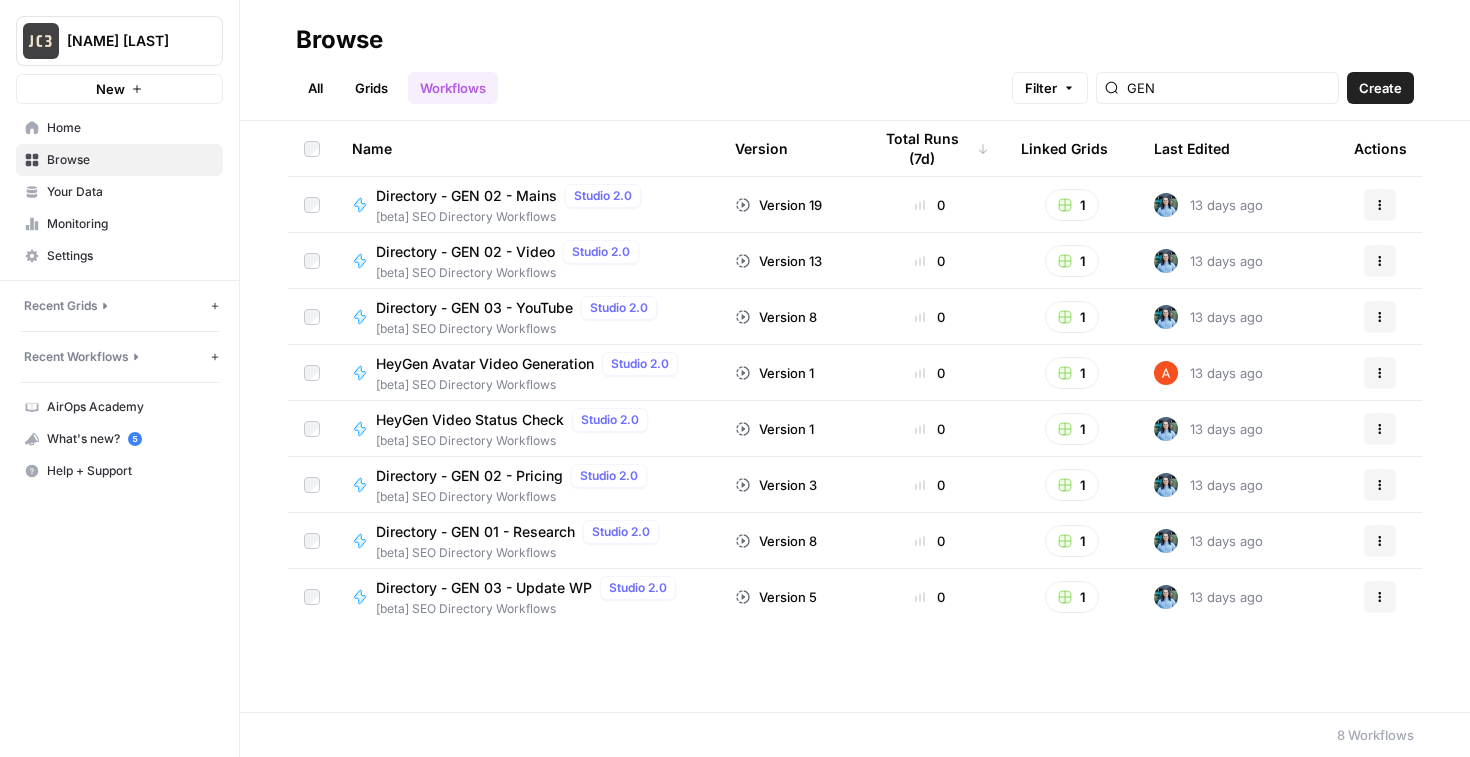 click 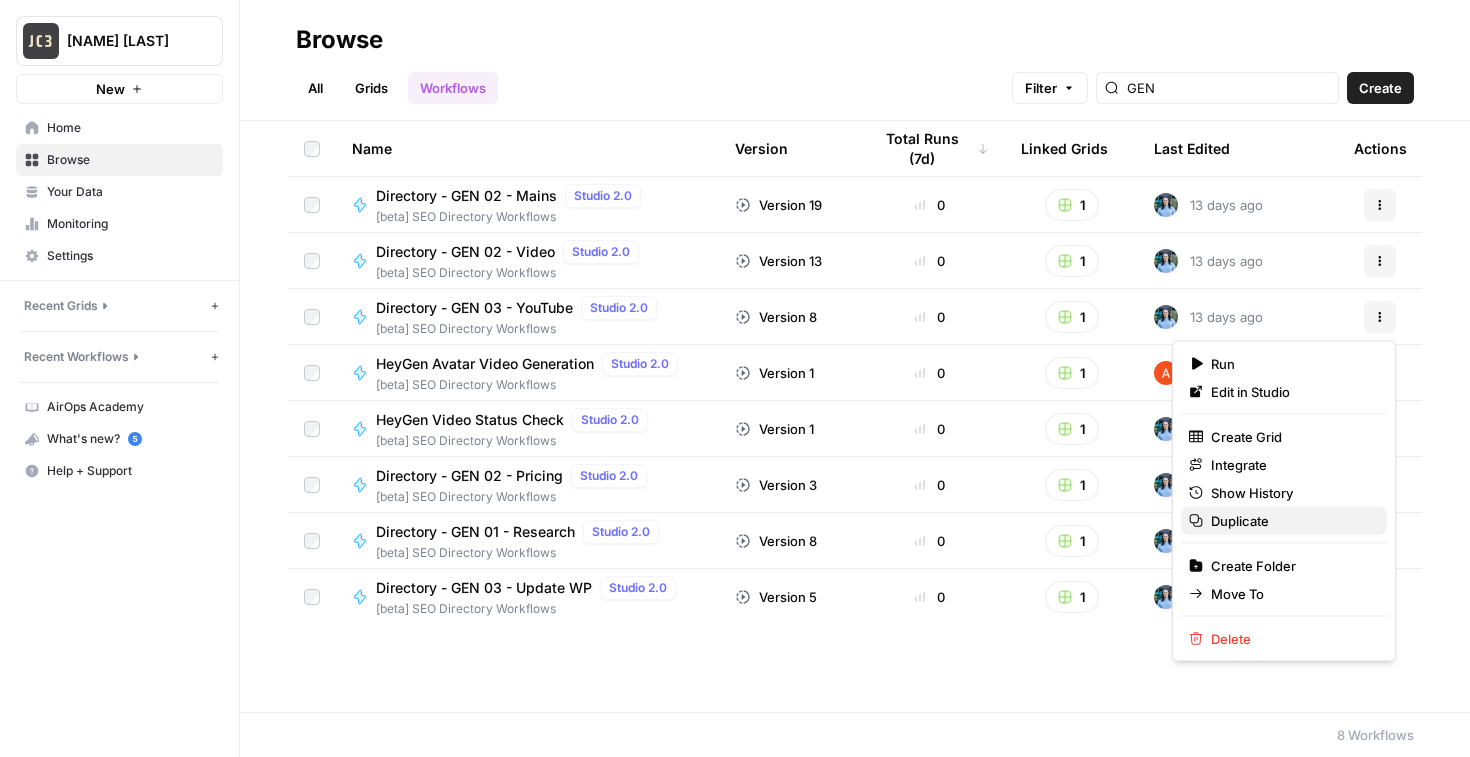 click on "Duplicate" at bounding box center (1284, 521) 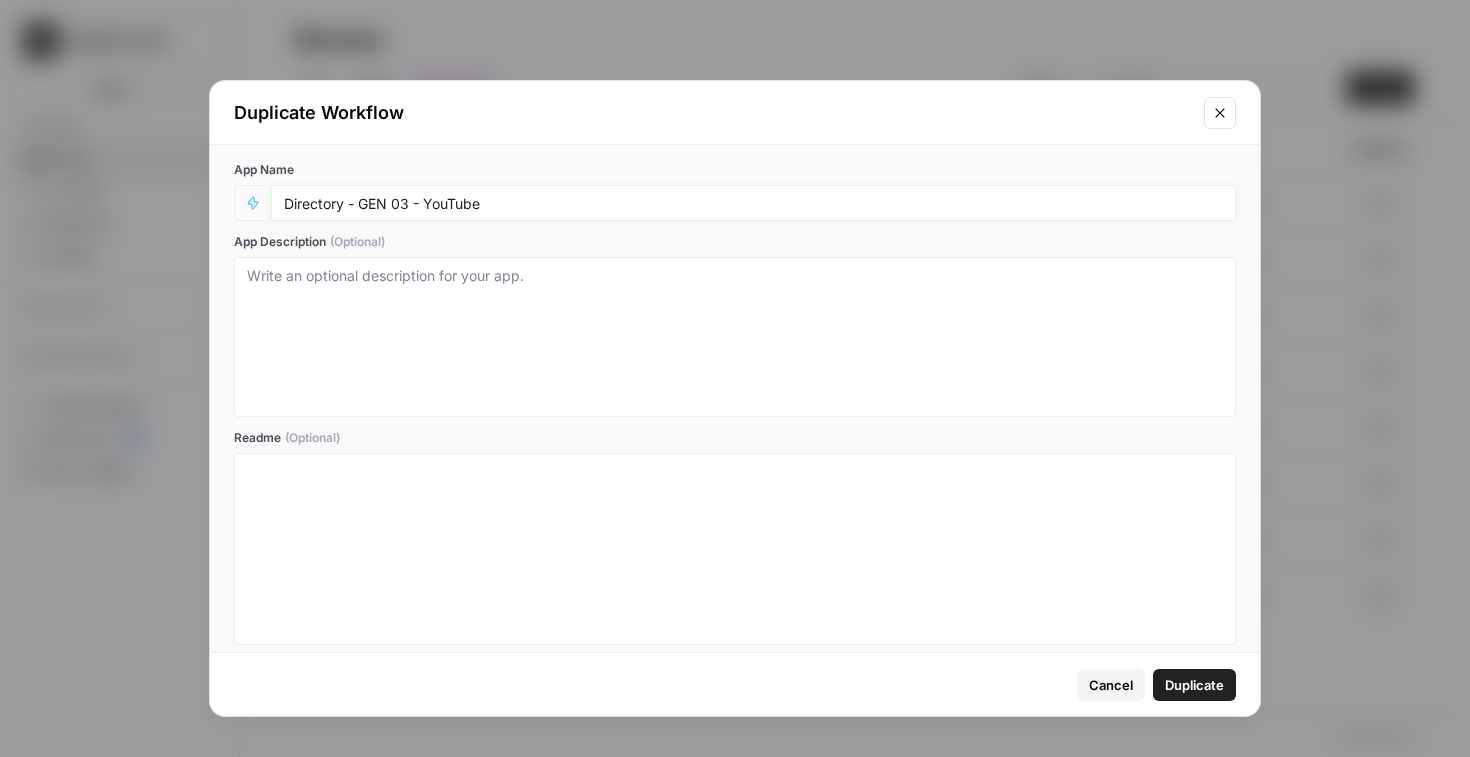 click on "Directory - GEN 03 - YouTube" at bounding box center (753, 203) 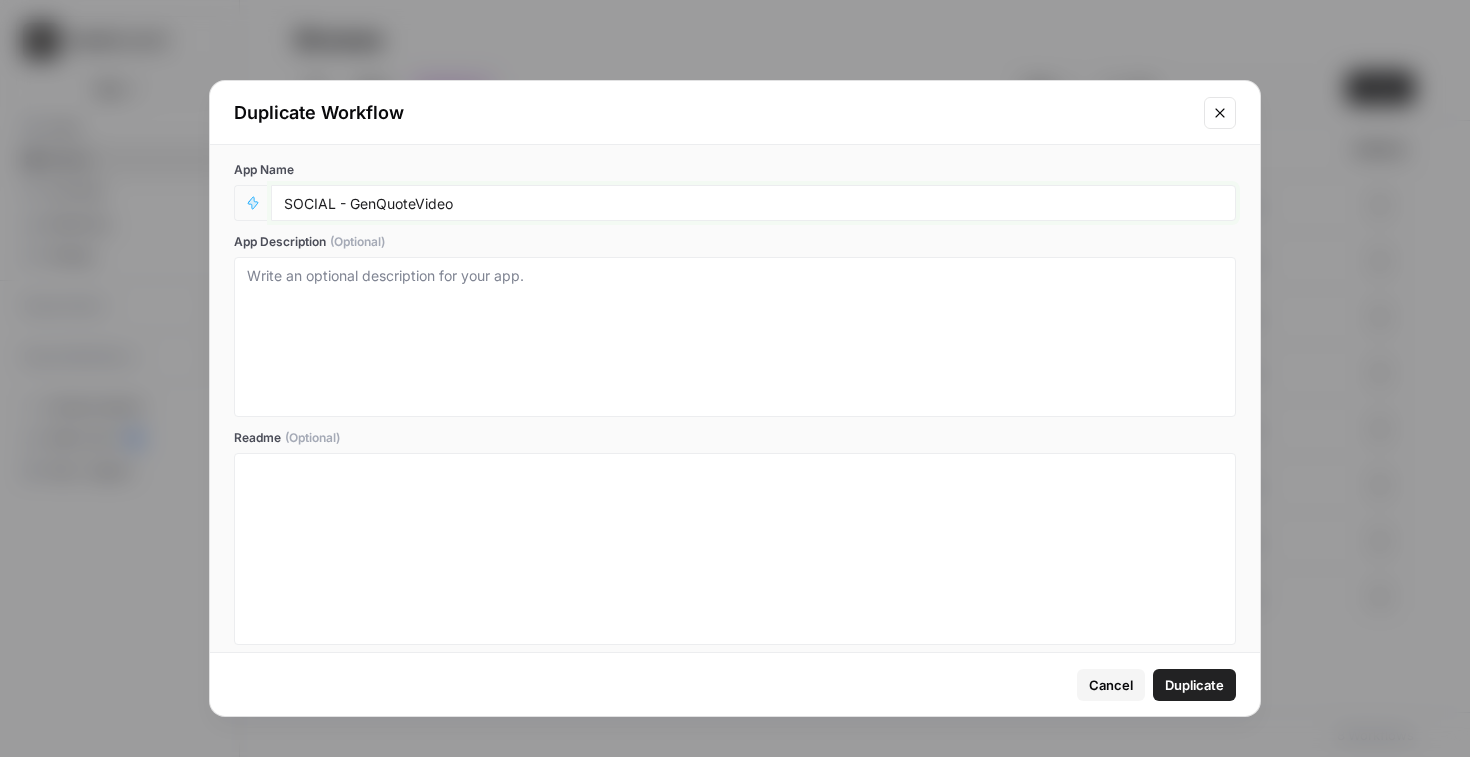 type on "SOCIAL - GenQuoteVideo" 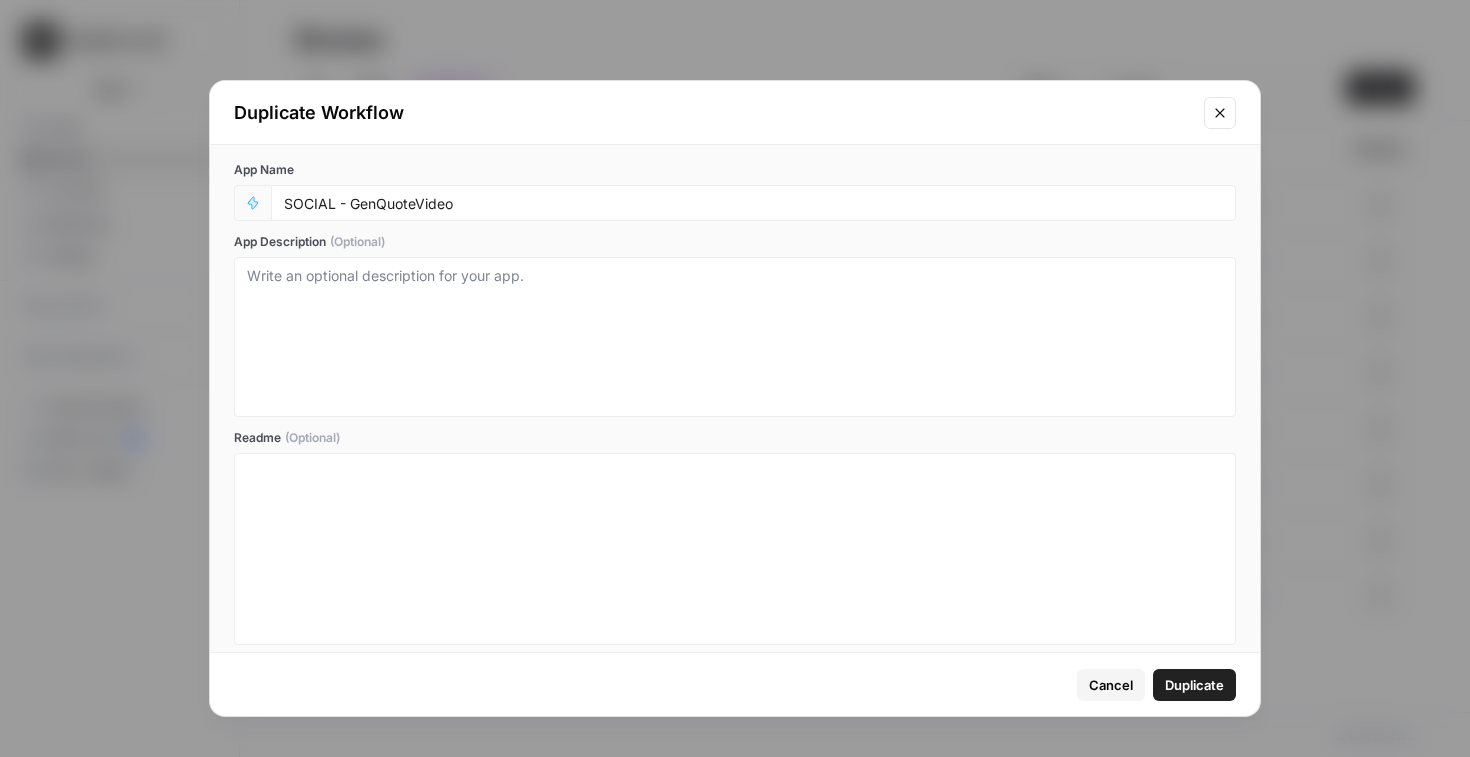click on "Duplicate" at bounding box center (1194, 685) 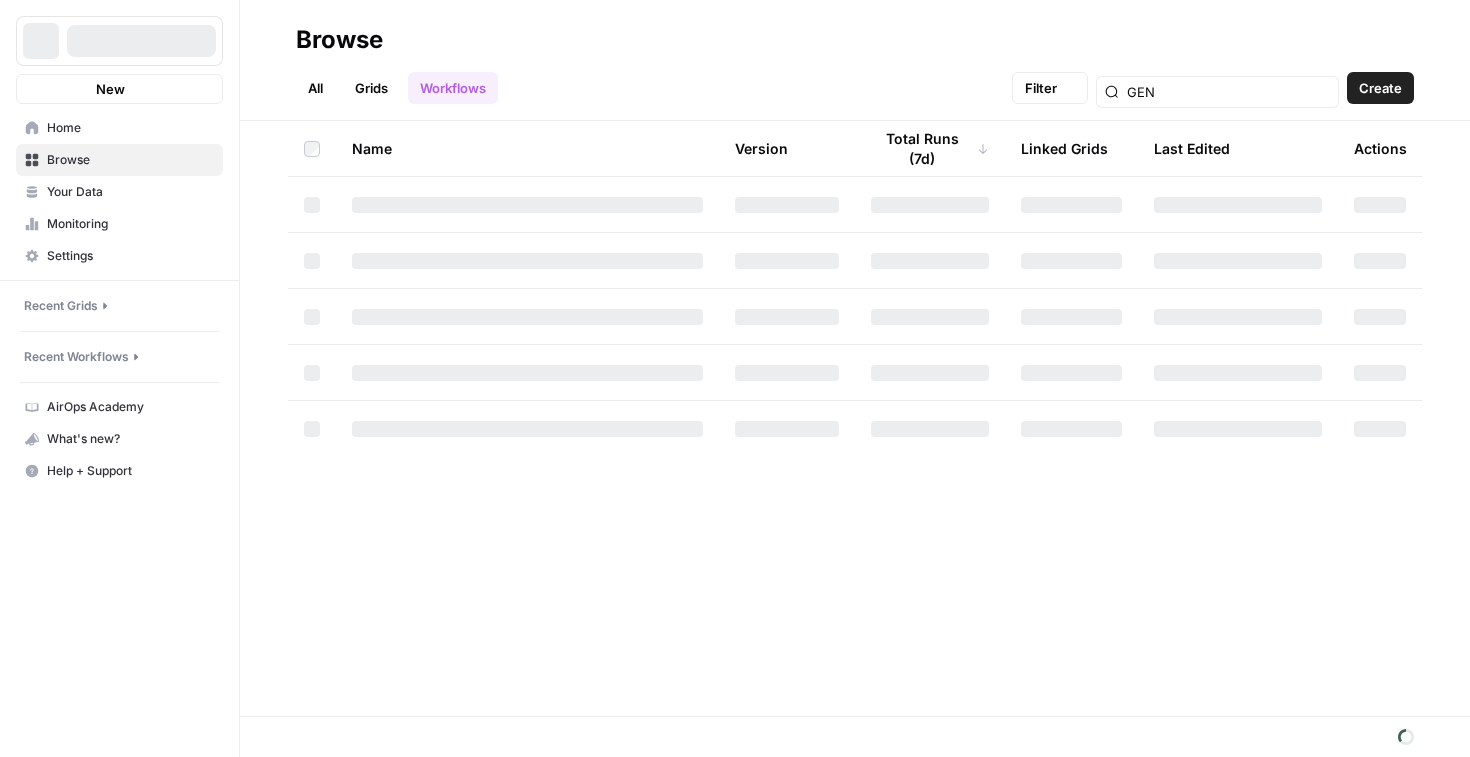 scroll, scrollTop: 0, scrollLeft: 0, axis: both 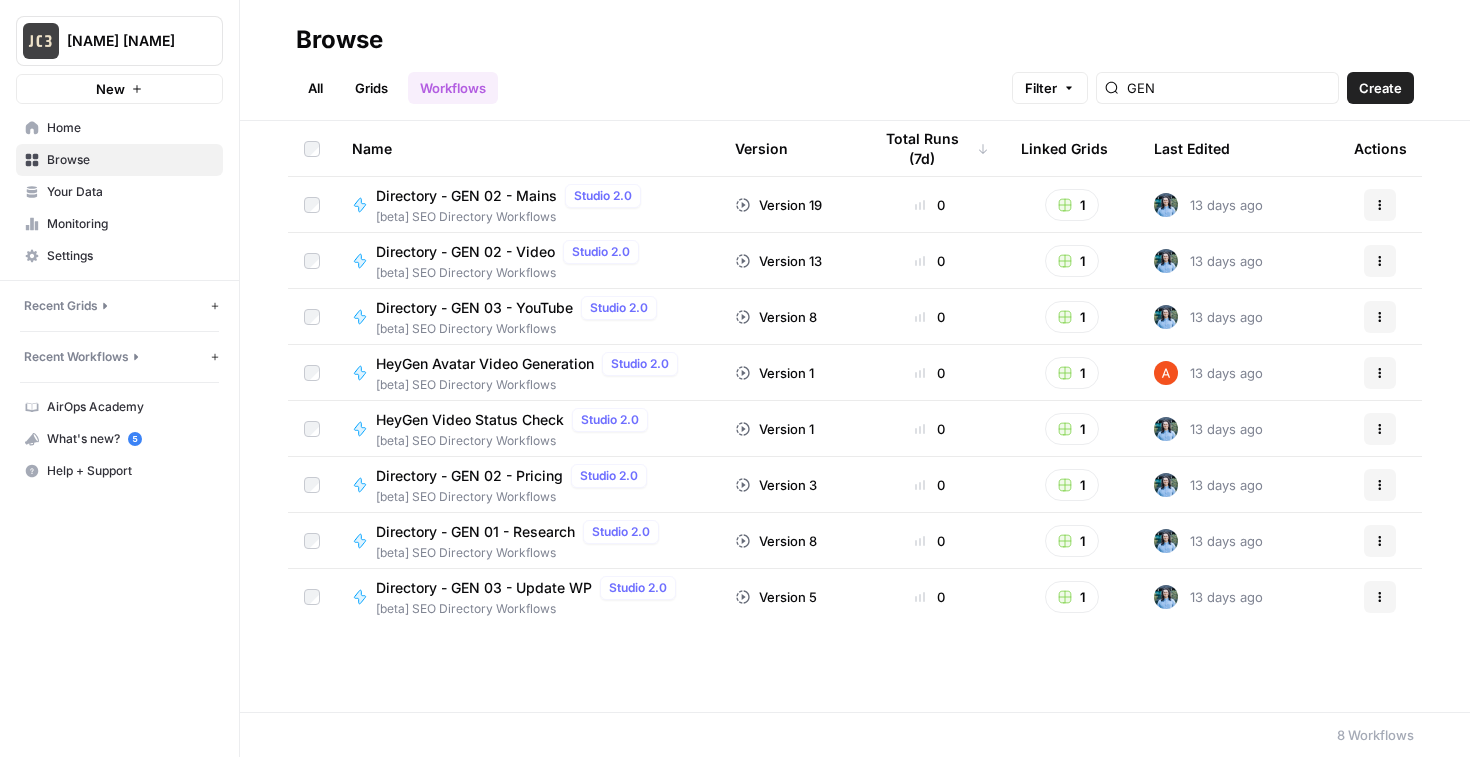 click on "Grids" at bounding box center (371, 88) 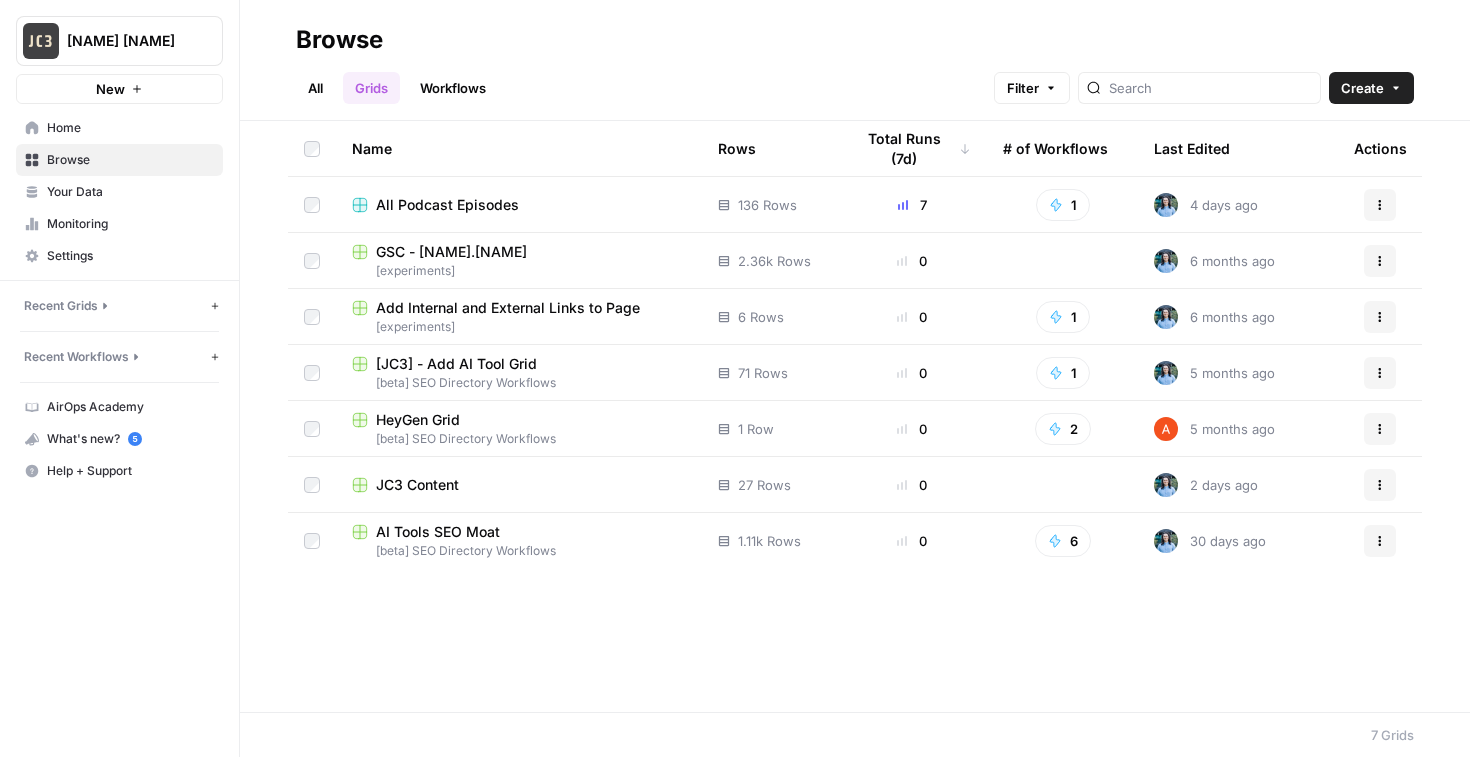 click on "All" at bounding box center (315, 88) 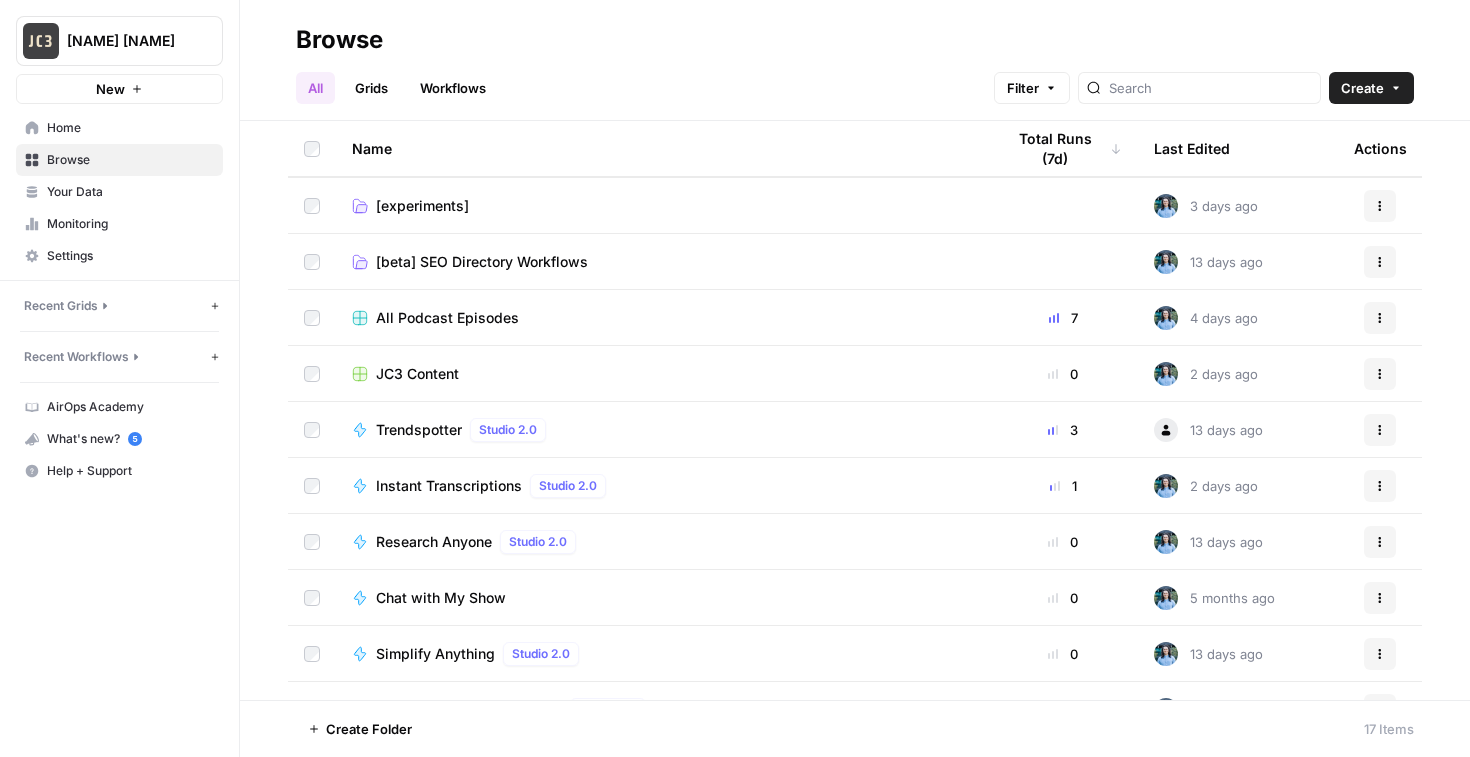 scroll, scrollTop: 0, scrollLeft: 0, axis: both 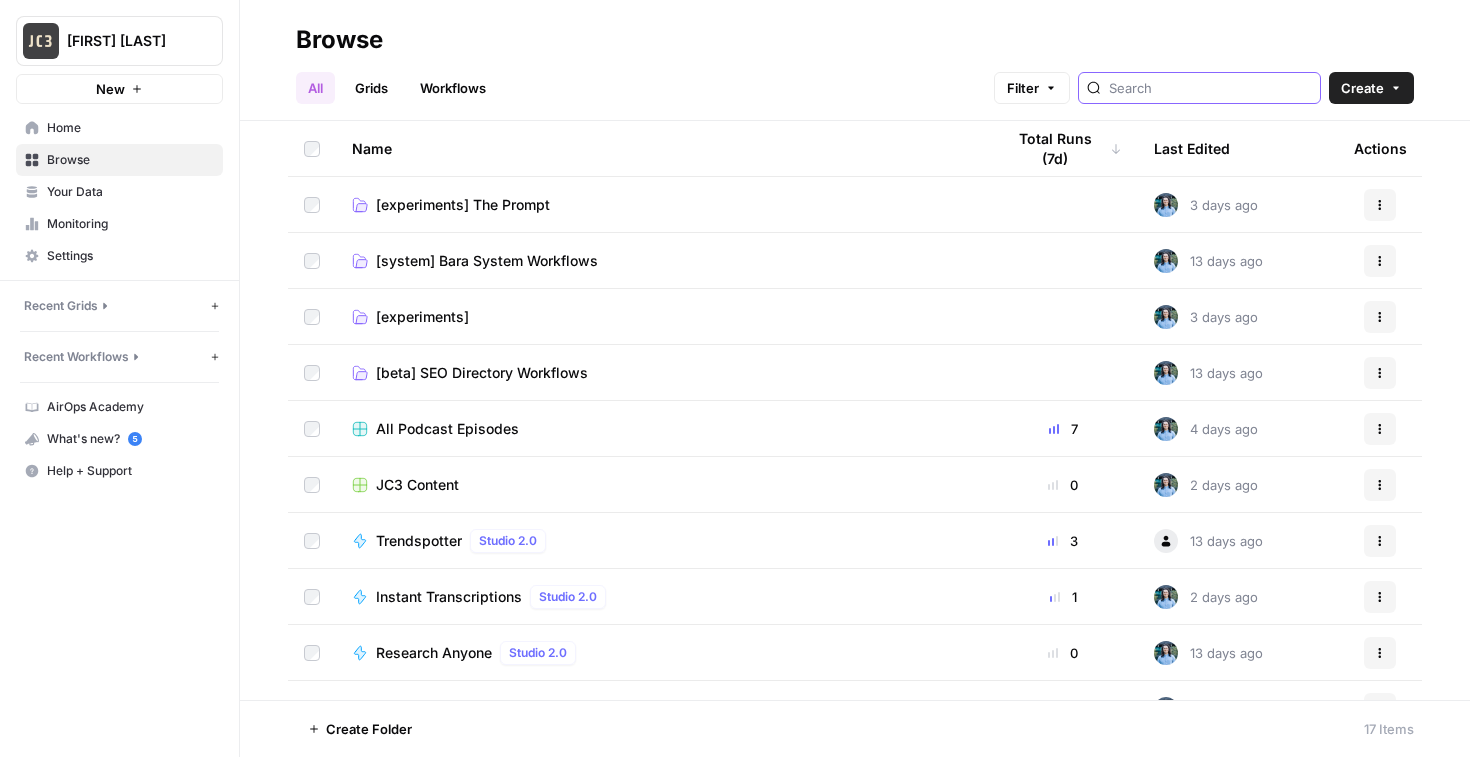 click at bounding box center (1210, 88) 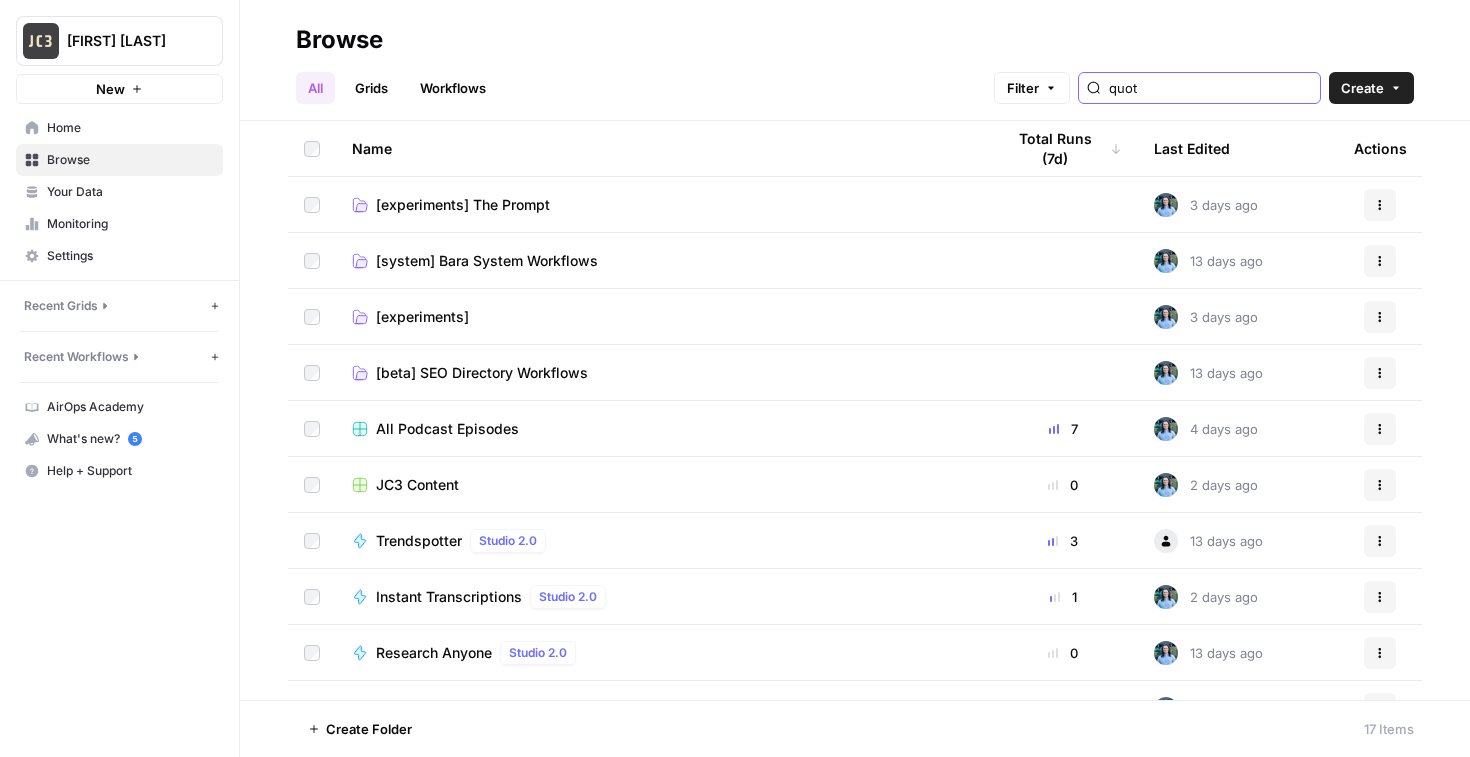 type on "quote" 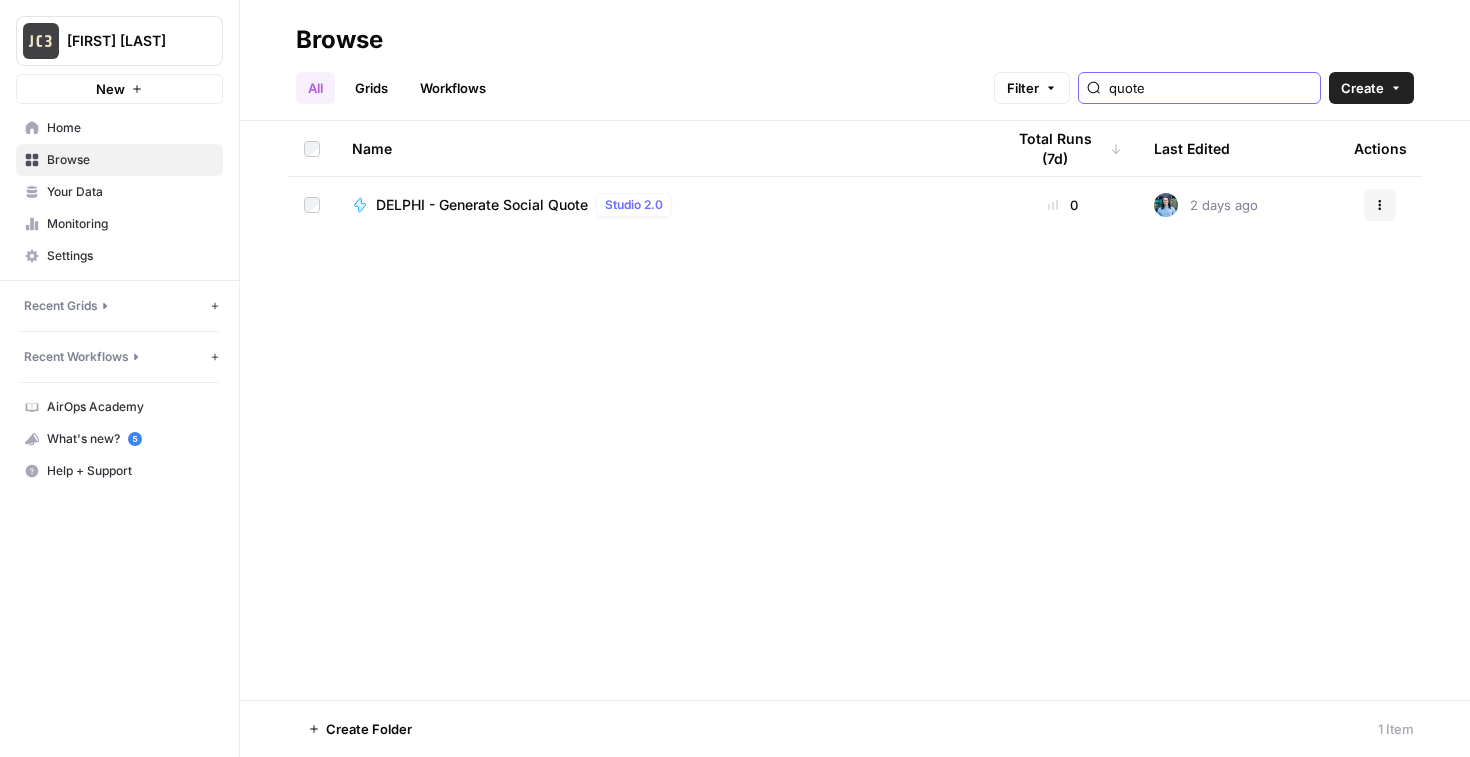 click on "quote" at bounding box center [1210, 88] 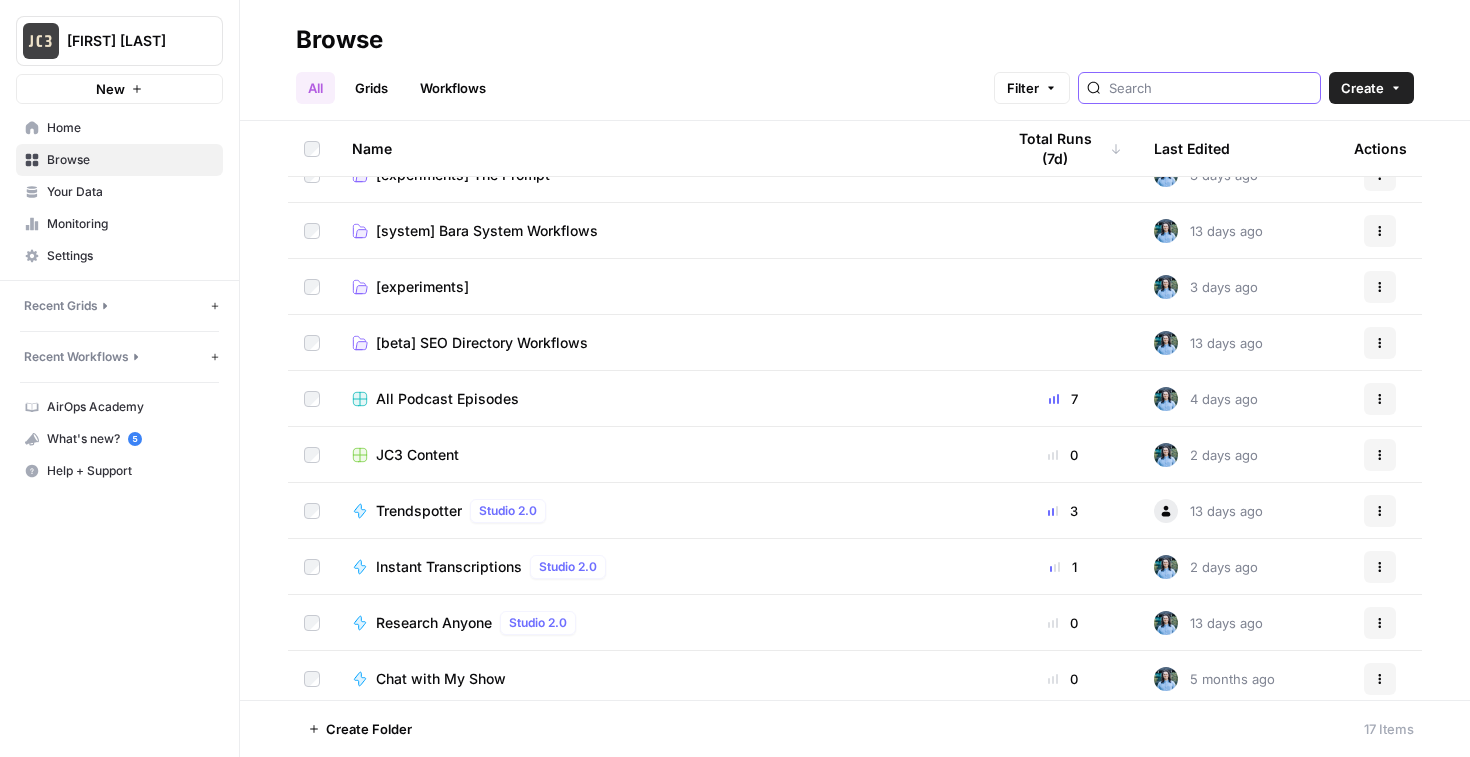 scroll, scrollTop: 0, scrollLeft: 0, axis: both 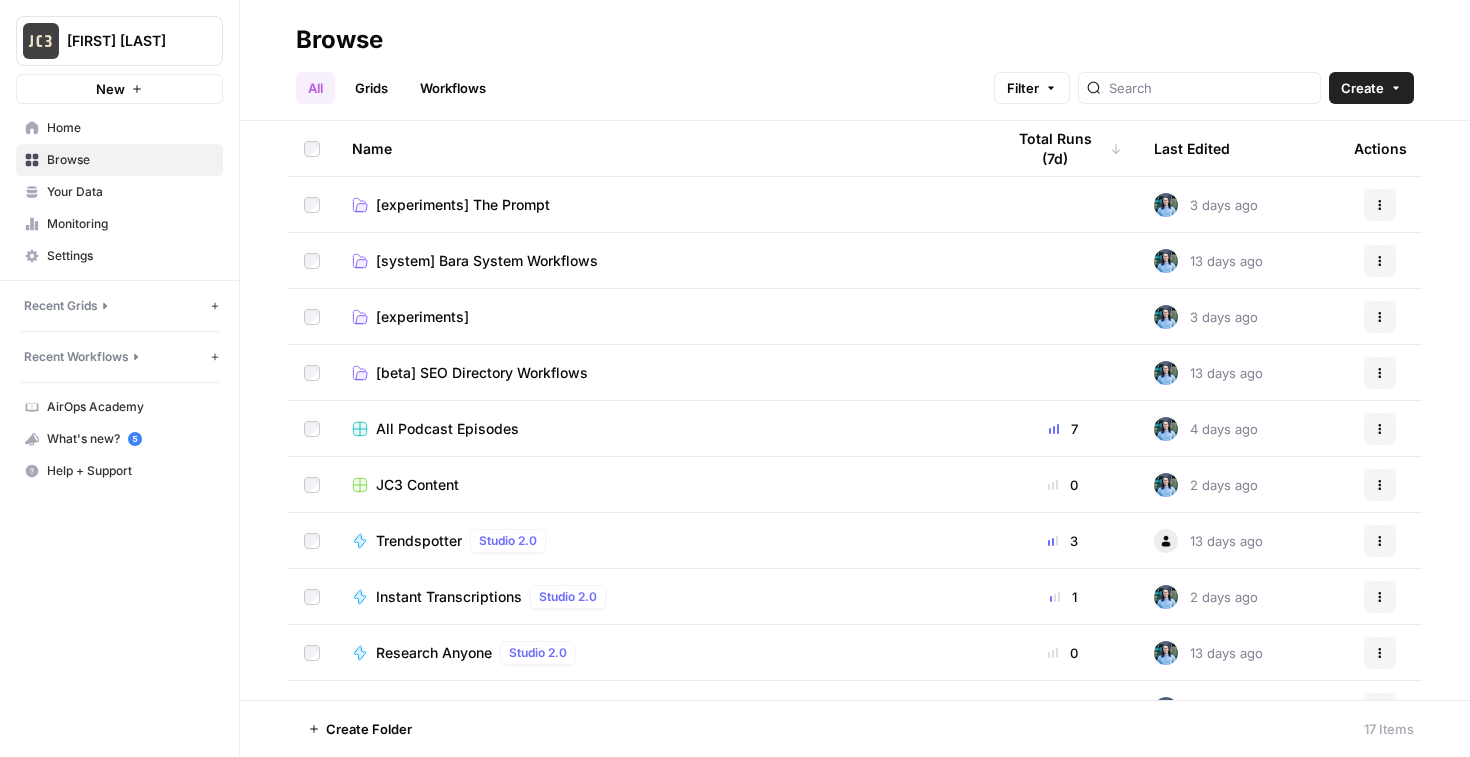 click on "[experiments] The Prompt" at bounding box center [463, 205] 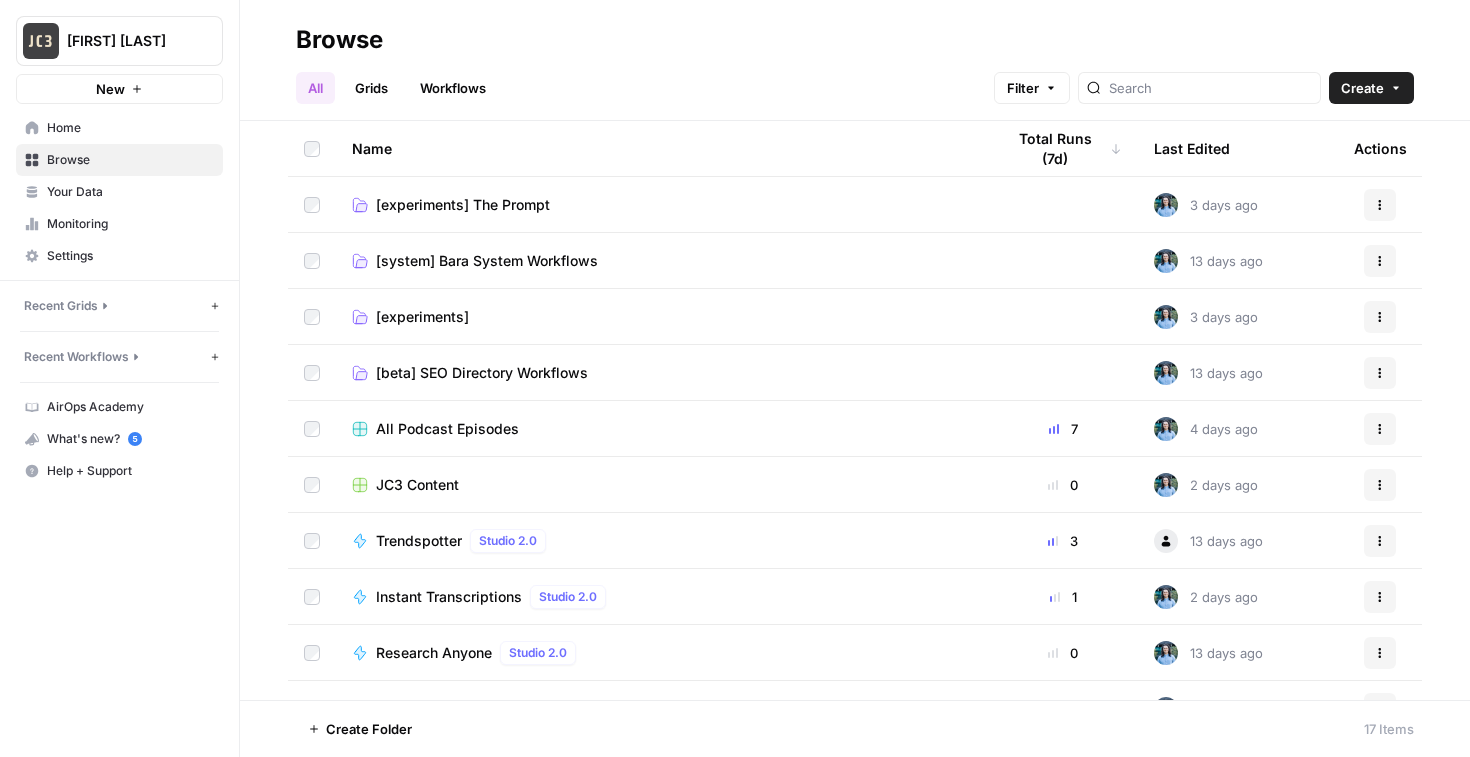 click on "[system] Bara System Workflows" at bounding box center [487, 261] 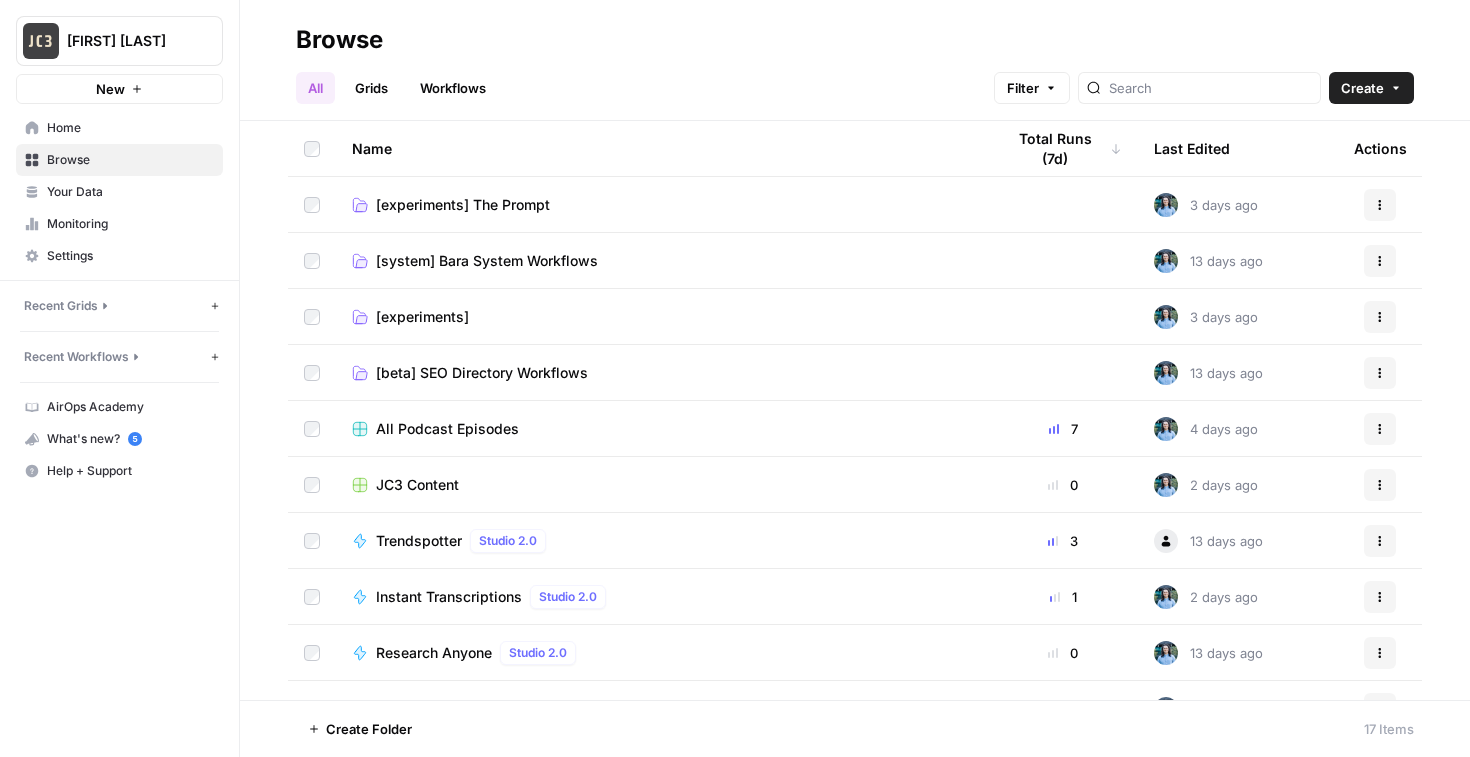 click on "[experiments]" at bounding box center (422, 317) 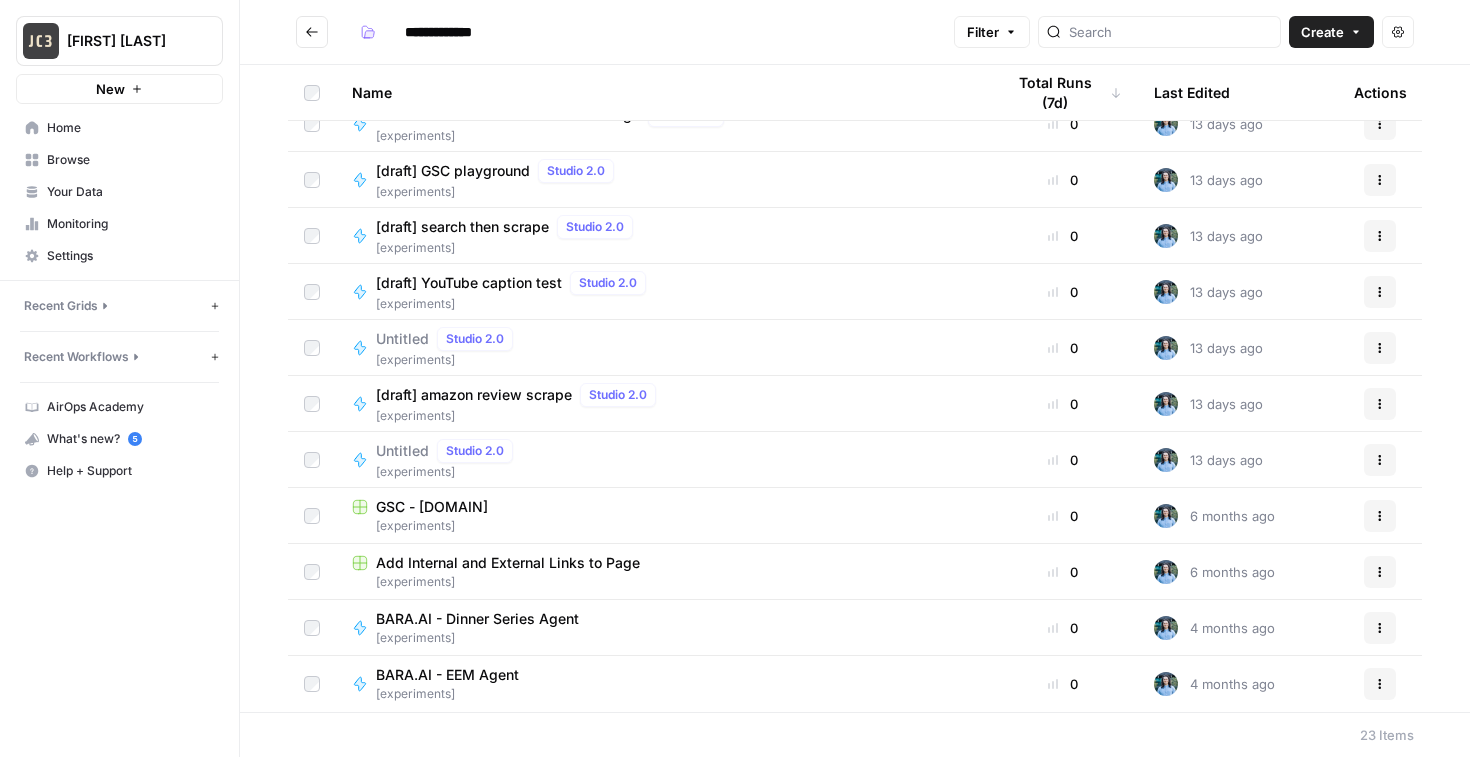 scroll, scrollTop: 0, scrollLeft: 0, axis: both 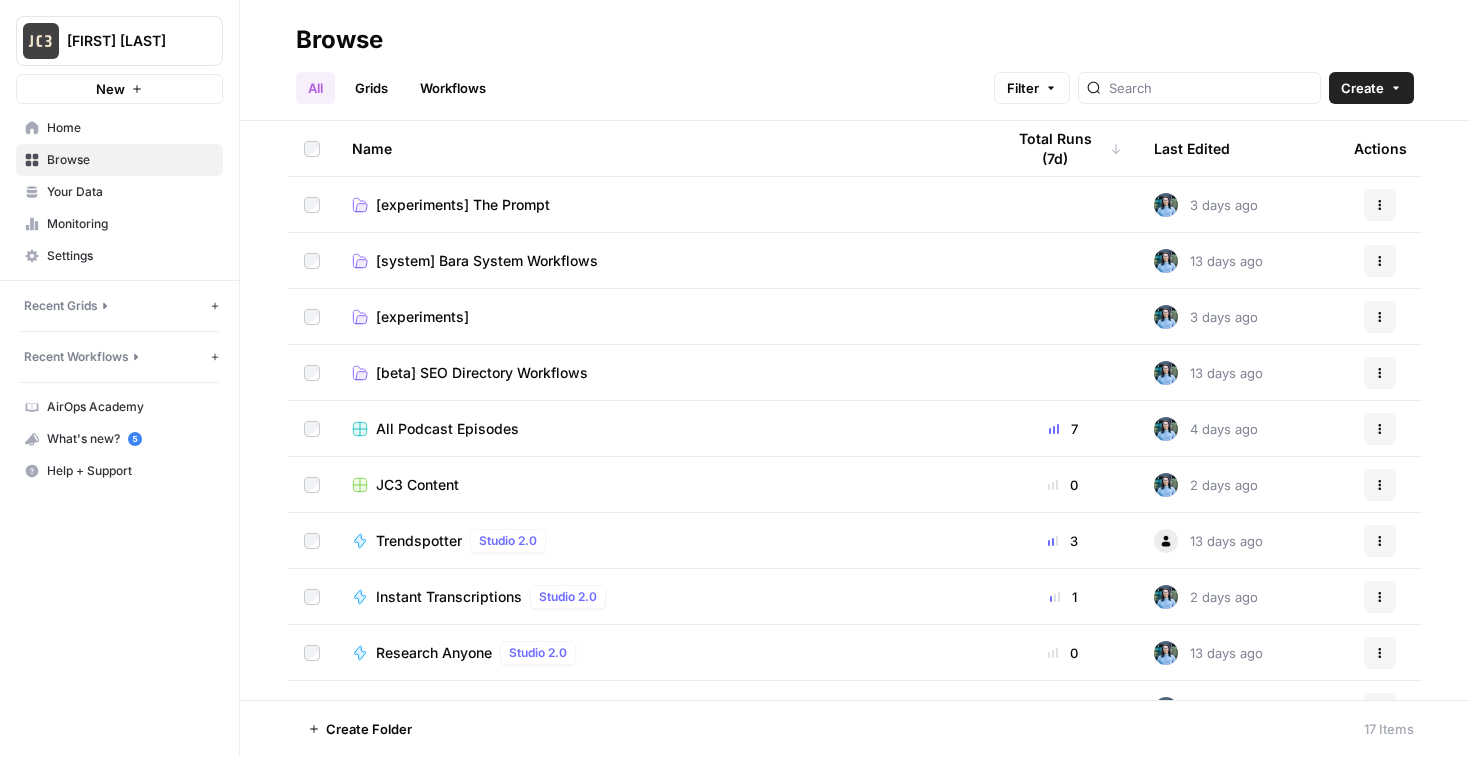 click on "[beta] SEO Directory Workflows" at bounding box center [482, 373] 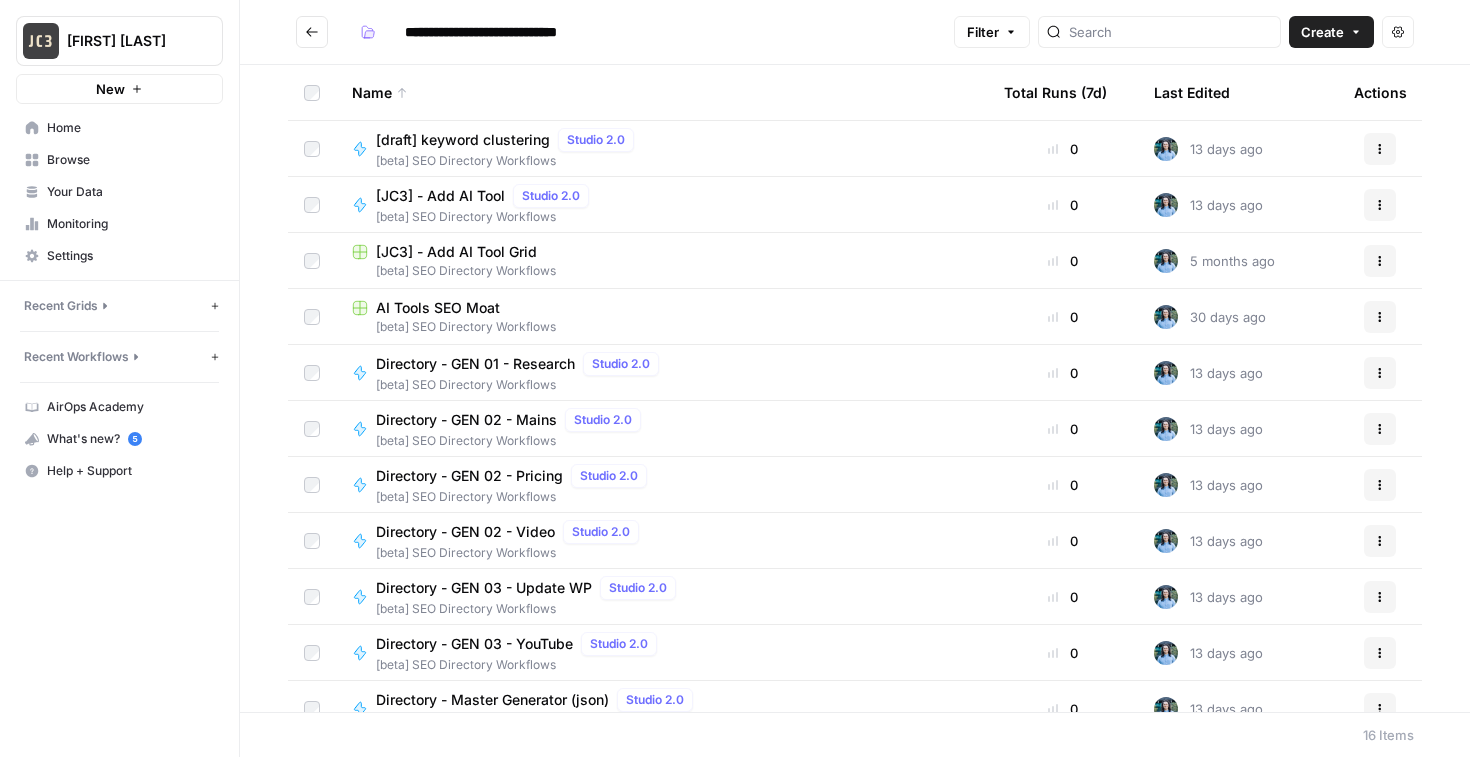 scroll, scrollTop: 305, scrollLeft: 0, axis: vertical 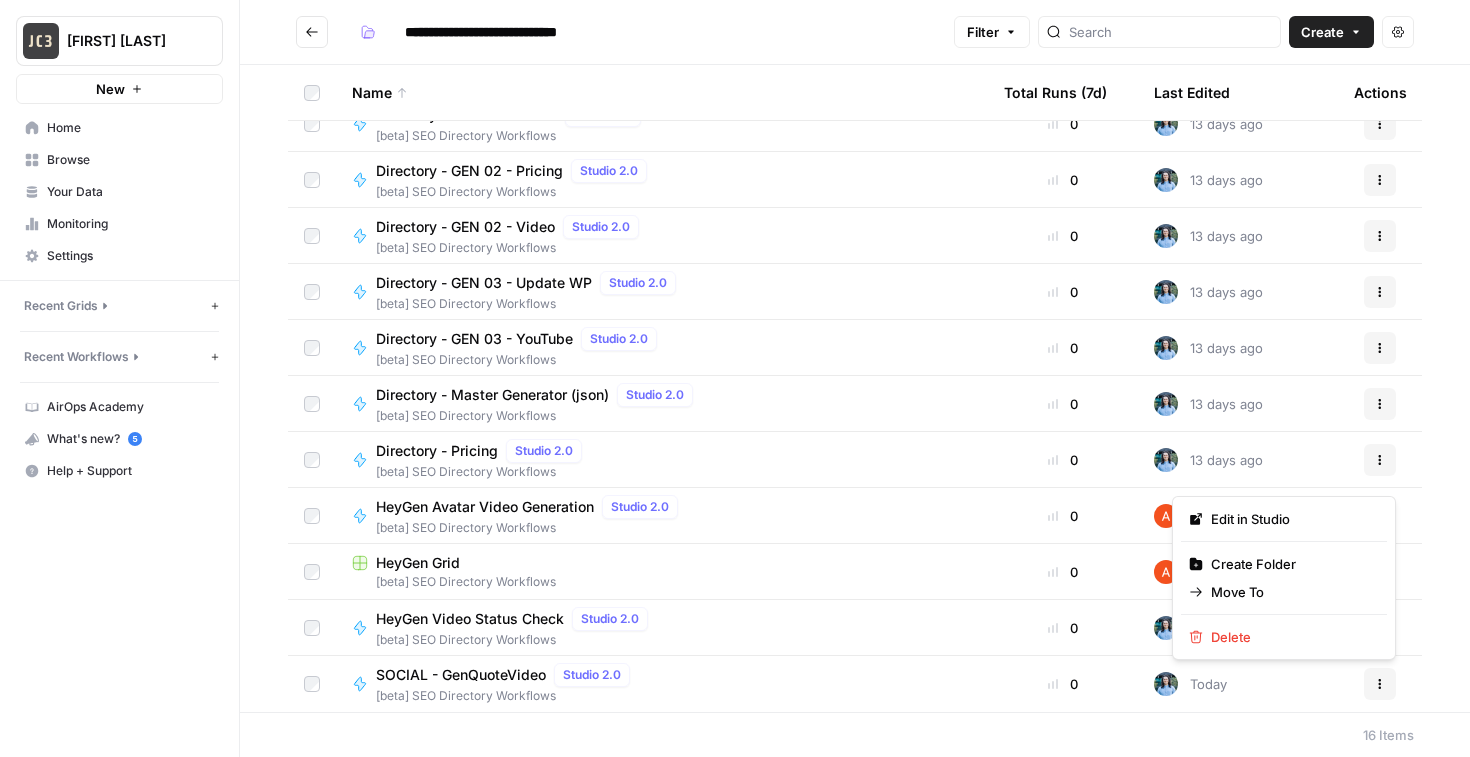 click on "Actions" at bounding box center (1380, 684) 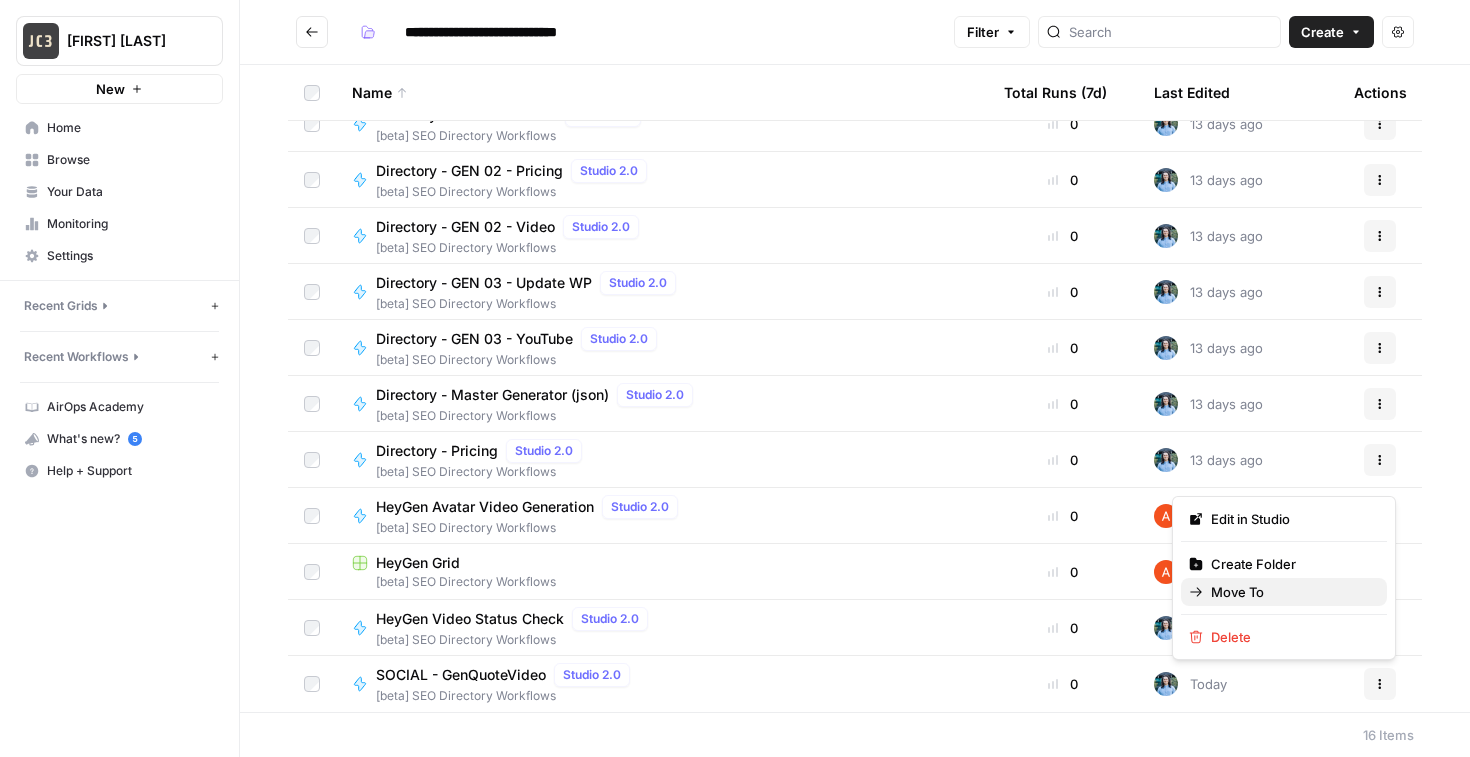 click on "Move To" at bounding box center [1237, 592] 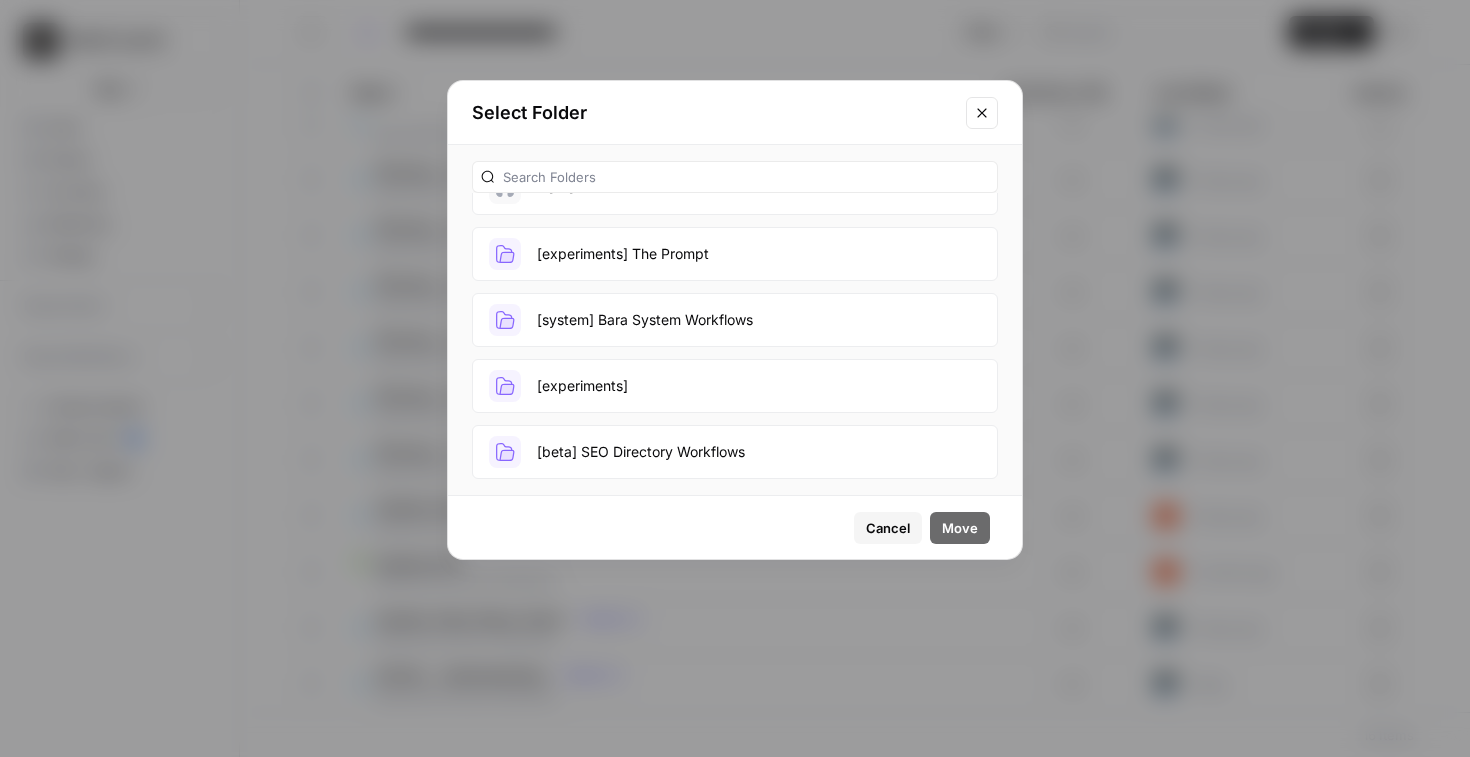scroll, scrollTop: 0, scrollLeft: 0, axis: both 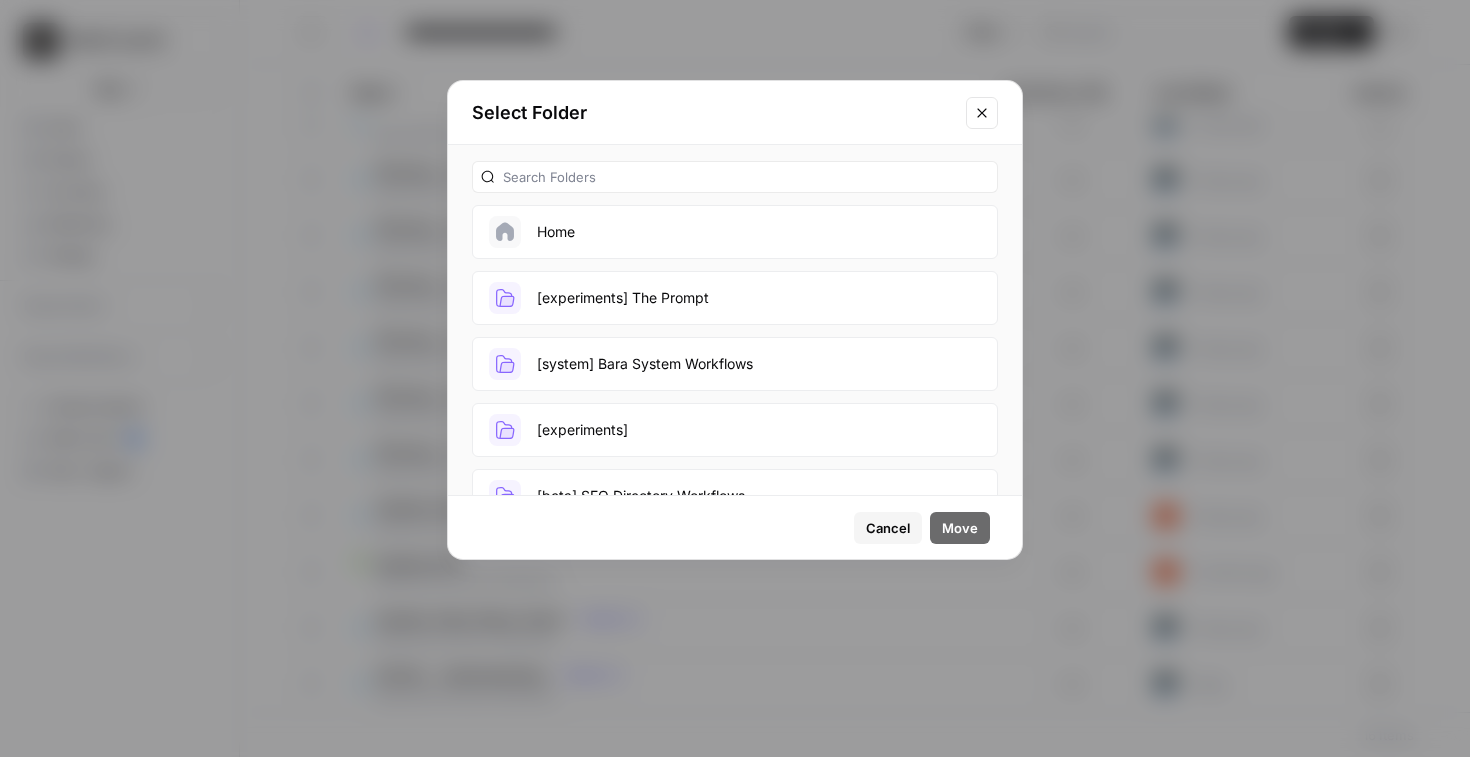 click at bounding box center [982, 113] 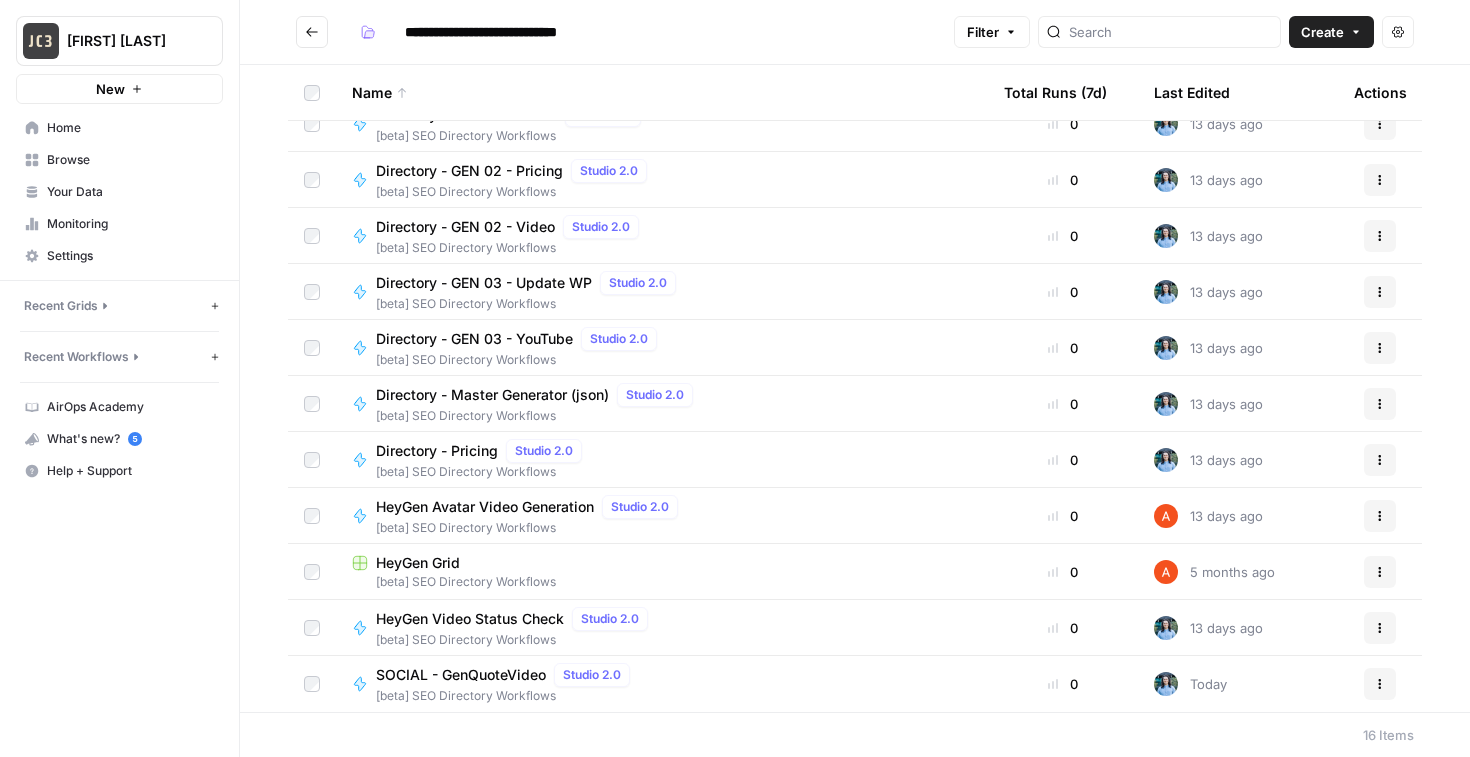 scroll, scrollTop: 0, scrollLeft: 0, axis: both 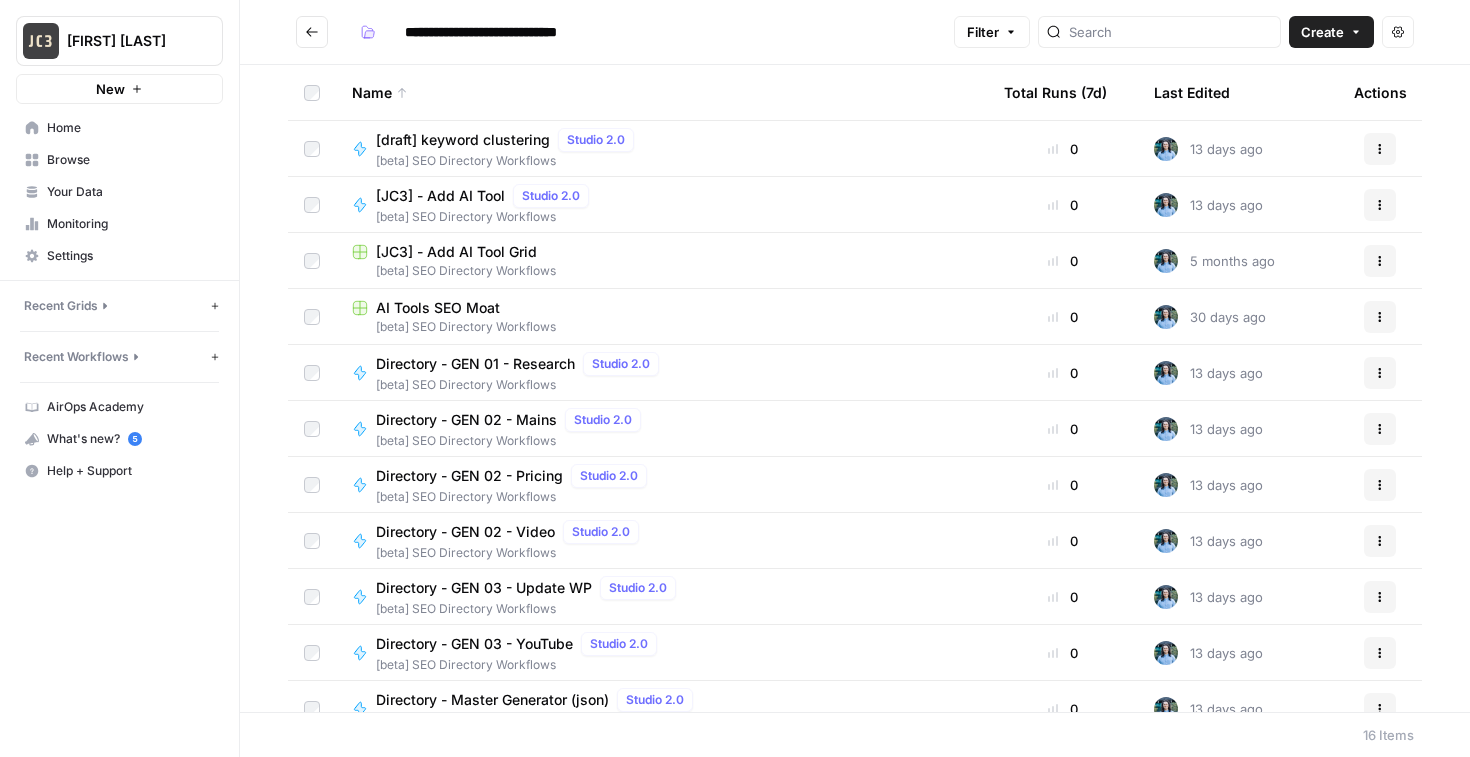 click at bounding box center [312, 32] 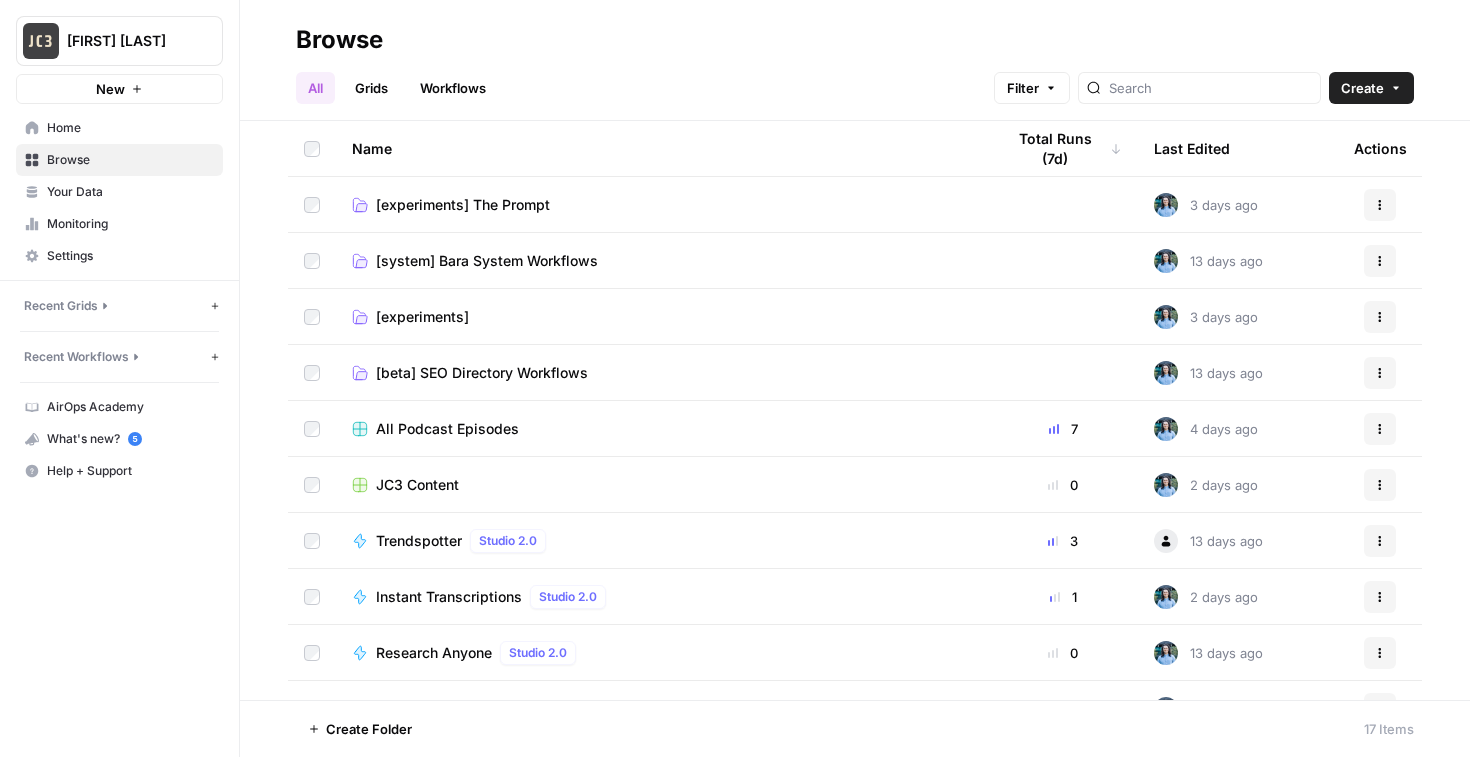 click on "Create Folder" at bounding box center [369, 729] 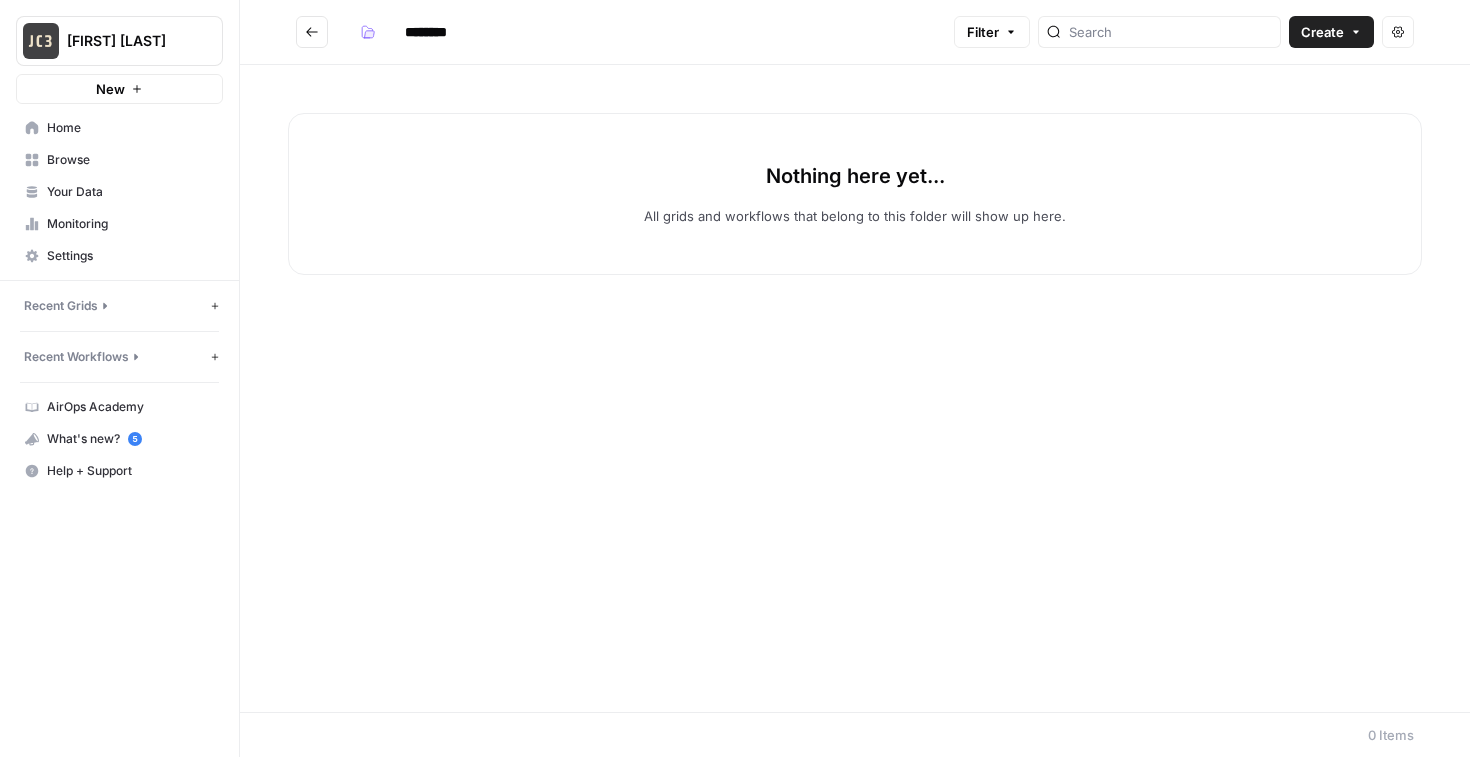 click on "********" at bounding box center (452, 32) 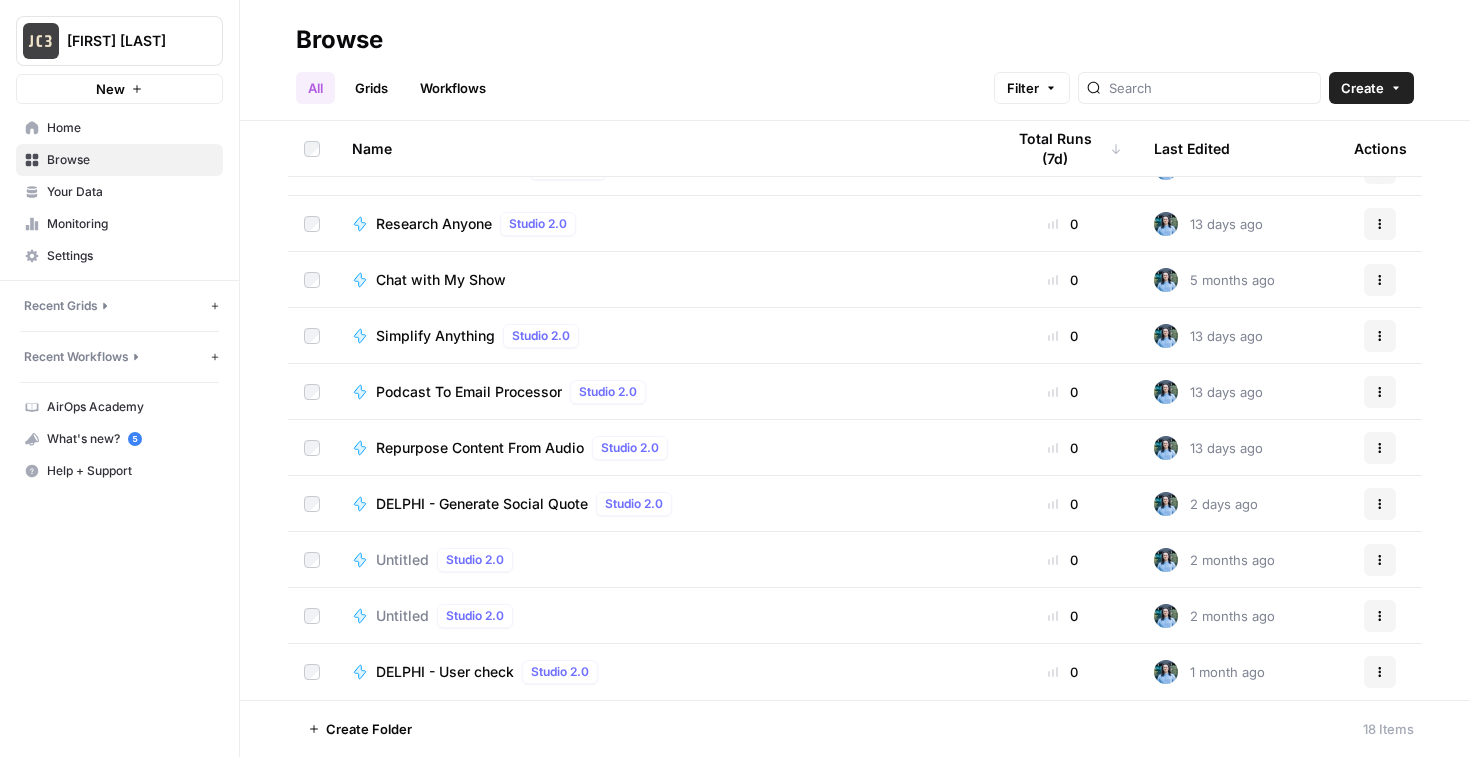 scroll, scrollTop: 0, scrollLeft: 0, axis: both 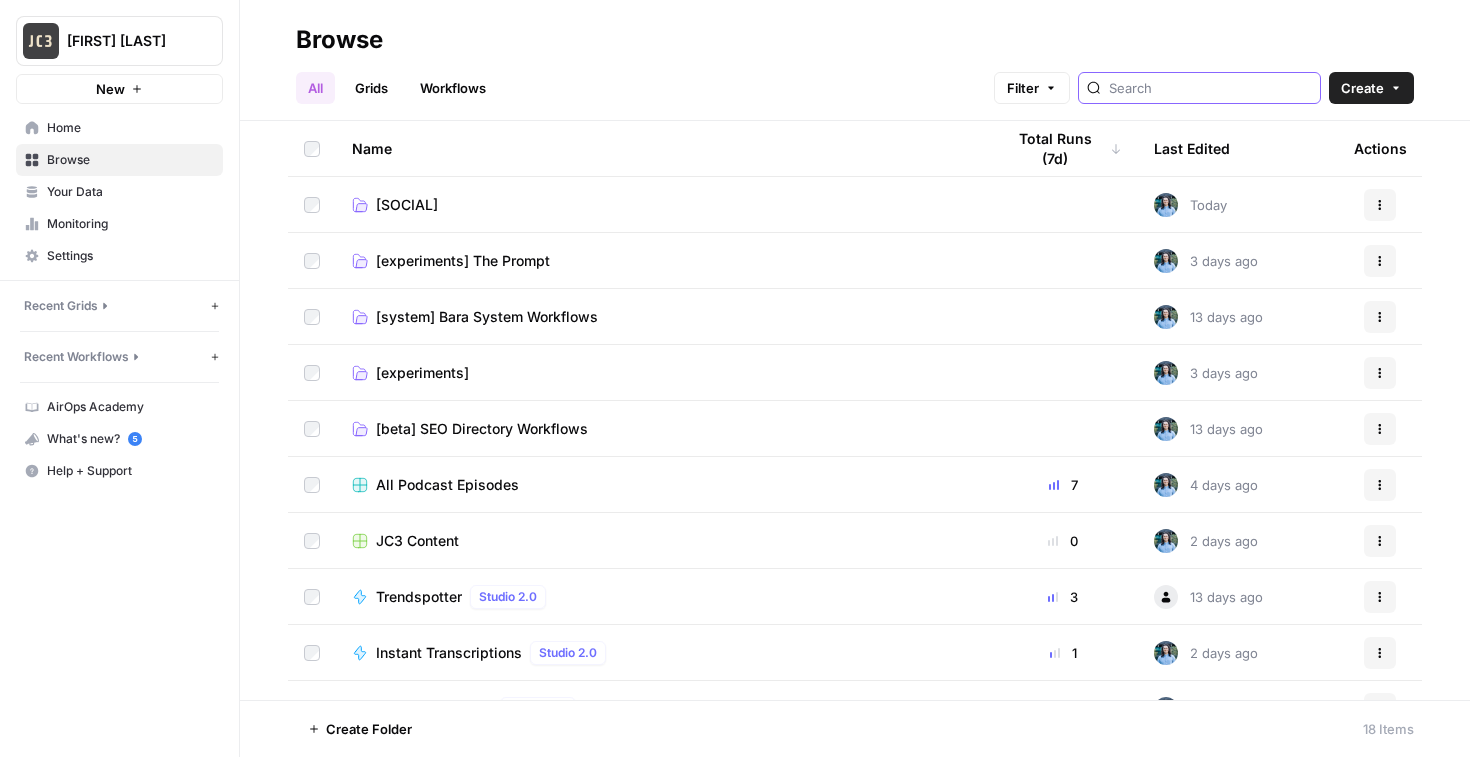 click at bounding box center [1210, 88] 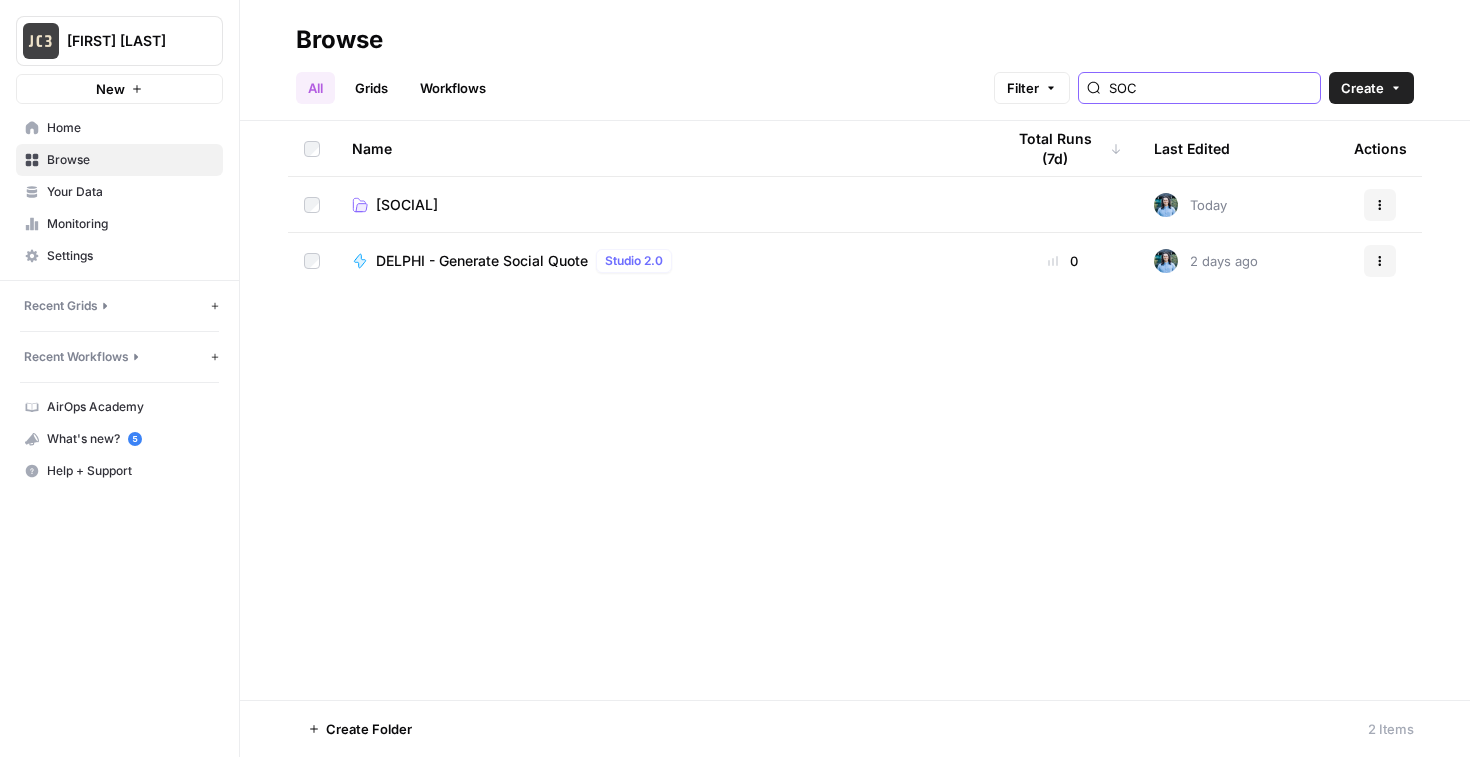 type on "SOC" 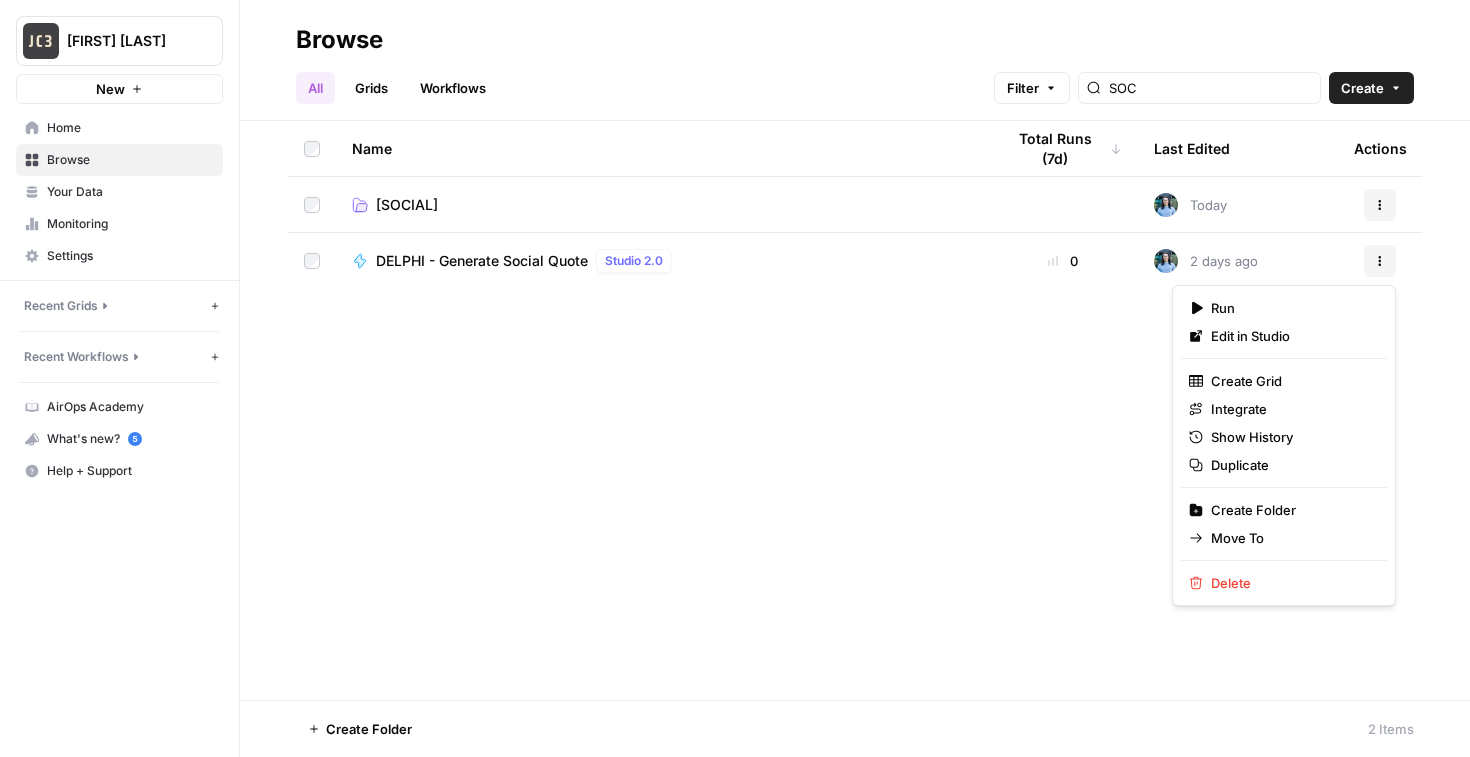 click 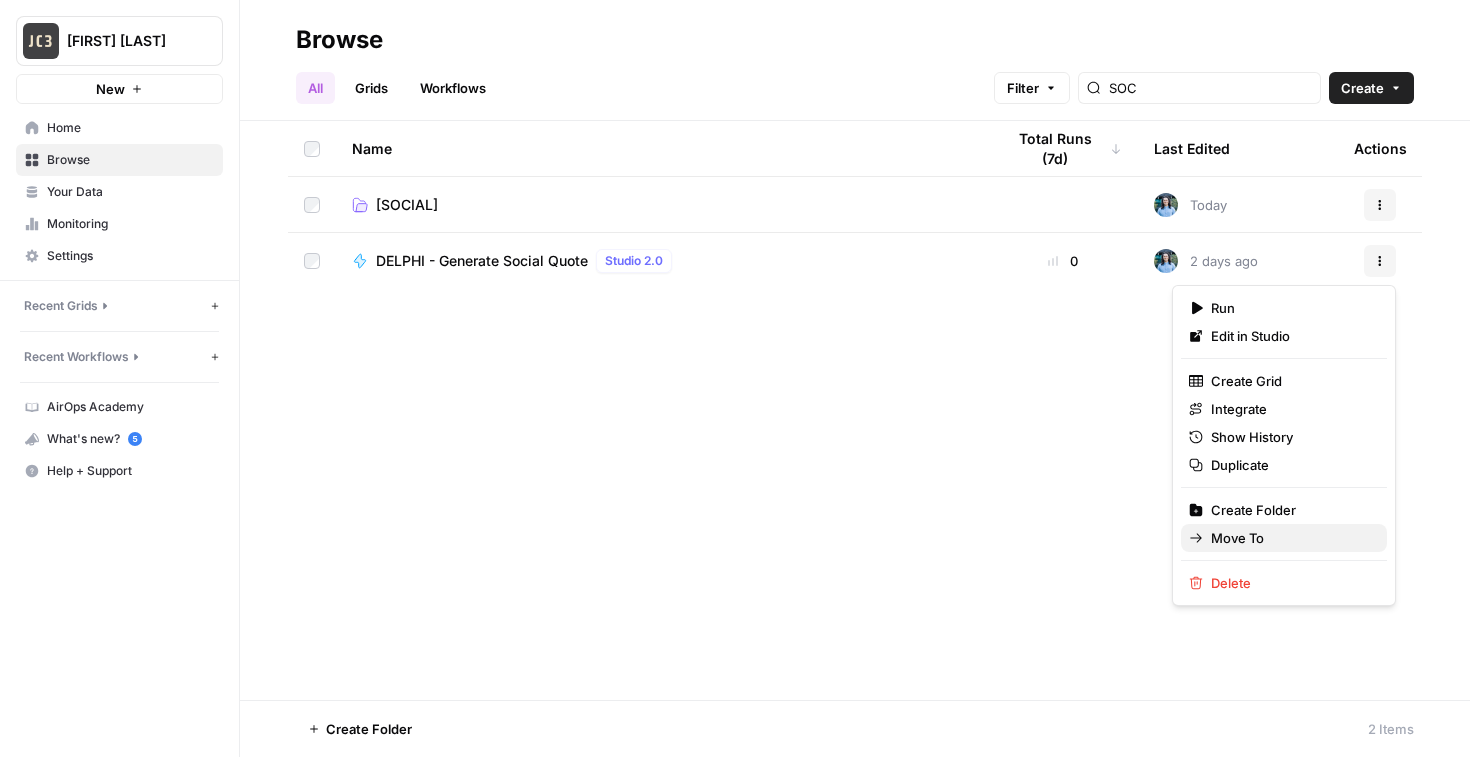 click on "Move To" at bounding box center (1284, 538) 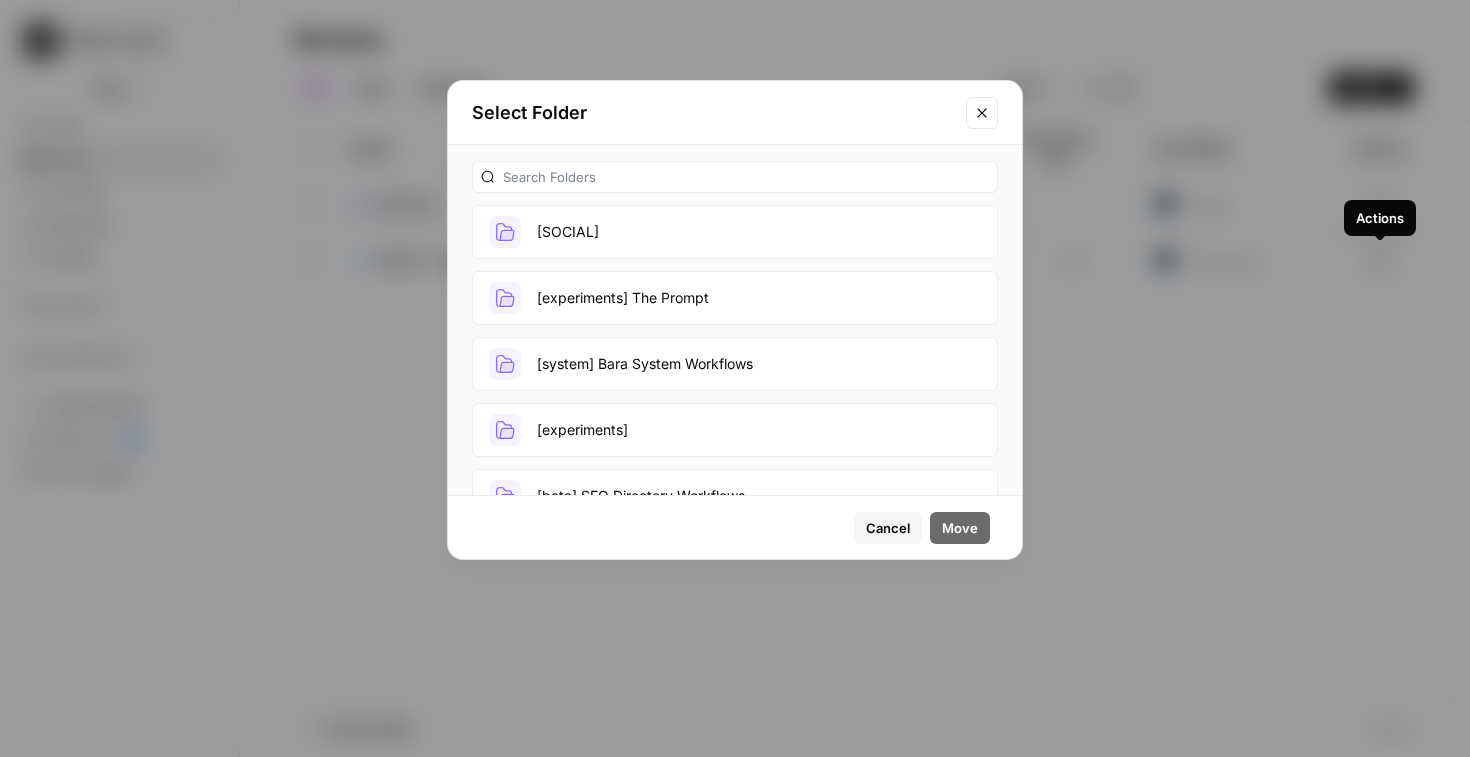 click on "[SOCIAL]" at bounding box center [735, 232] 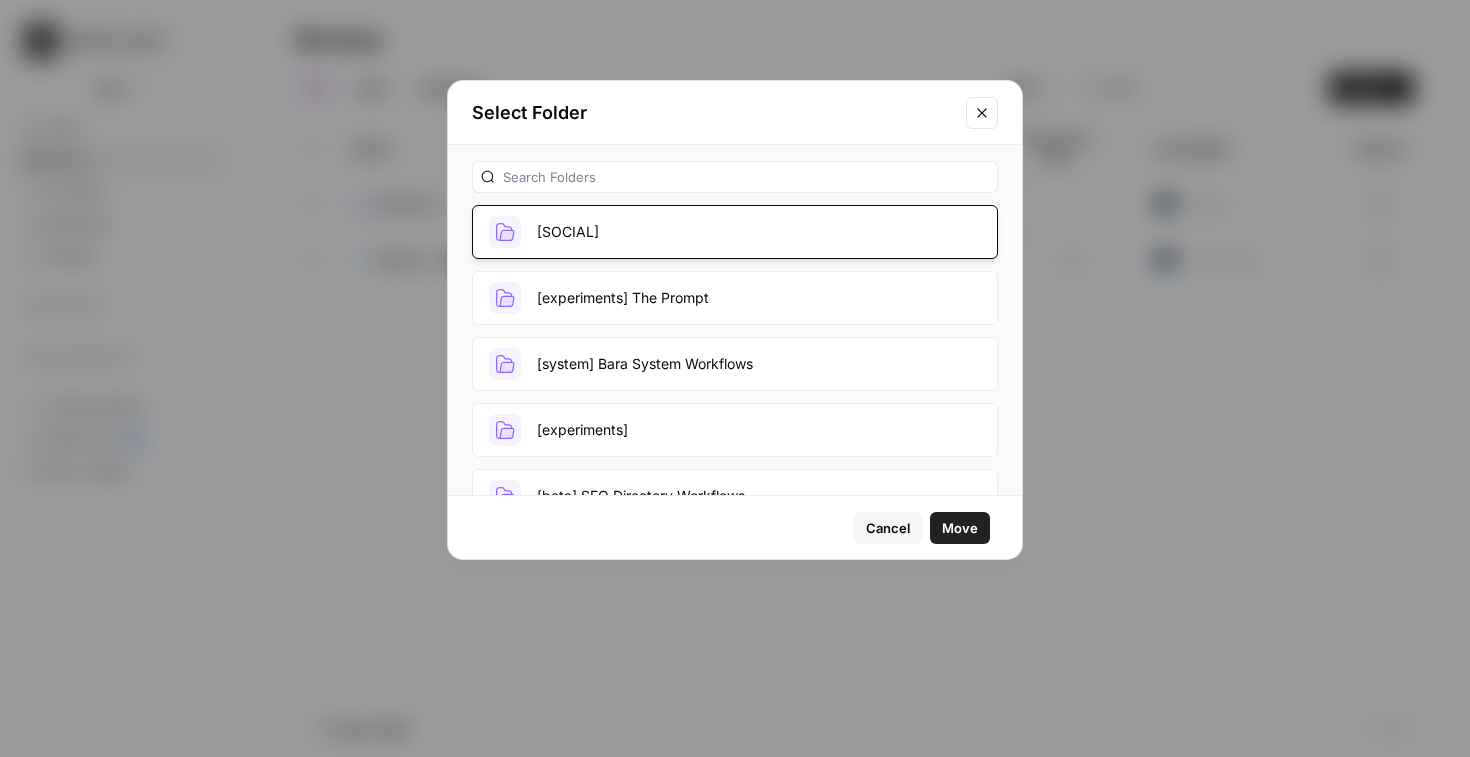 click on "Move" at bounding box center [960, 528] 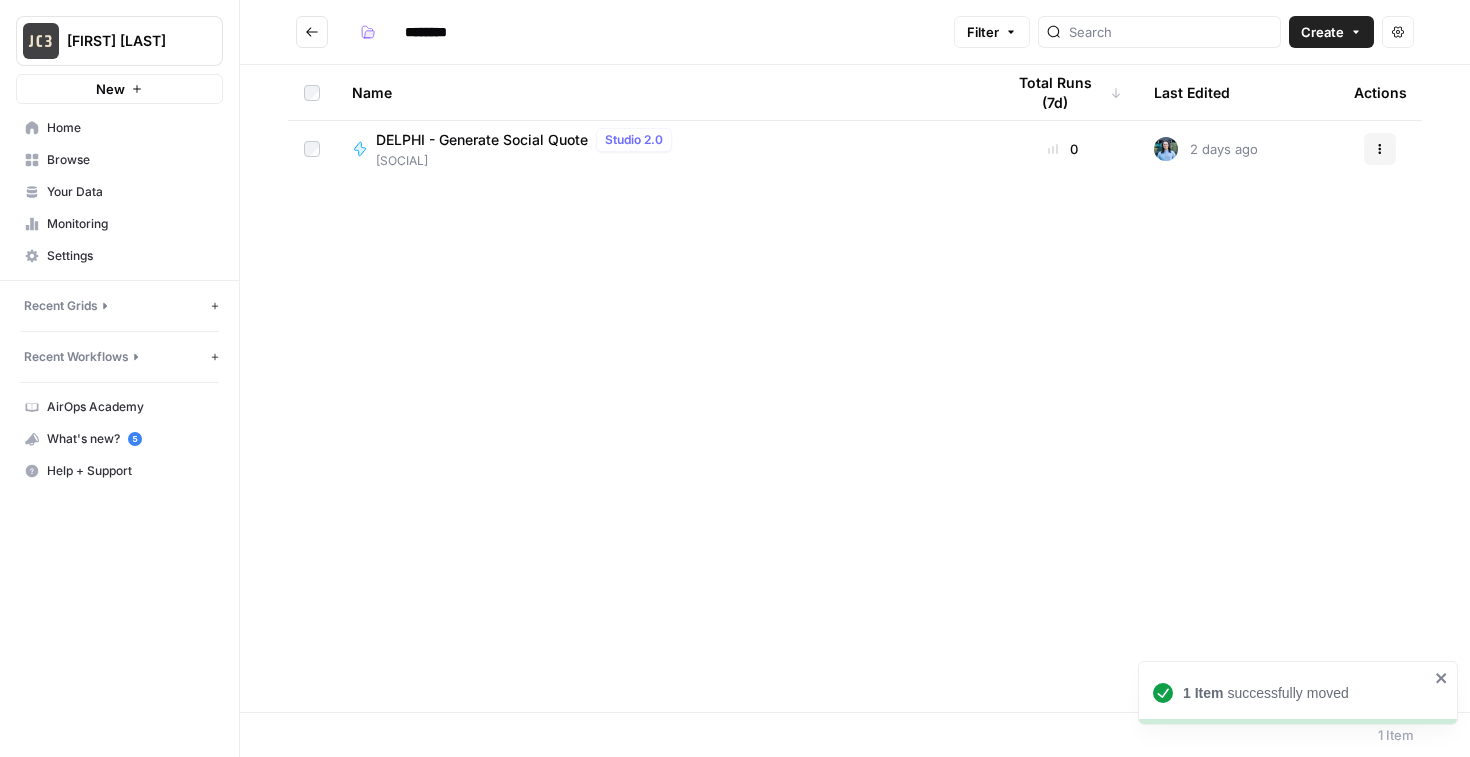 click on "DELPHI - Generate Social Quote" at bounding box center [482, 140] 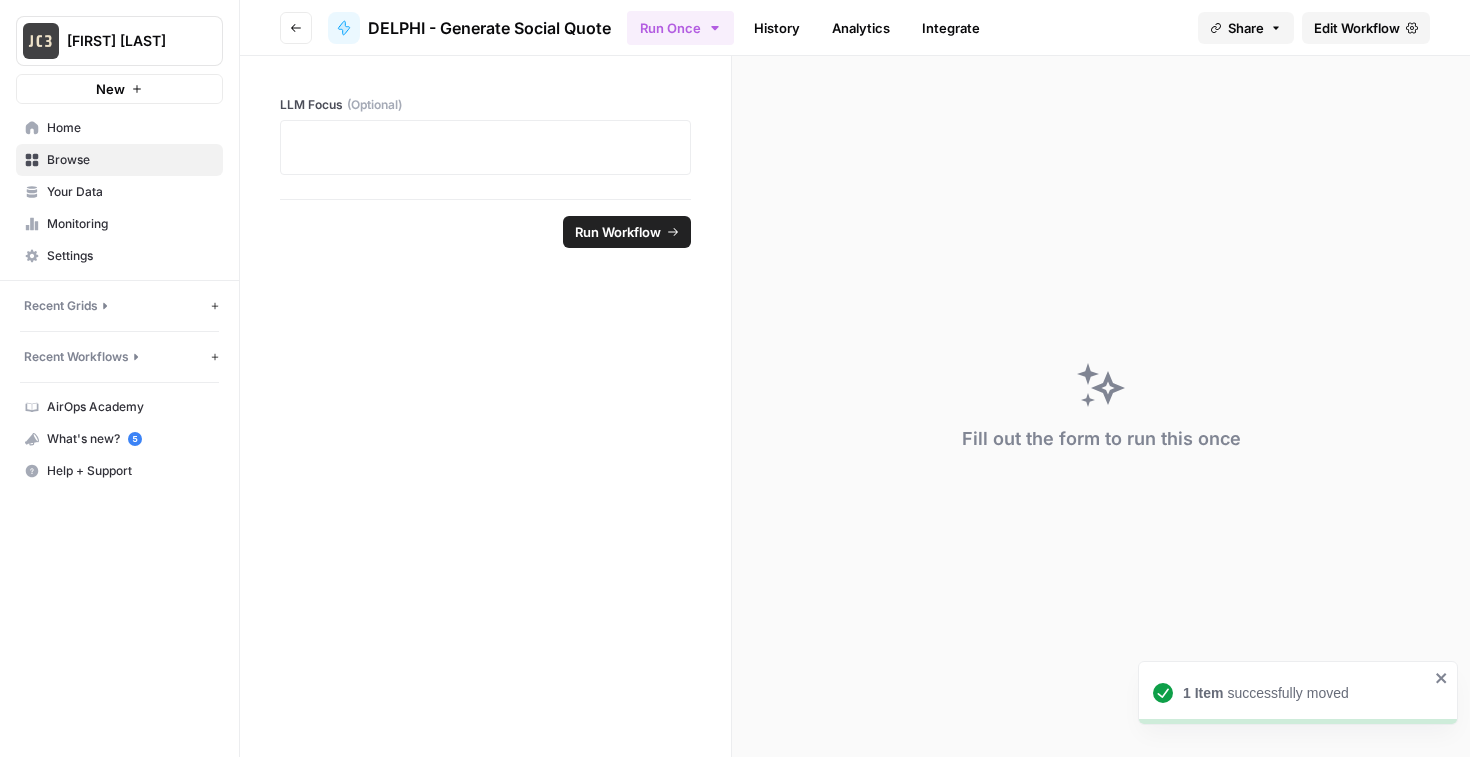 click 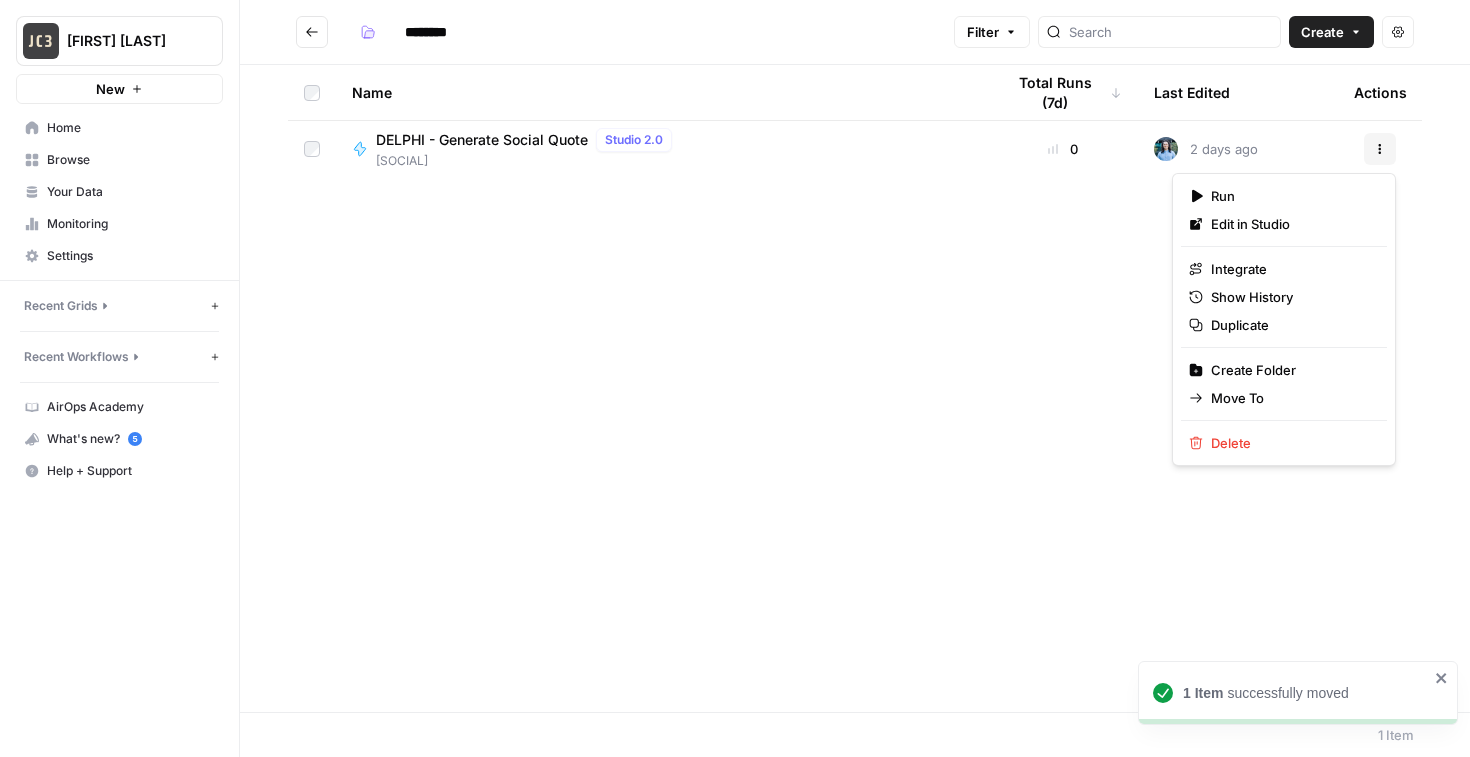 click 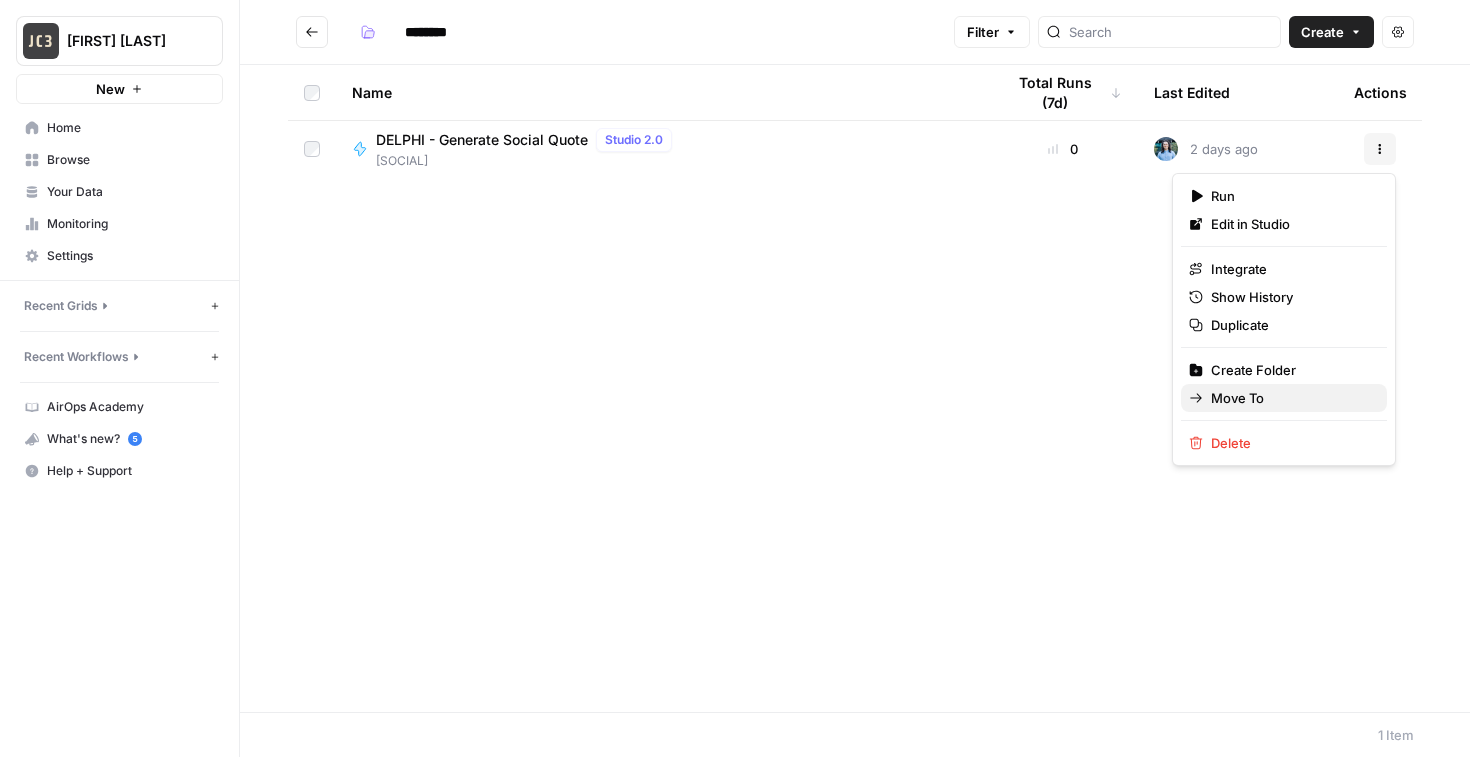 click on "Move To" at bounding box center (1237, 398) 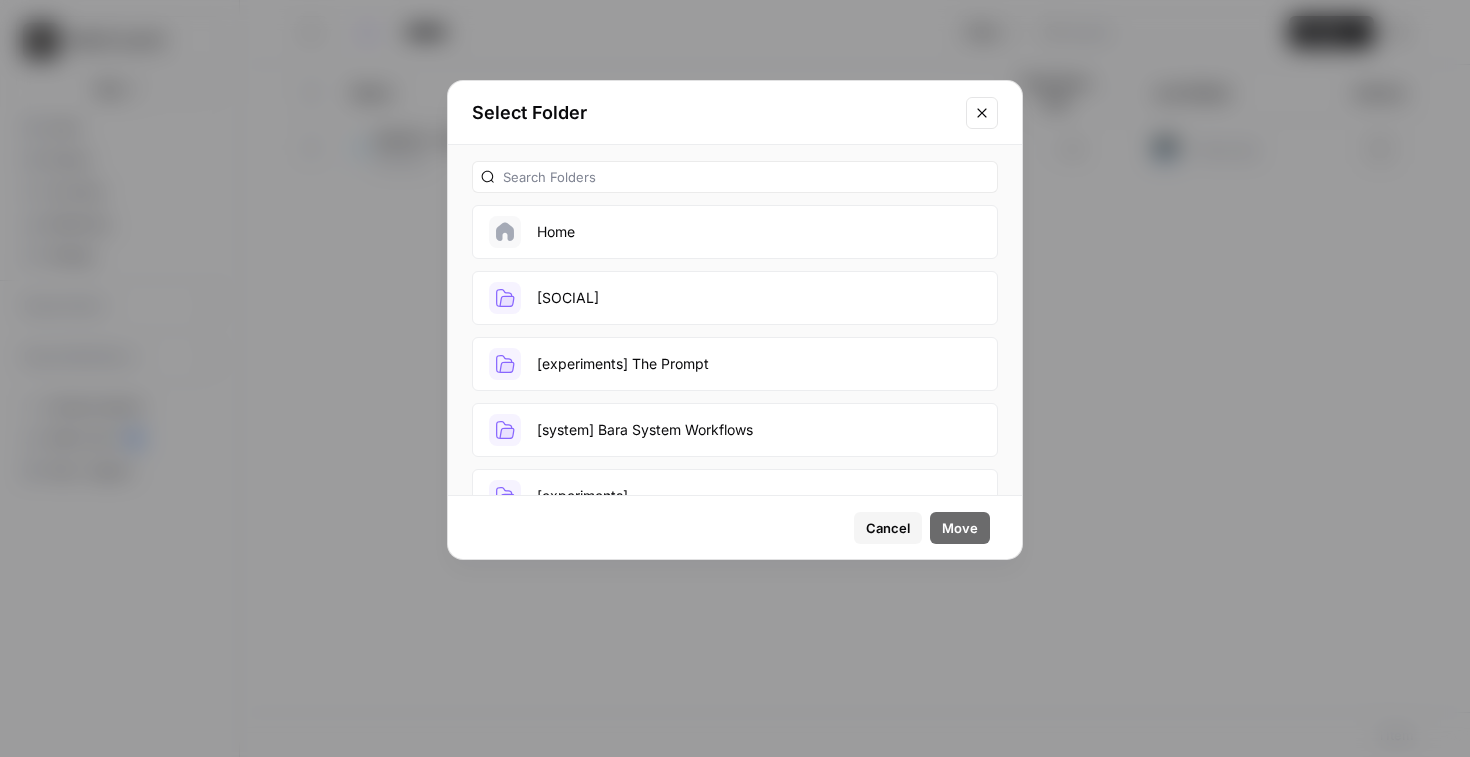 click on "[SOCIAL]" at bounding box center (735, 298) 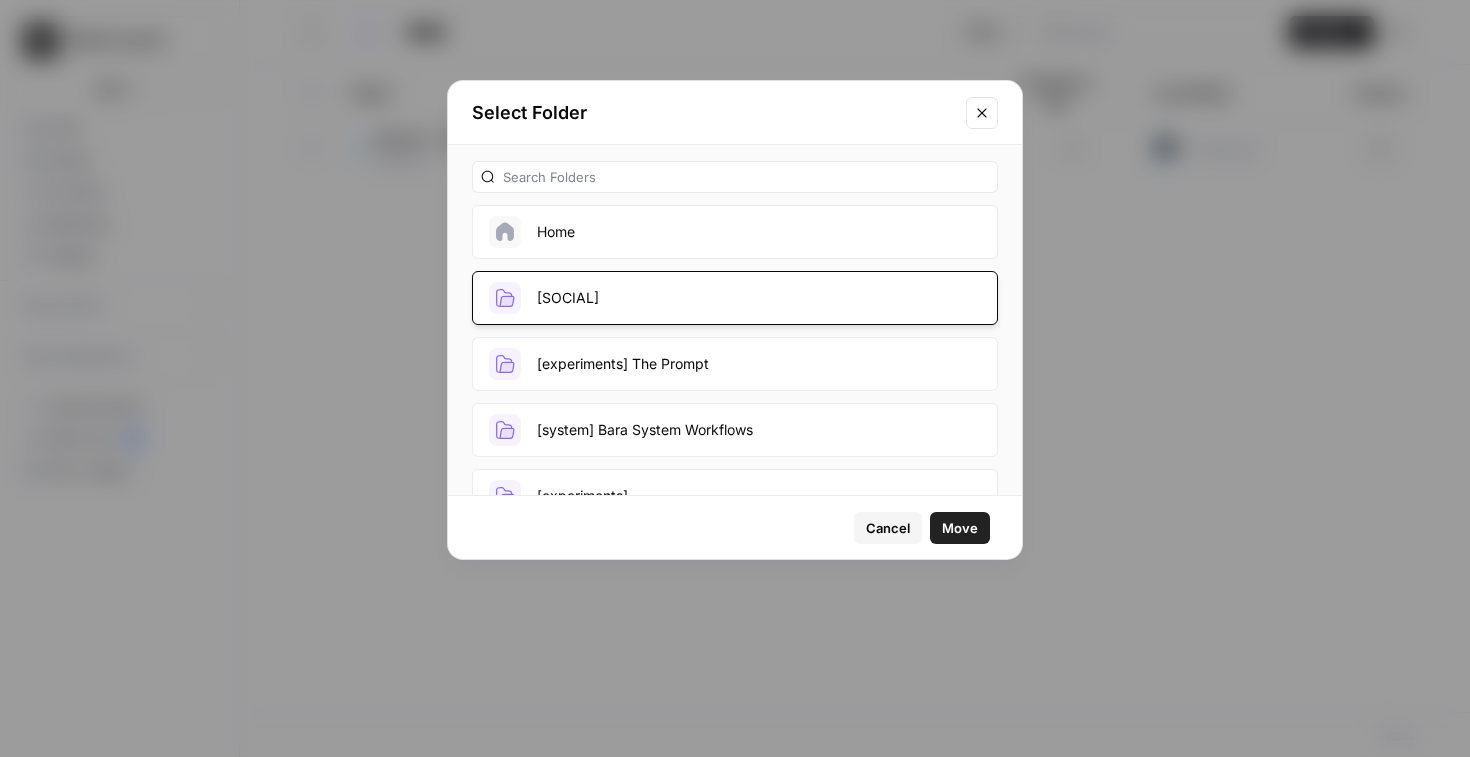 click on "Move" at bounding box center [960, 528] 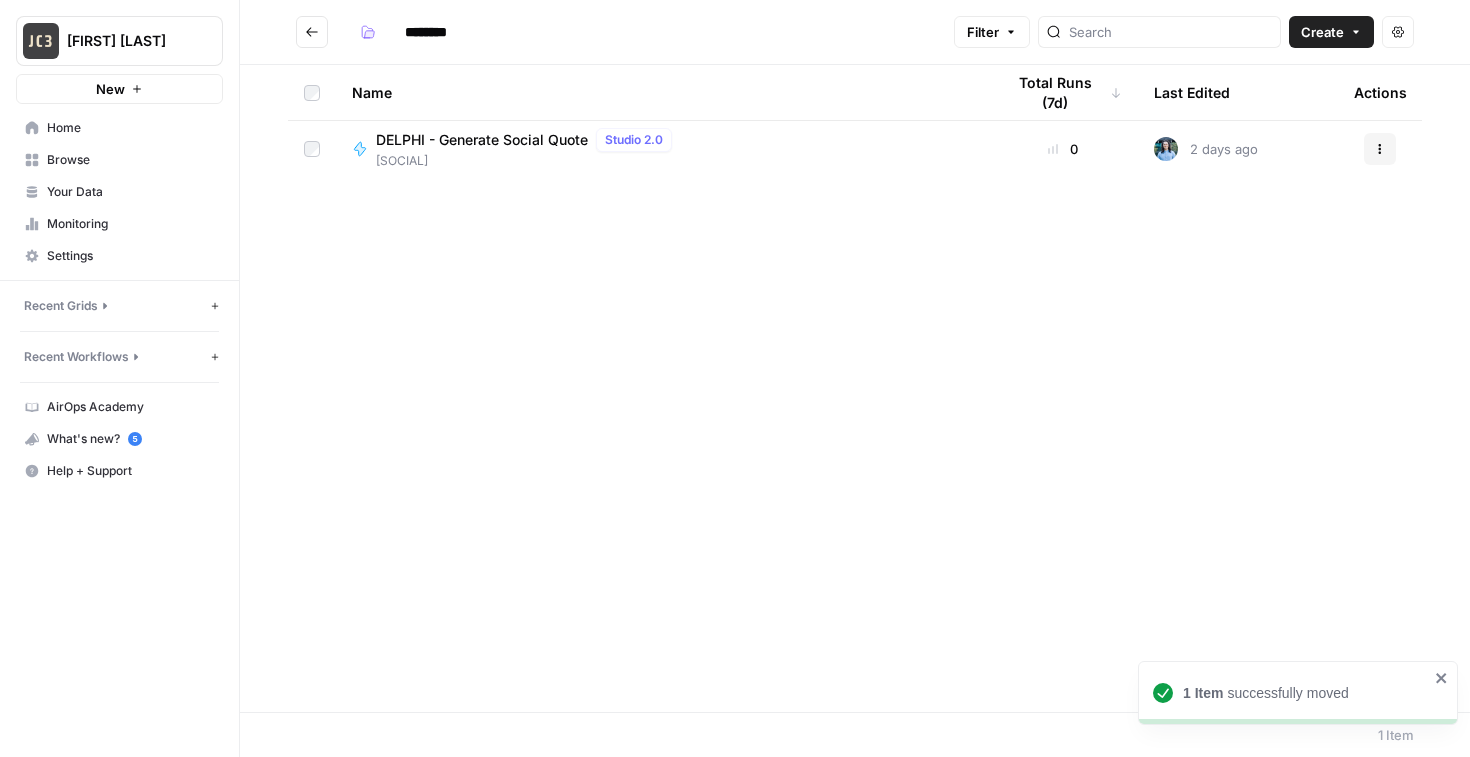 click at bounding box center (312, 32) 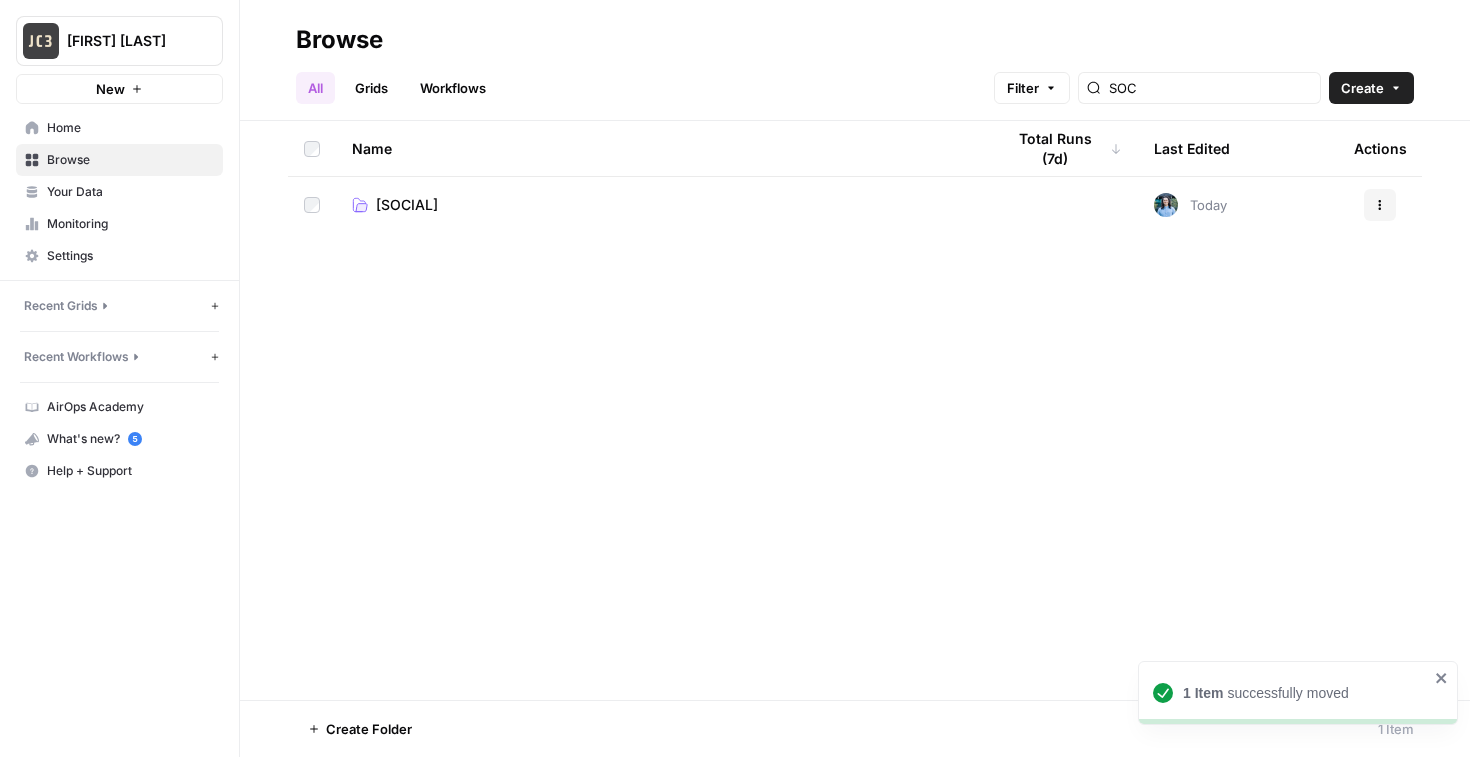 click on "[SOCIAL]" at bounding box center [407, 205] 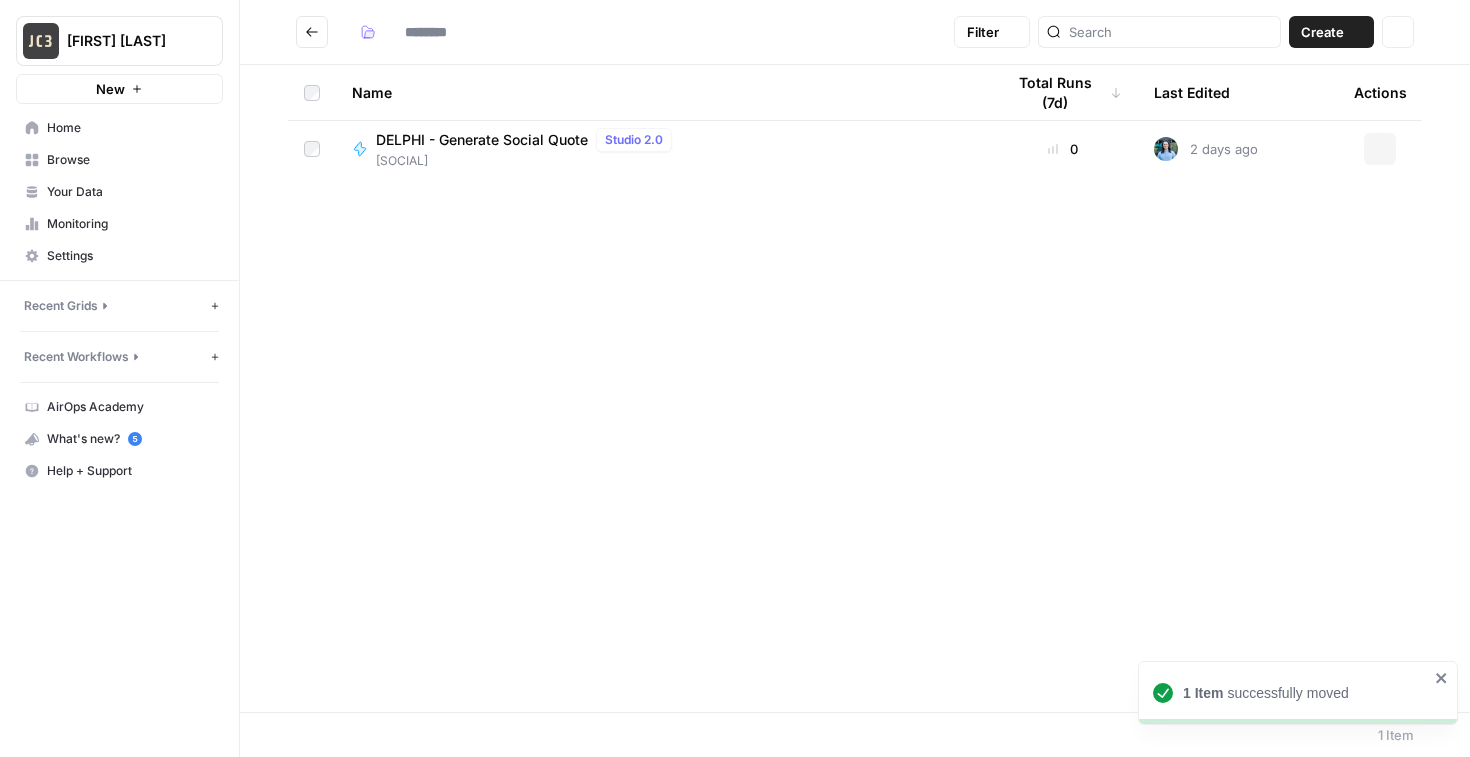 type on "********" 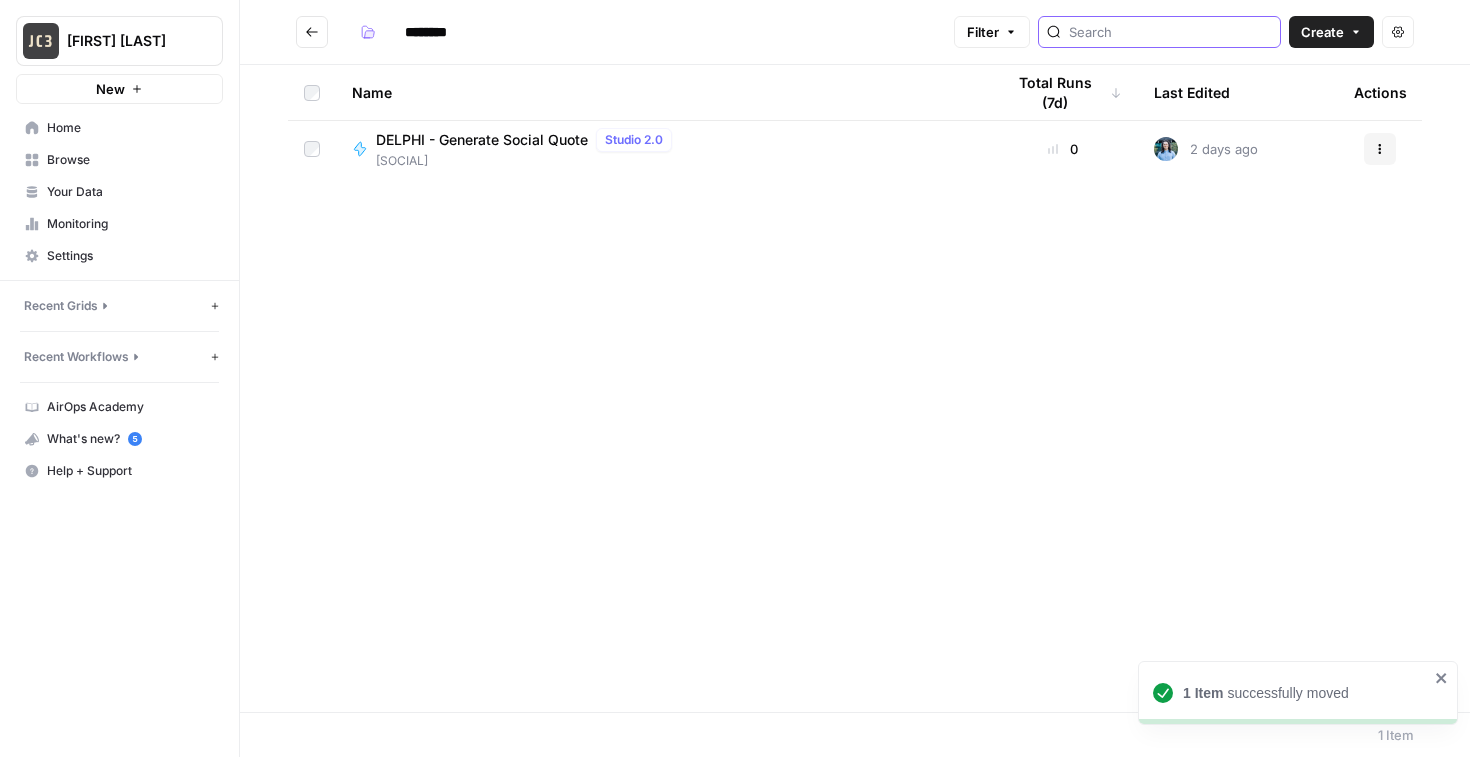 click at bounding box center (1170, 32) 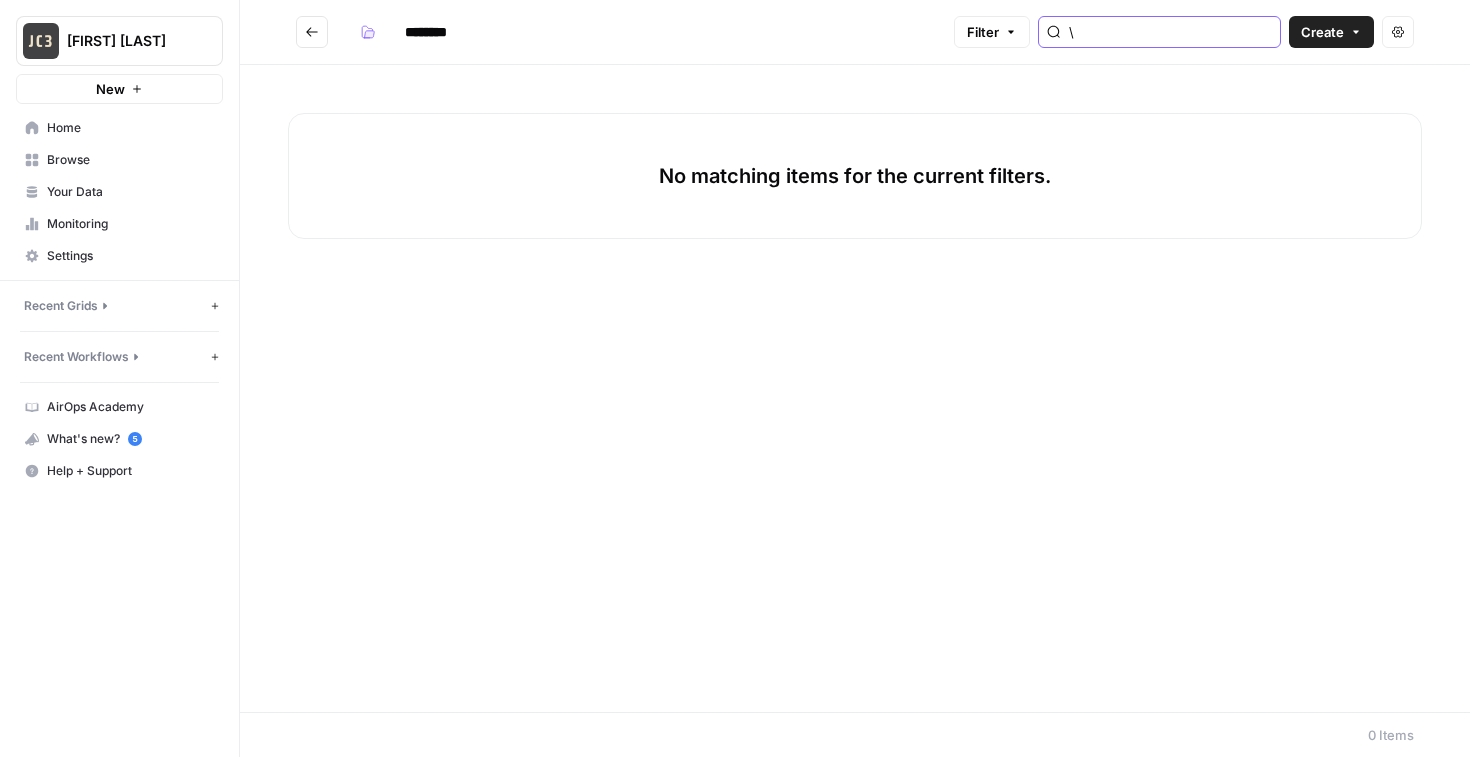 type 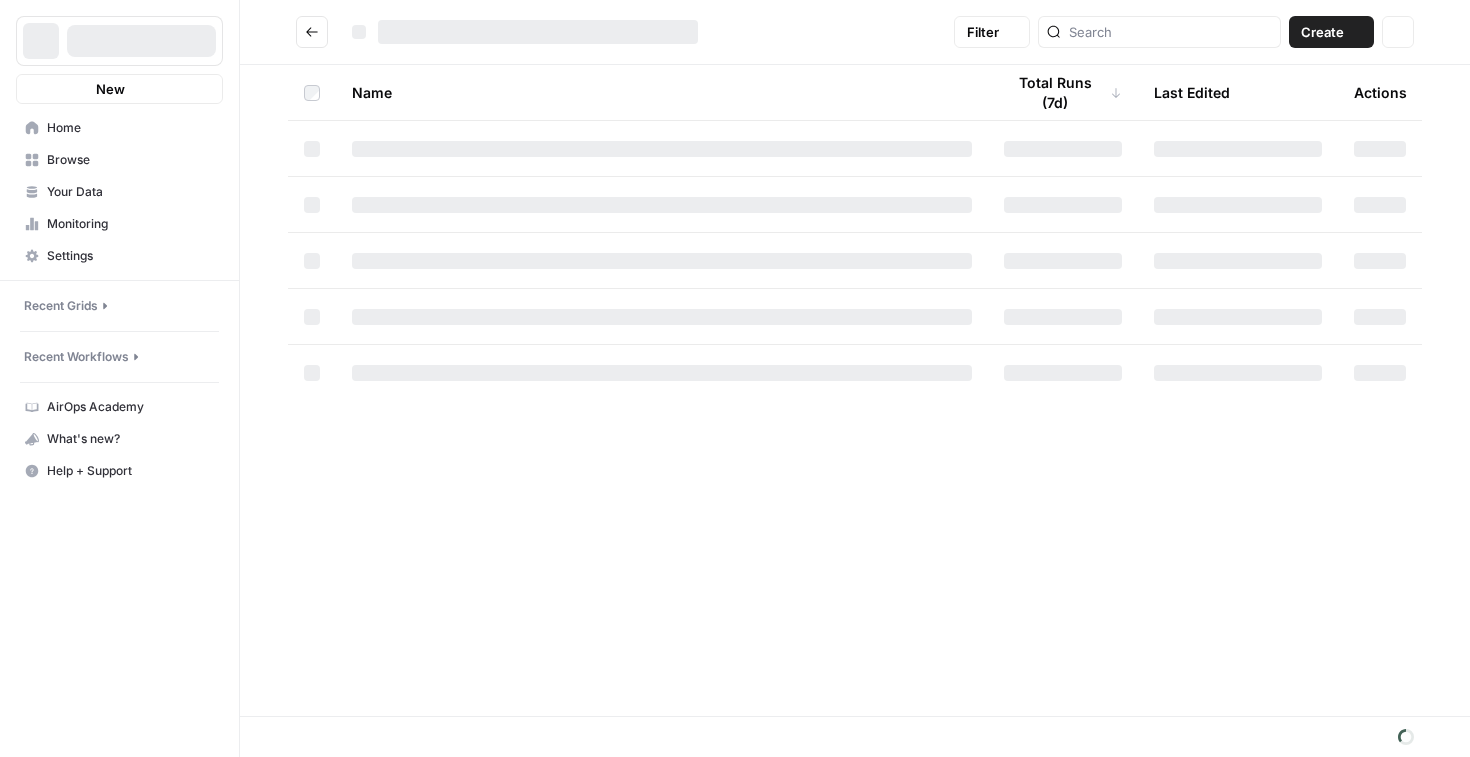 scroll, scrollTop: 0, scrollLeft: 0, axis: both 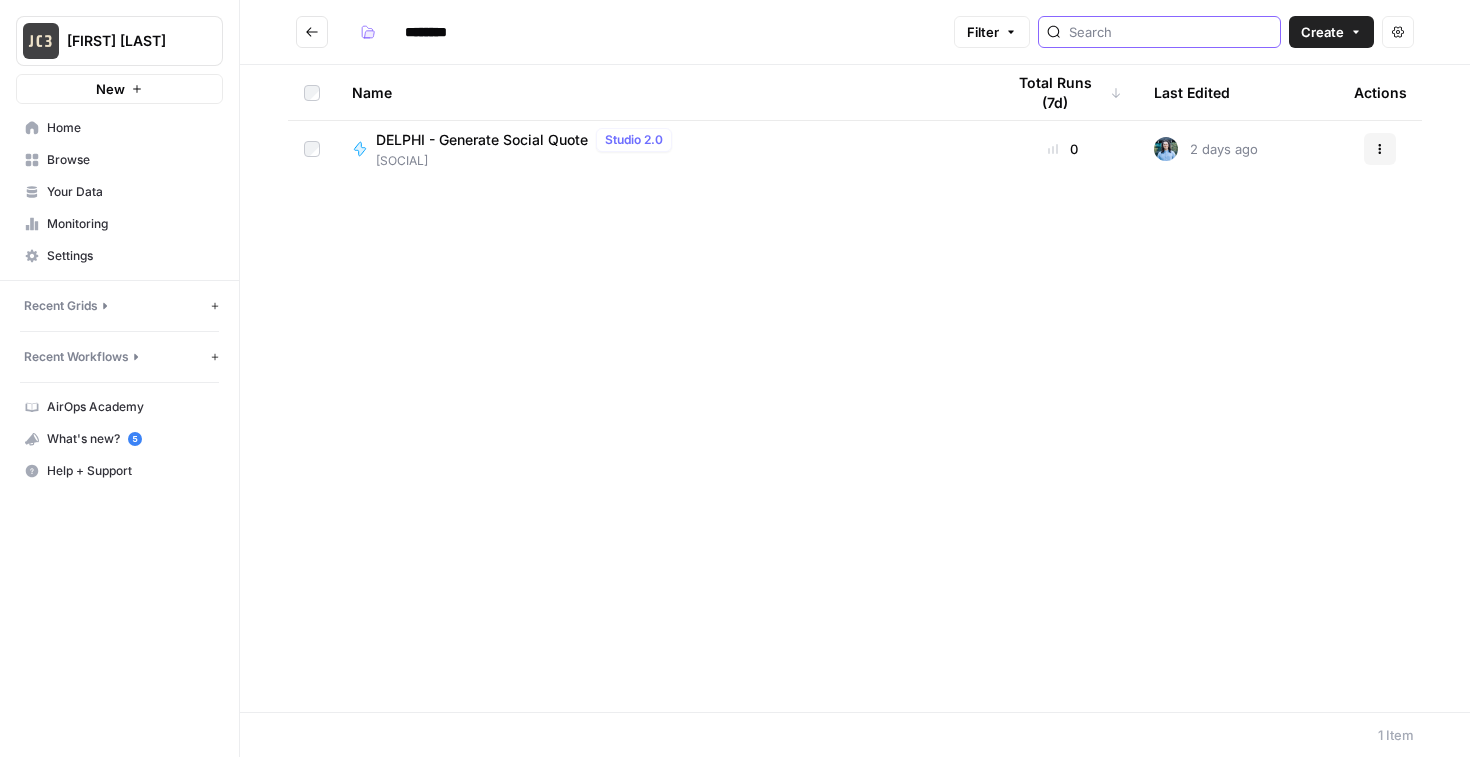 click at bounding box center [1170, 32] 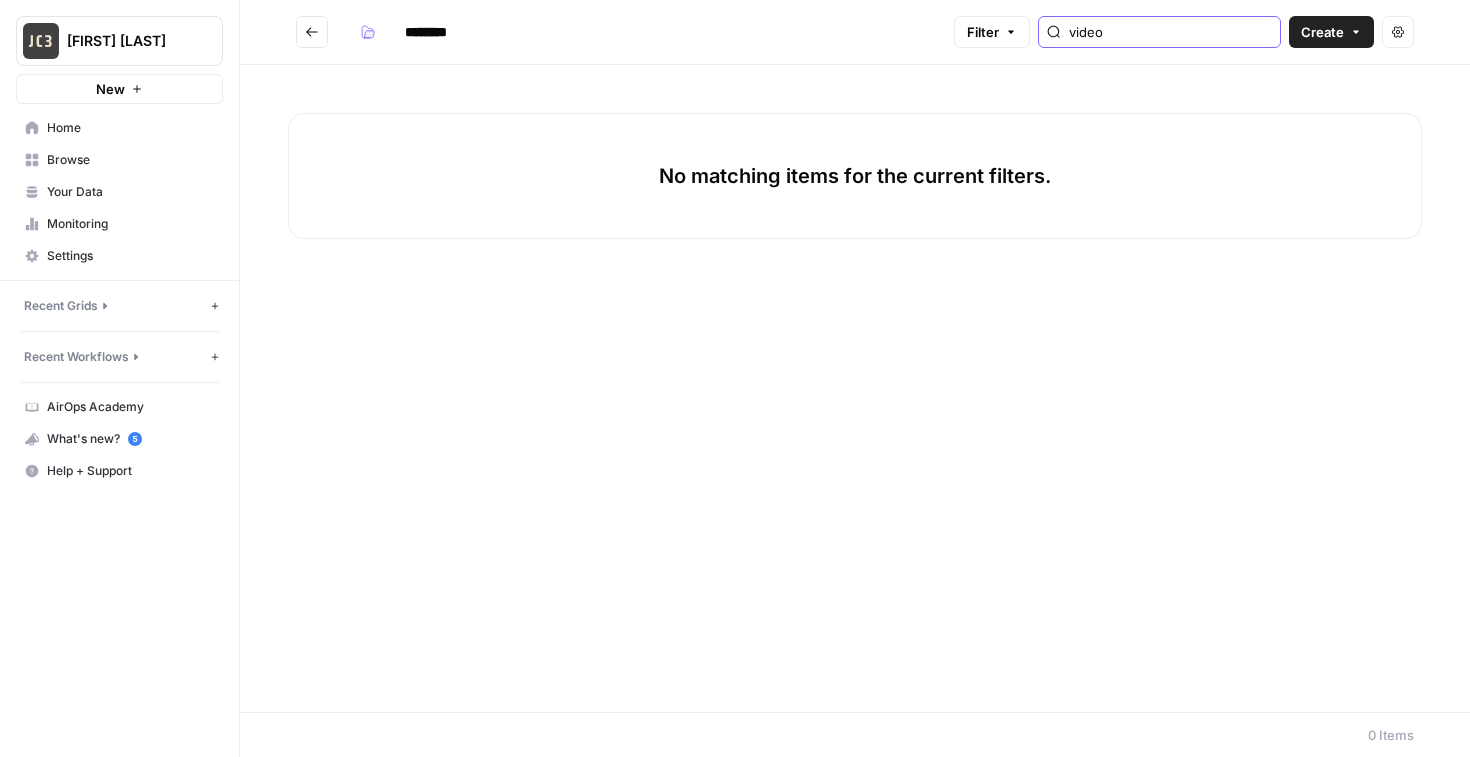 type on "video" 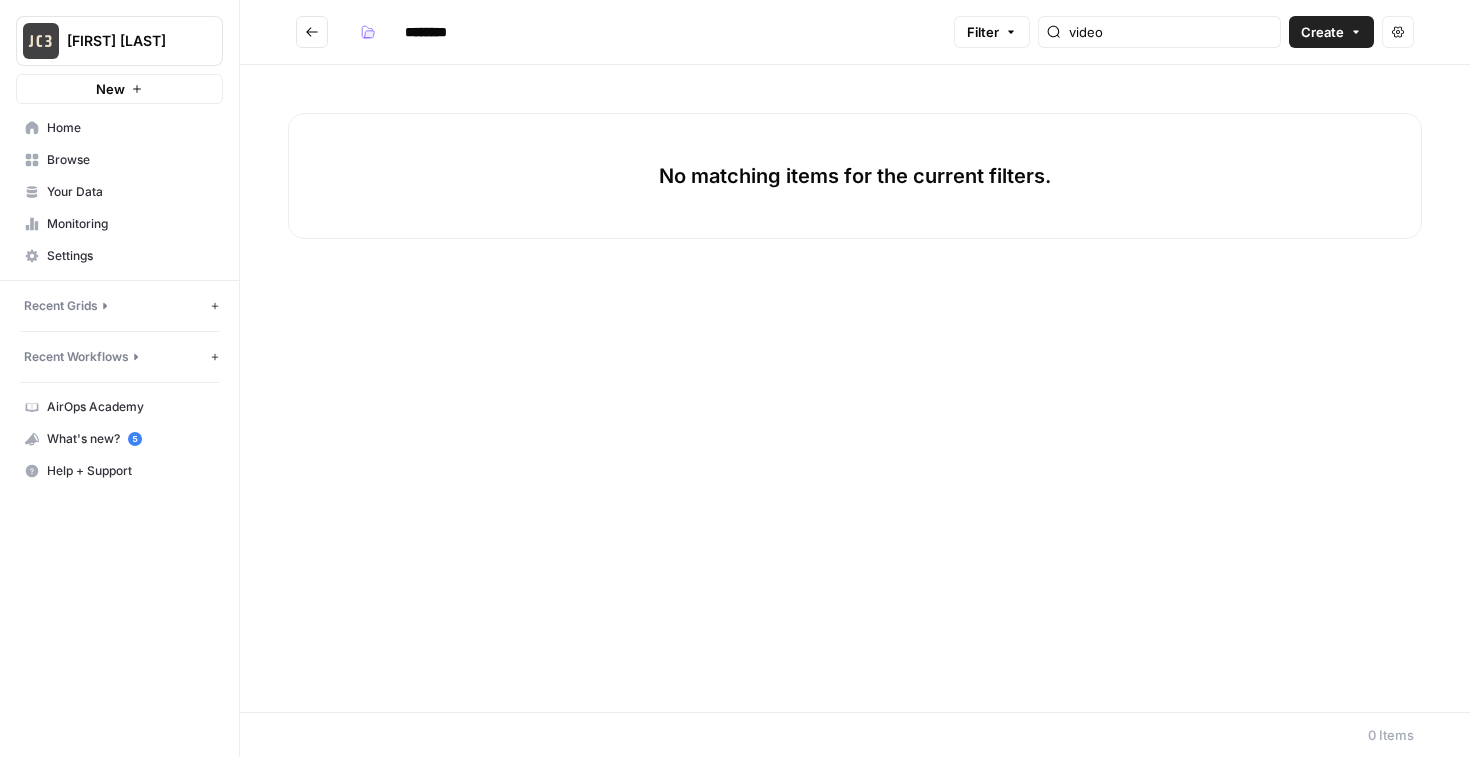 click 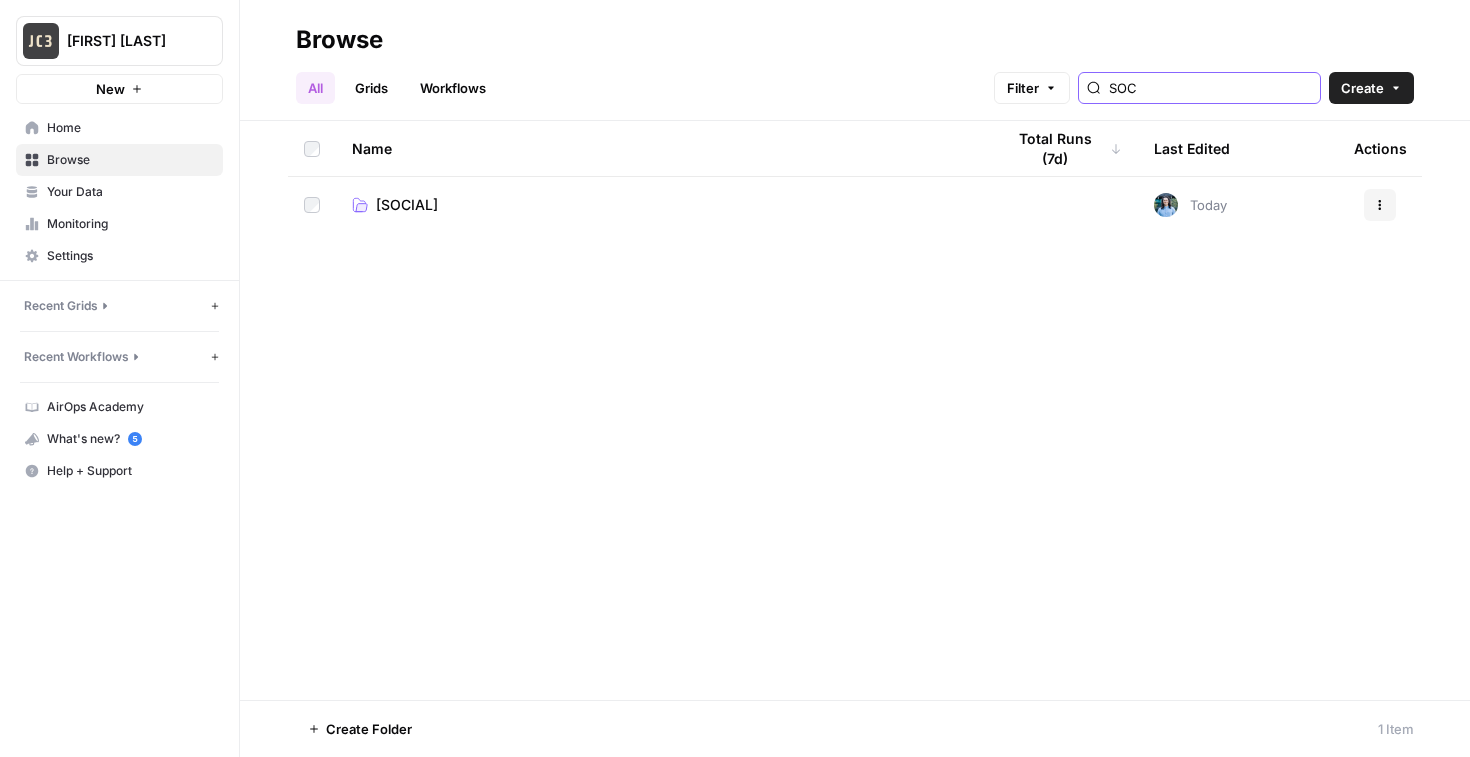 click on "SOC" at bounding box center (1210, 88) 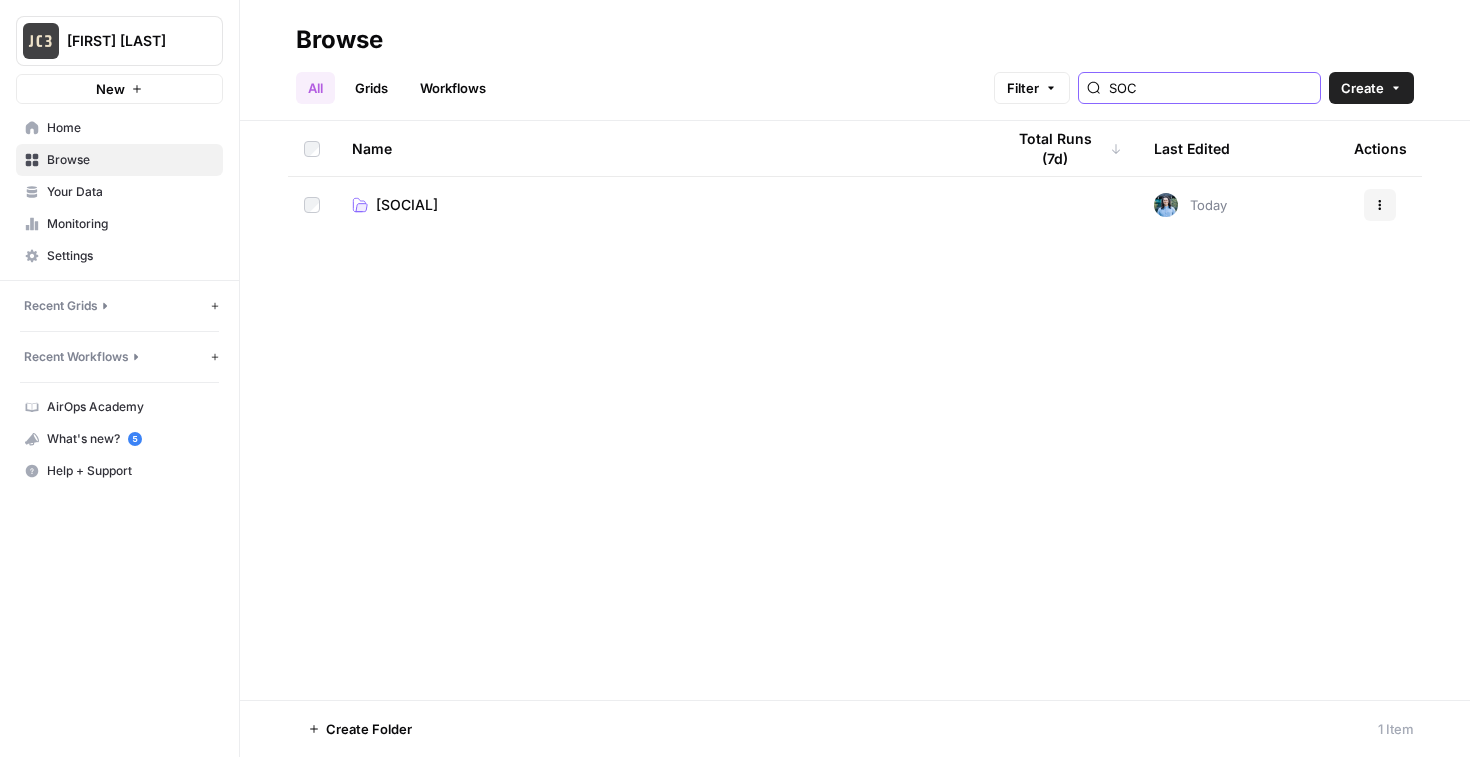 click on "SOC" at bounding box center [1210, 88] 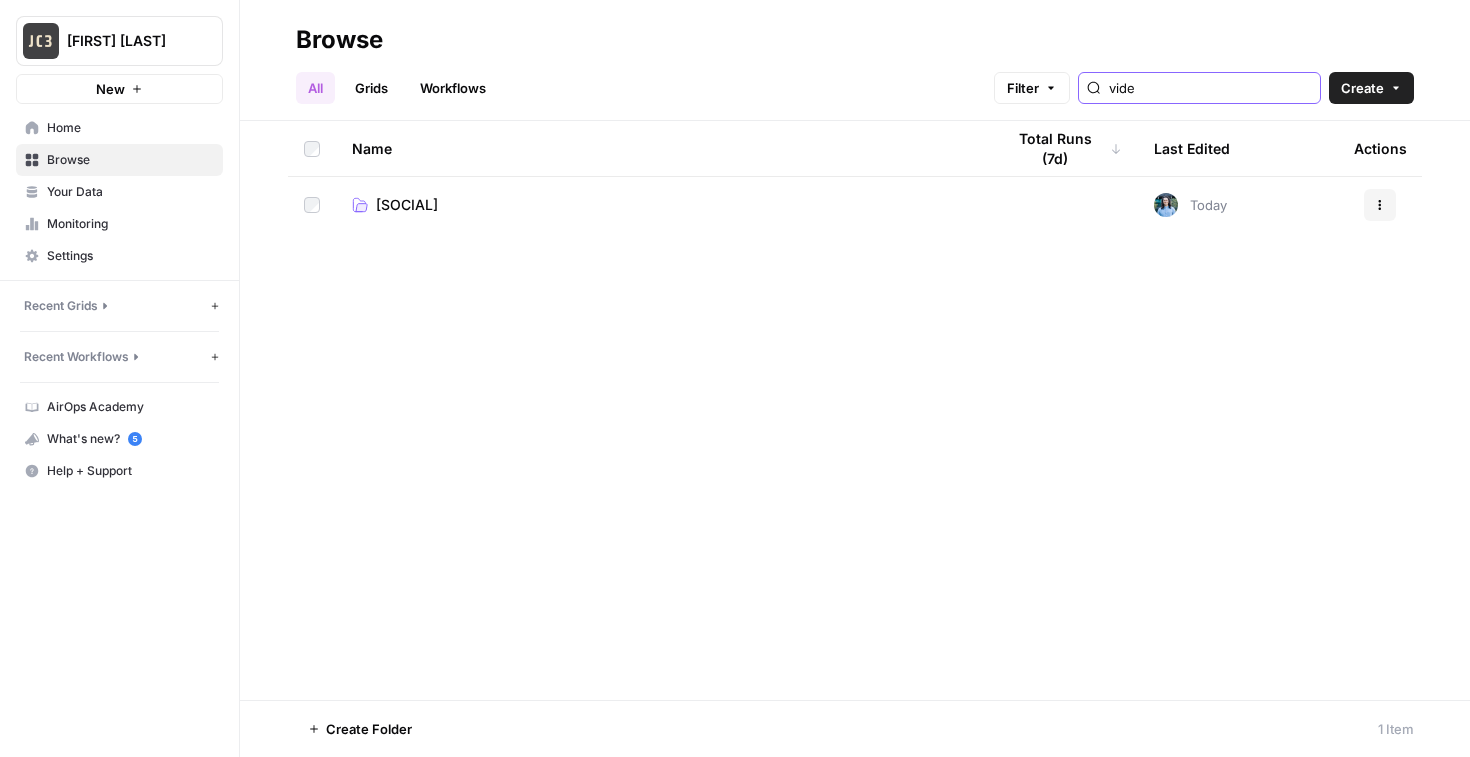 type on "video" 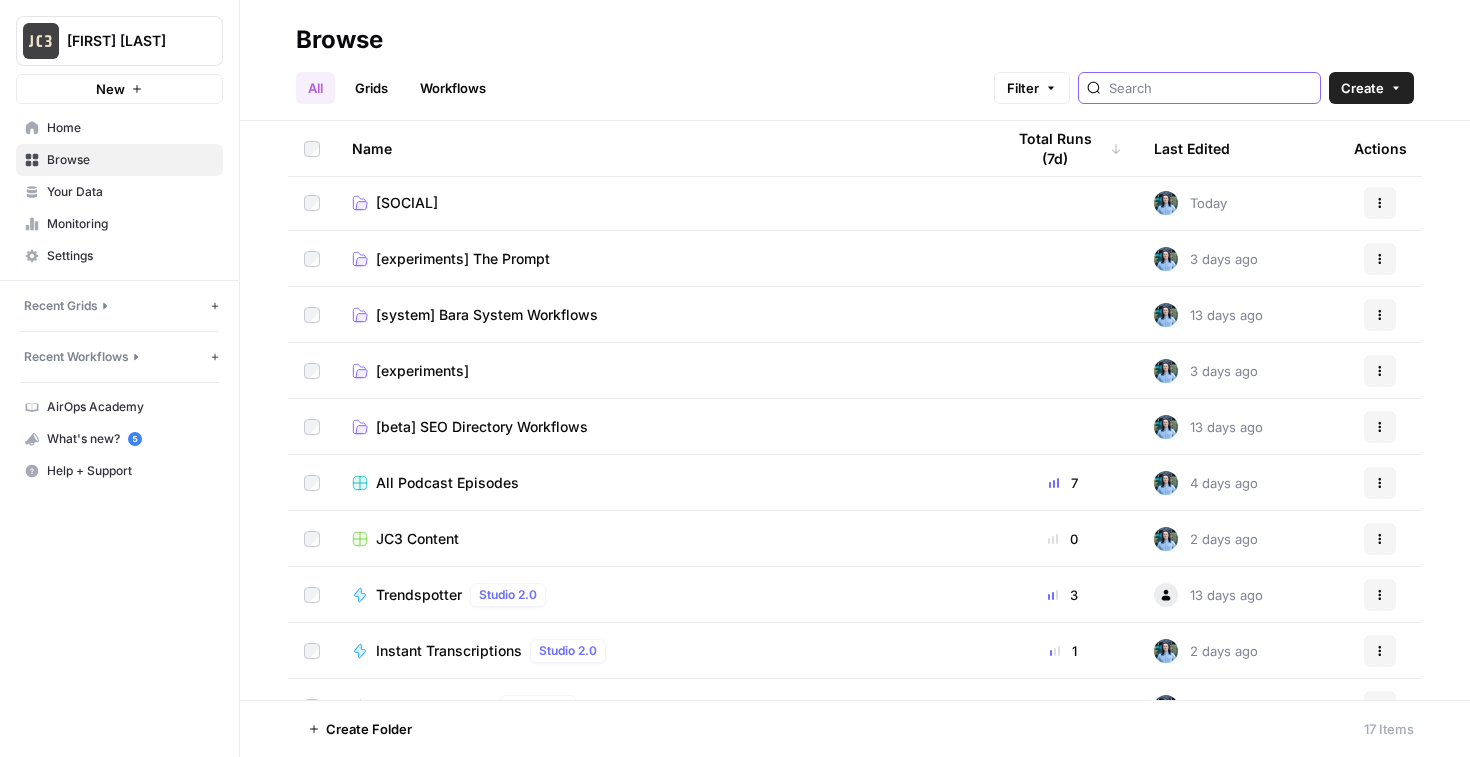 scroll, scrollTop: 0, scrollLeft: 0, axis: both 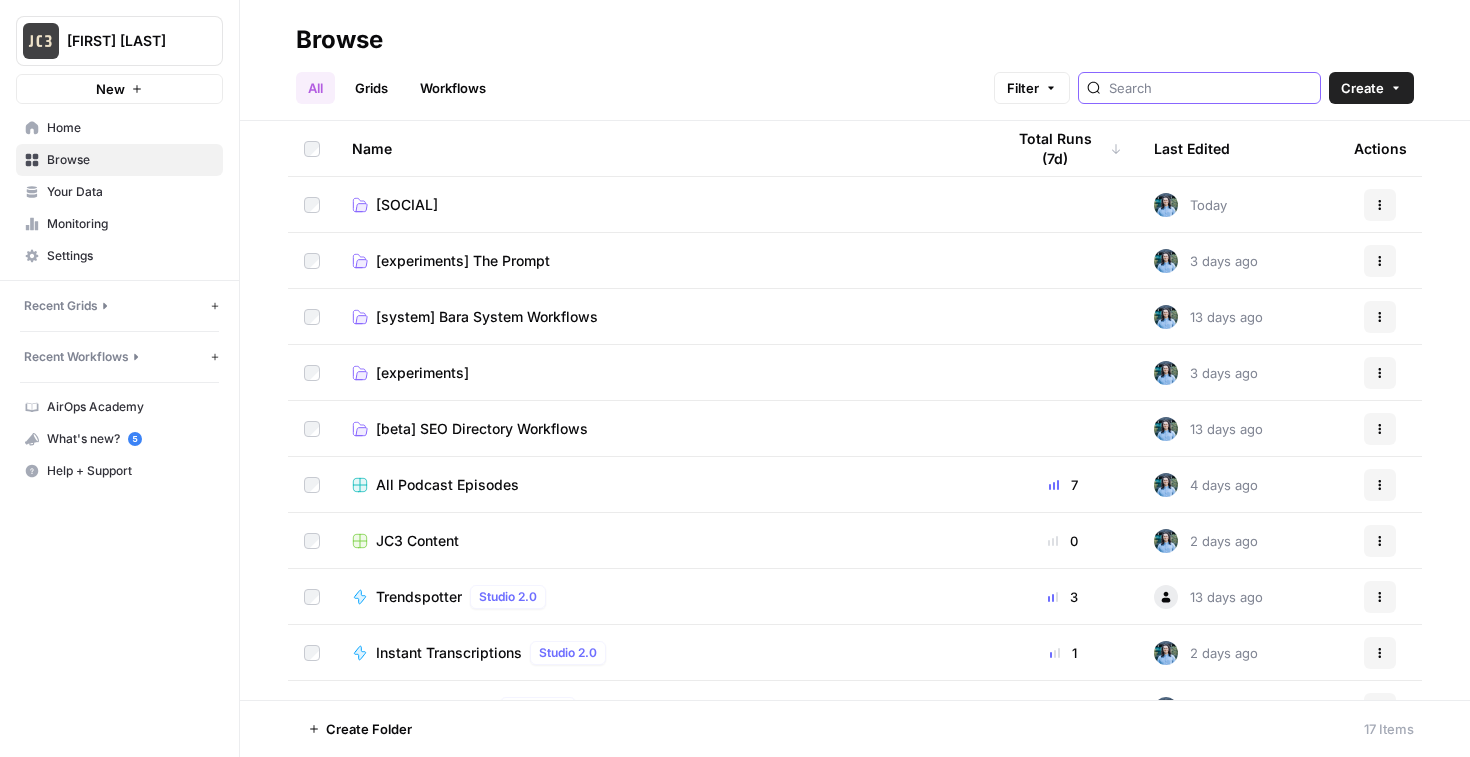 click at bounding box center (1210, 88) 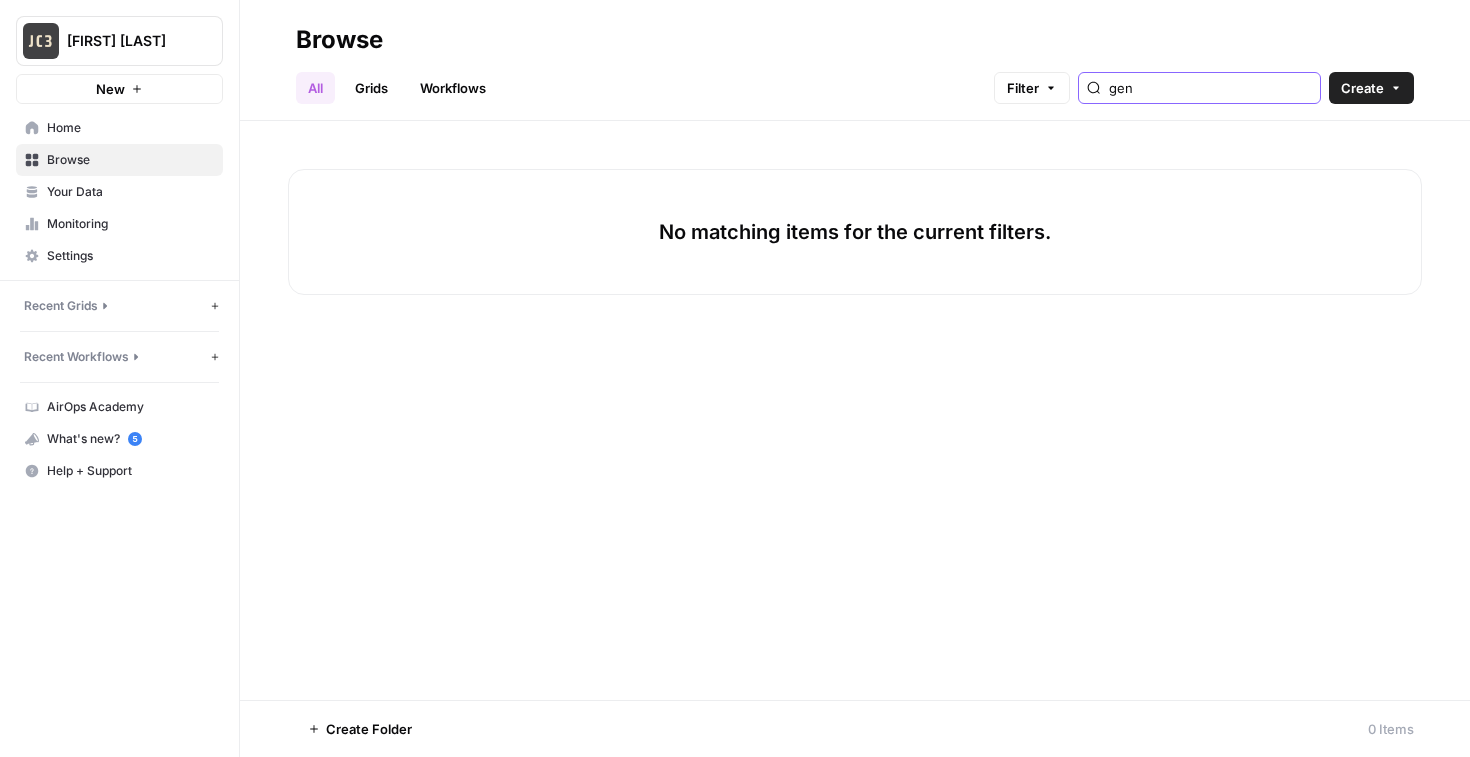 type on "gen" 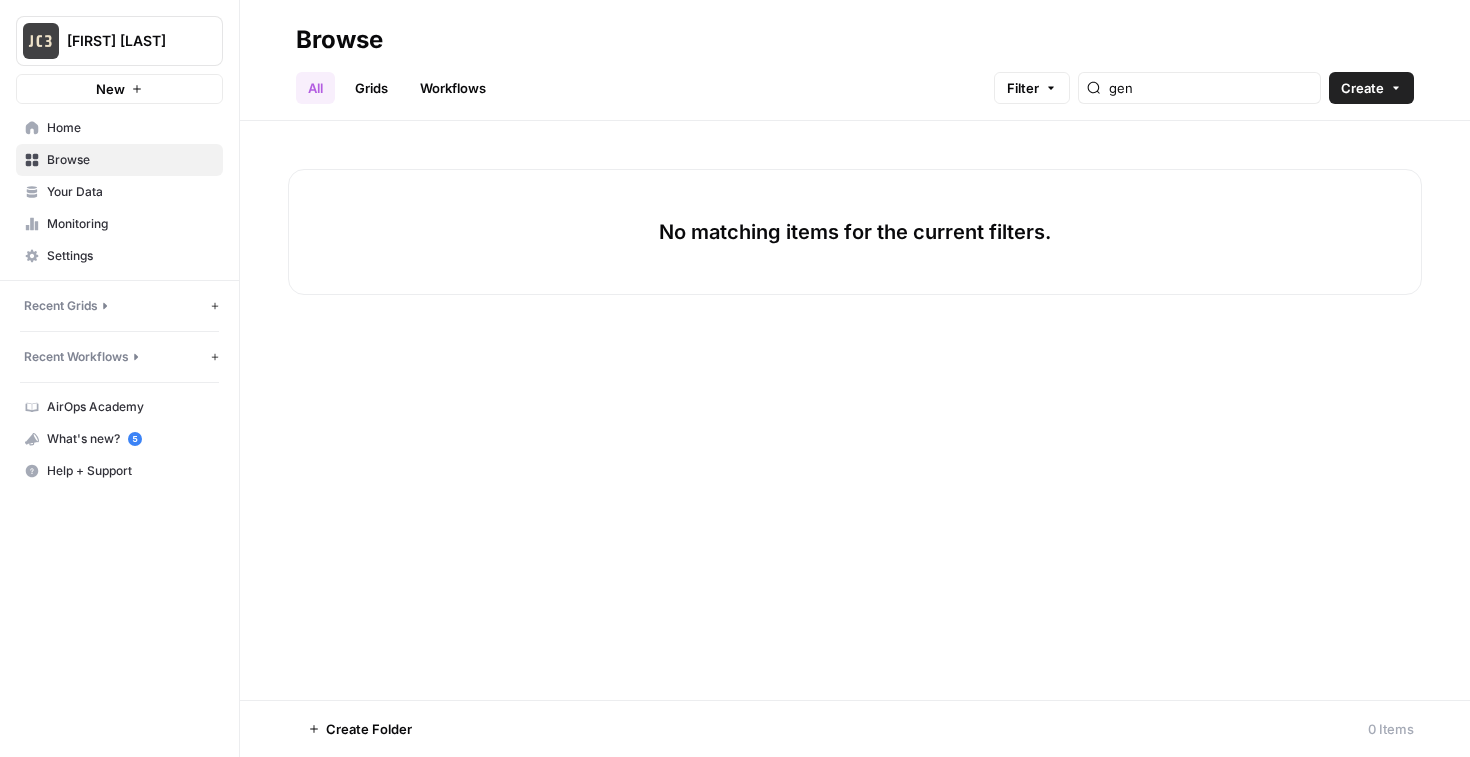 click on "Grids" at bounding box center (371, 88) 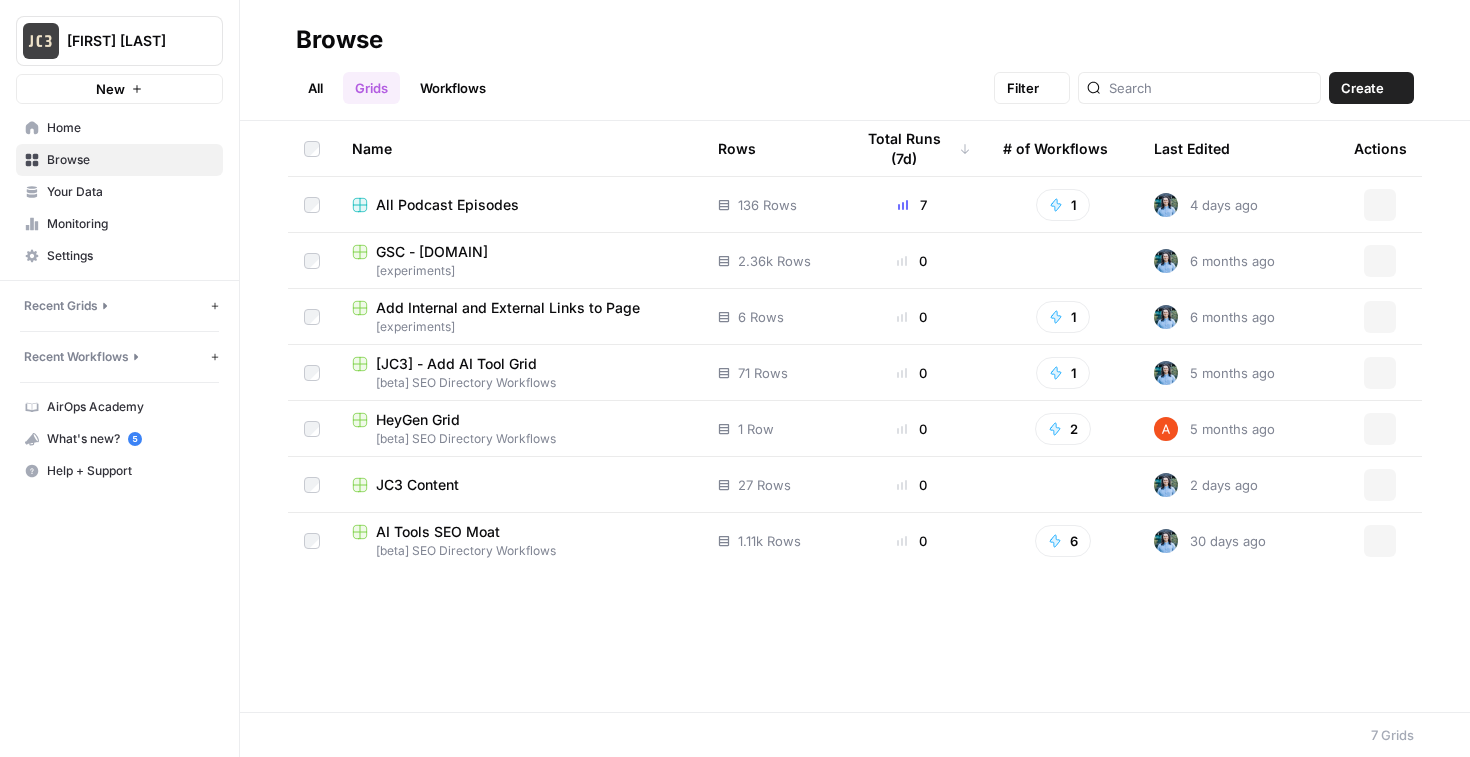 click on "Workflows" at bounding box center [453, 88] 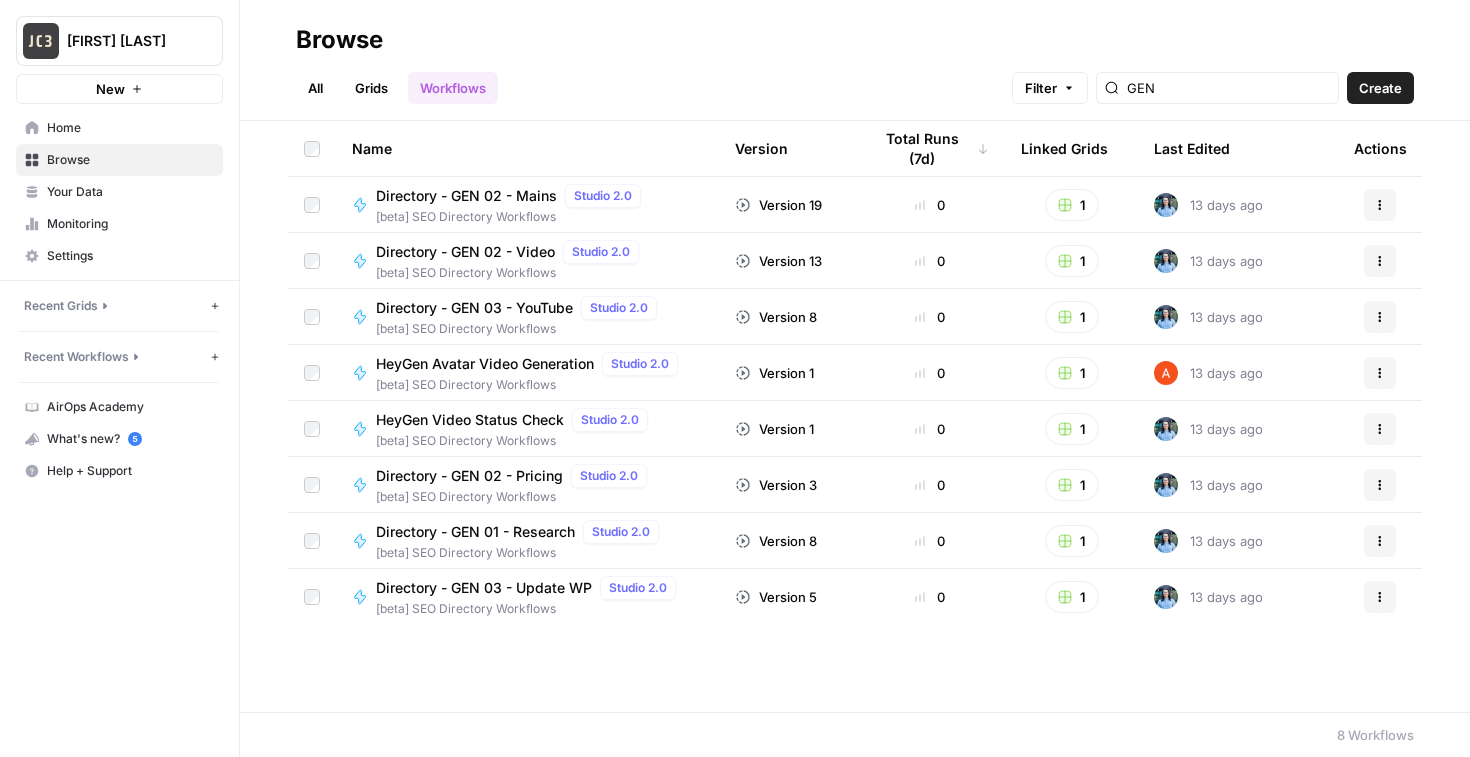 click on "All" at bounding box center [315, 88] 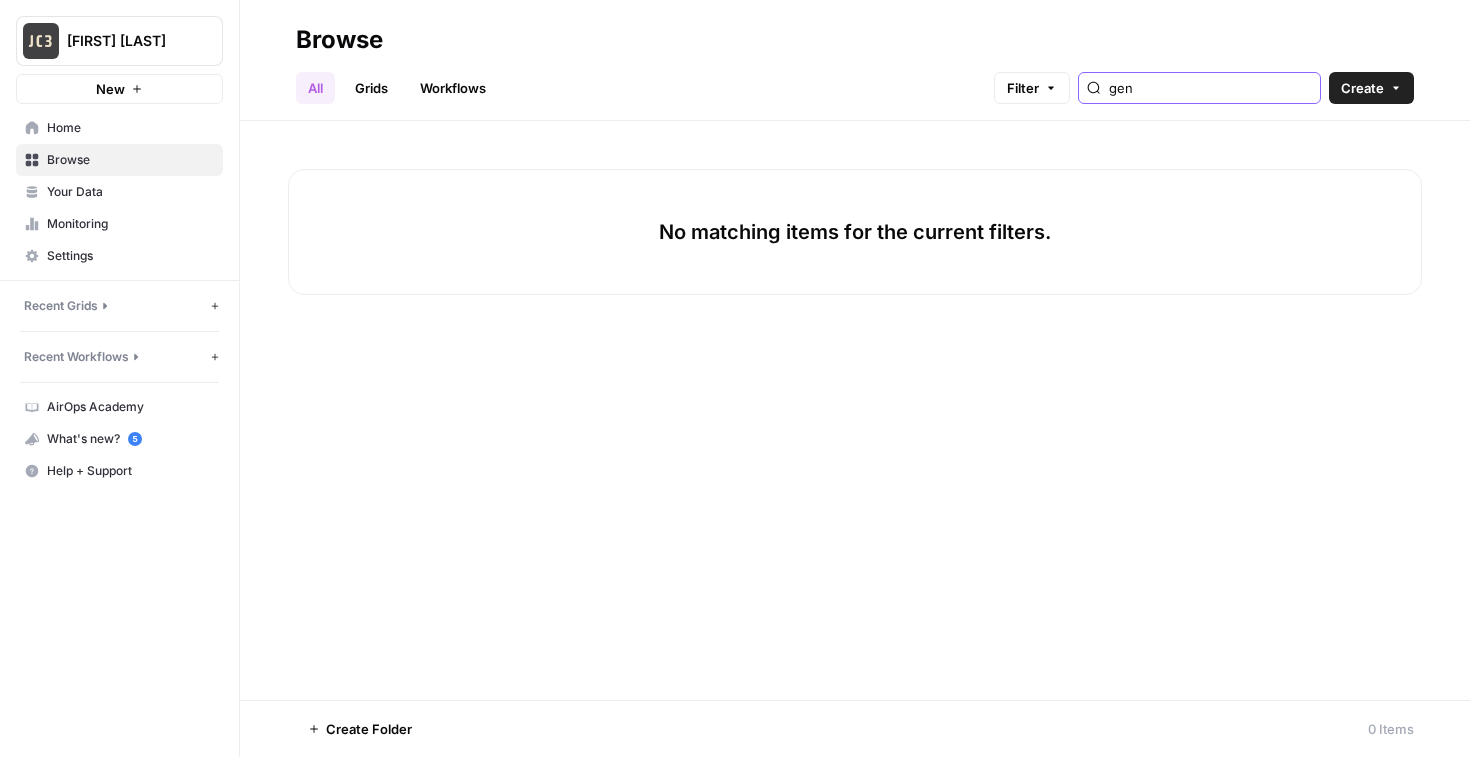 click on "gen" at bounding box center (1210, 88) 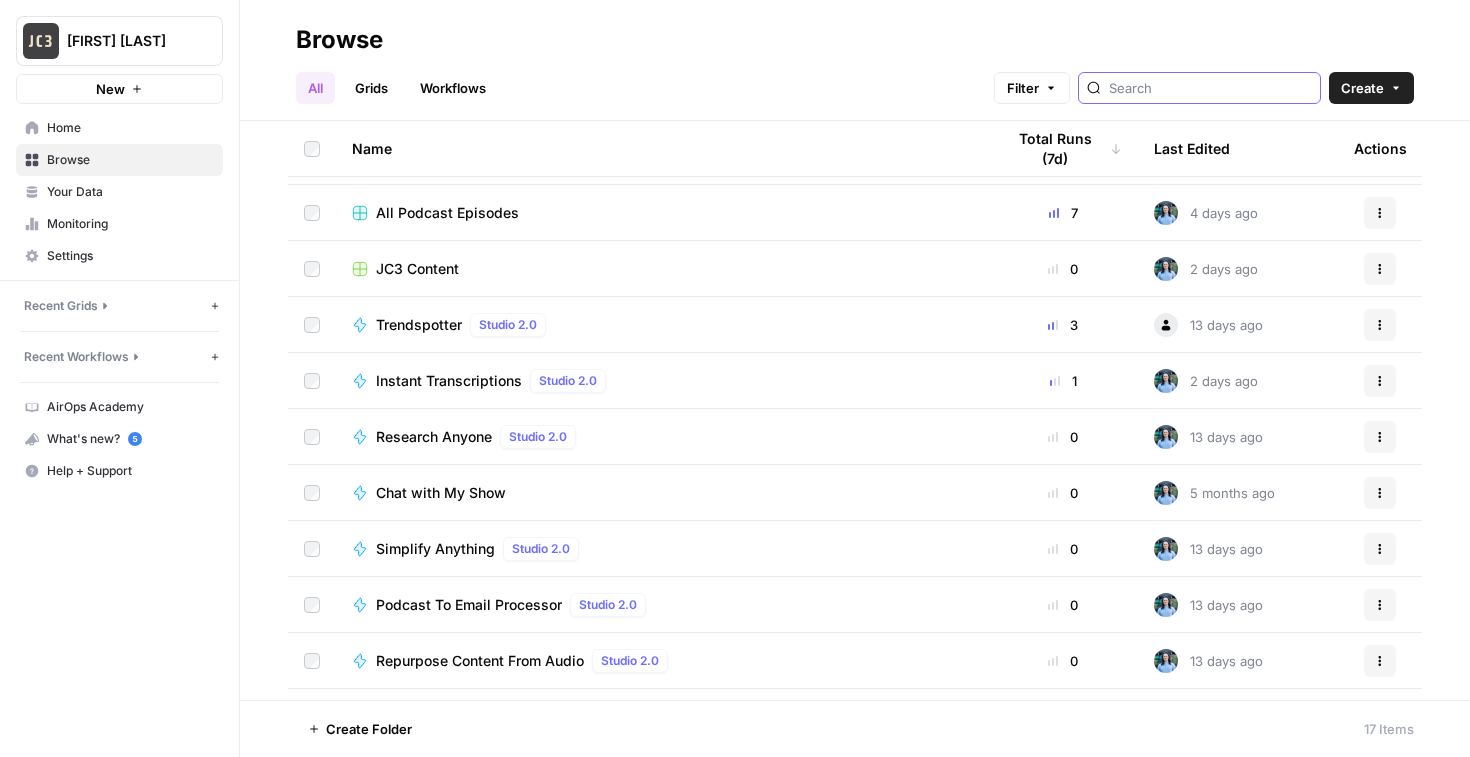 scroll, scrollTop: 0, scrollLeft: 0, axis: both 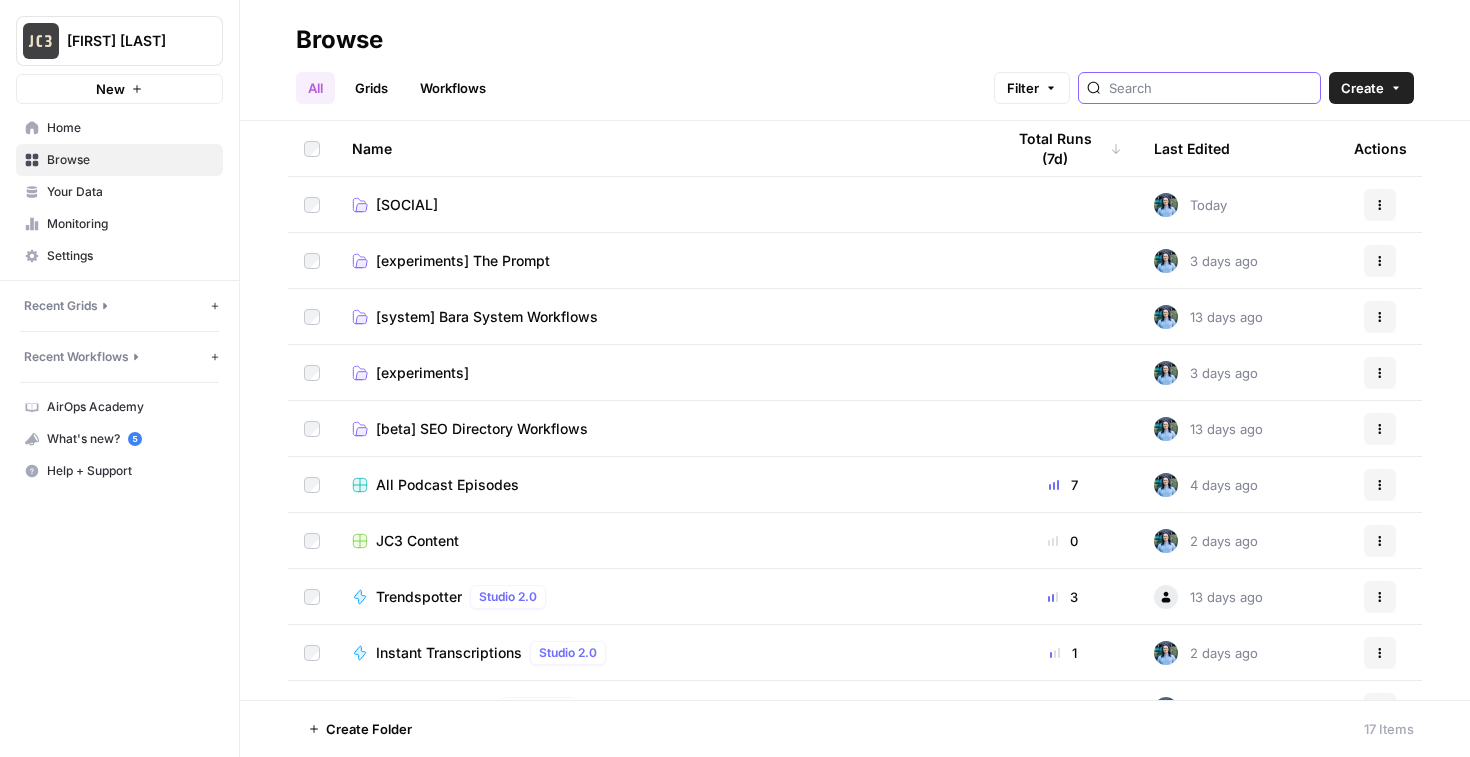 type 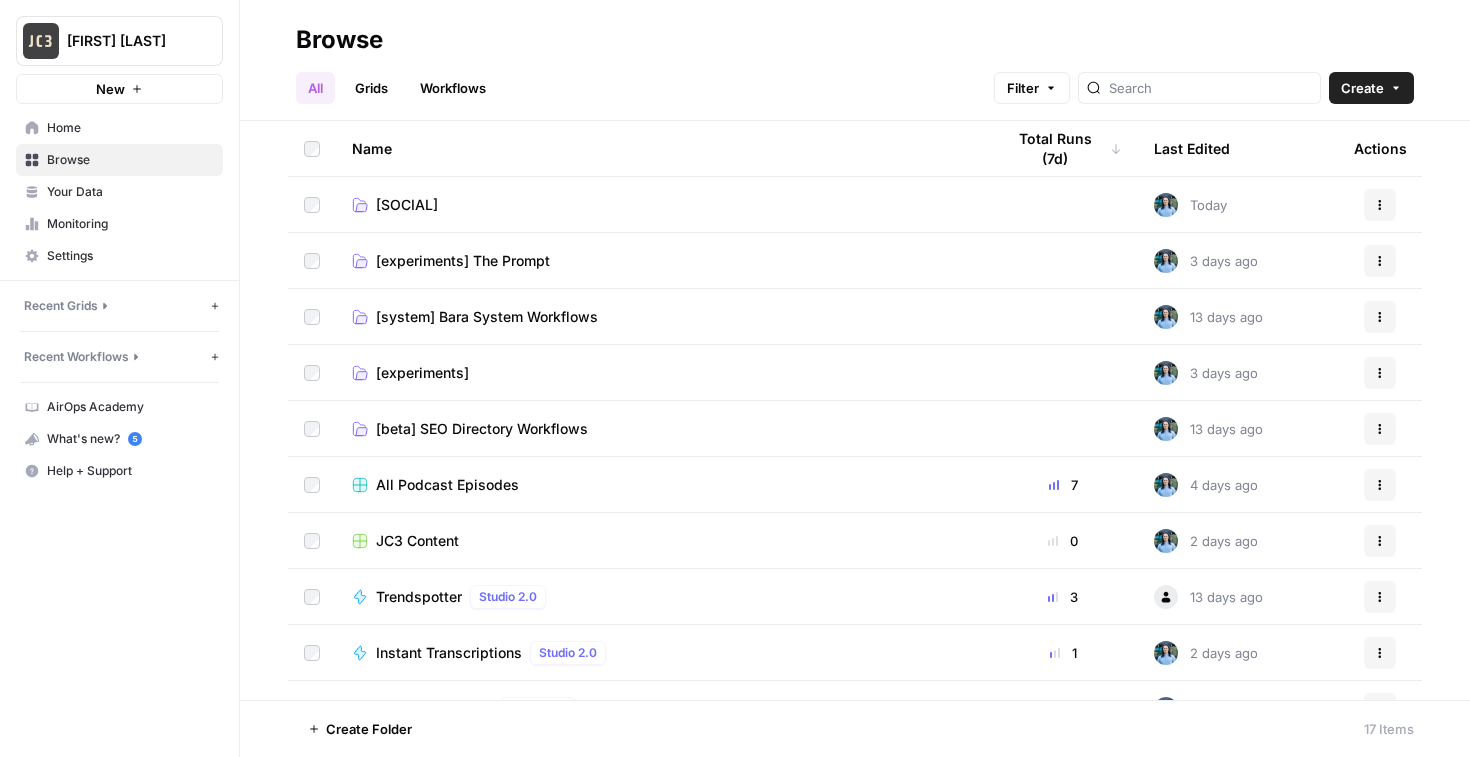 click on "[beta] SEO Directory Workflows" at bounding box center [482, 429] 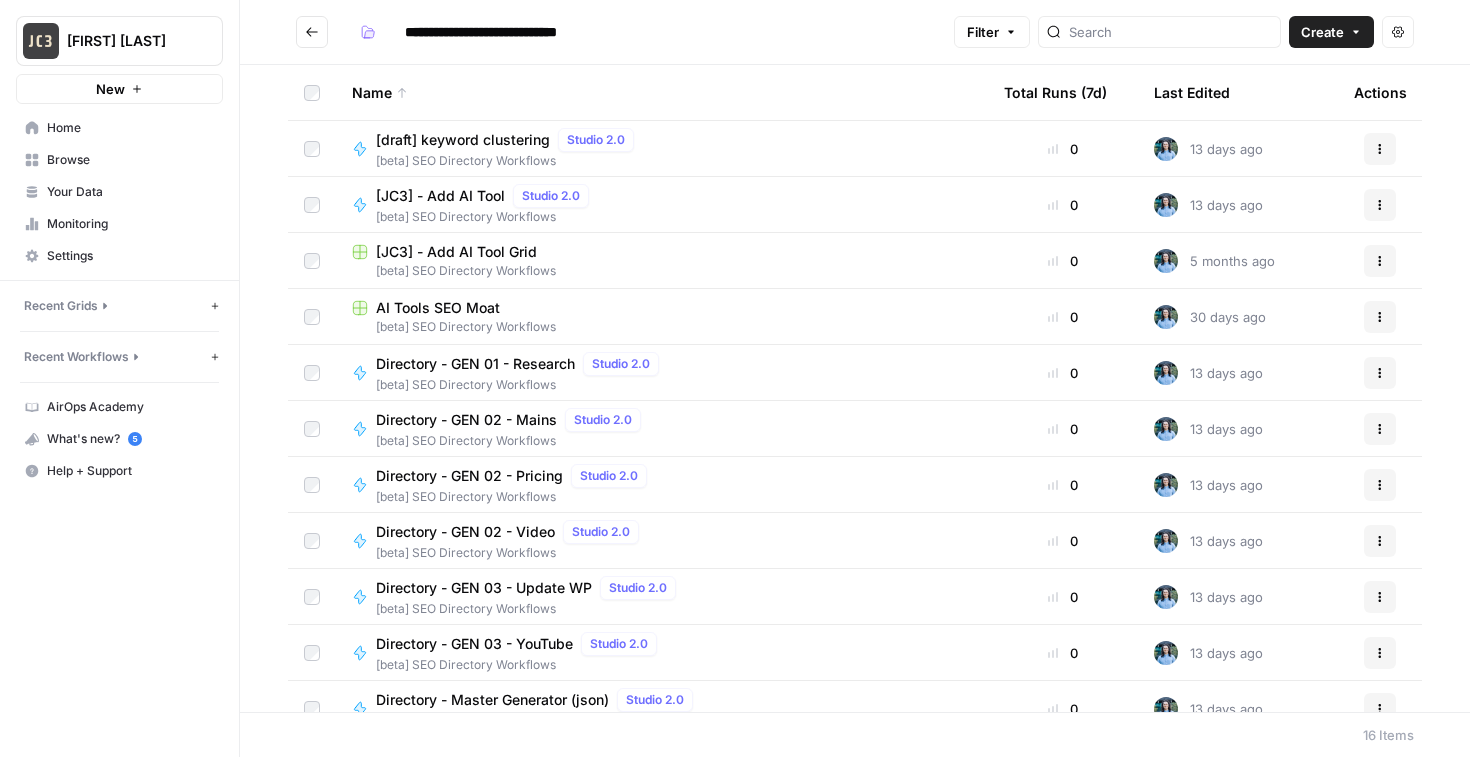 scroll, scrollTop: 305, scrollLeft: 0, axis: vertical 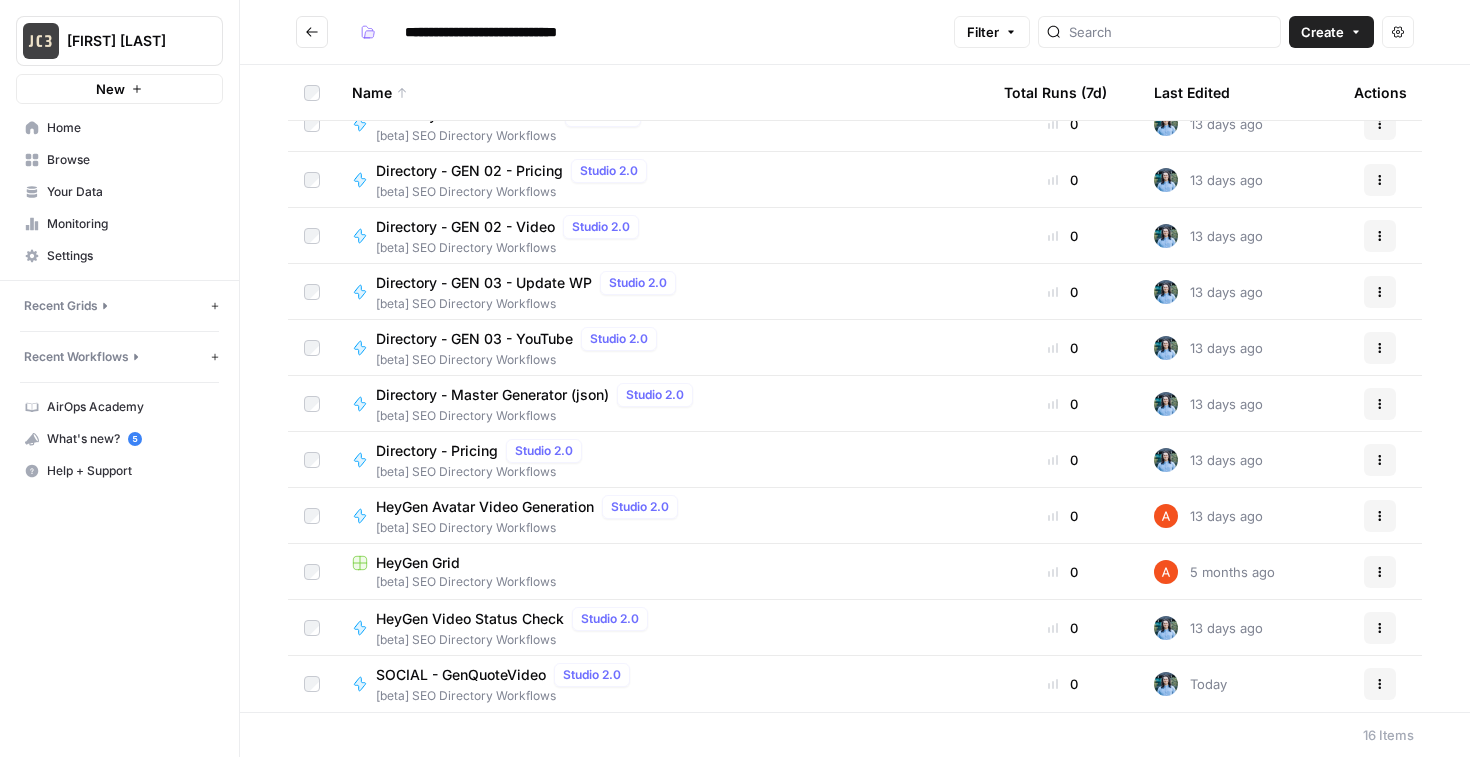 click on "Actions" at bounding box center (1380, 684) 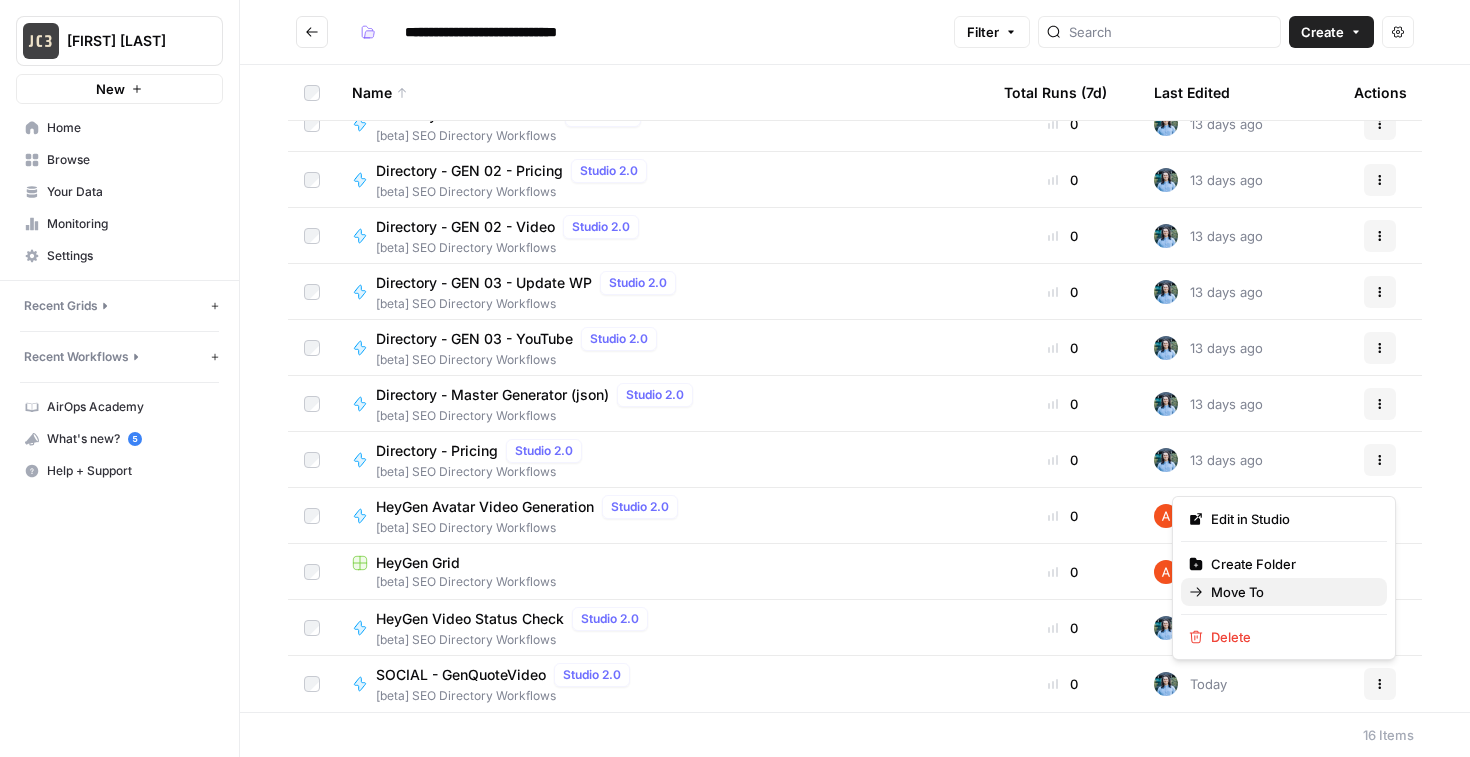 click on "Move To" at bounding box center (1284, 592) 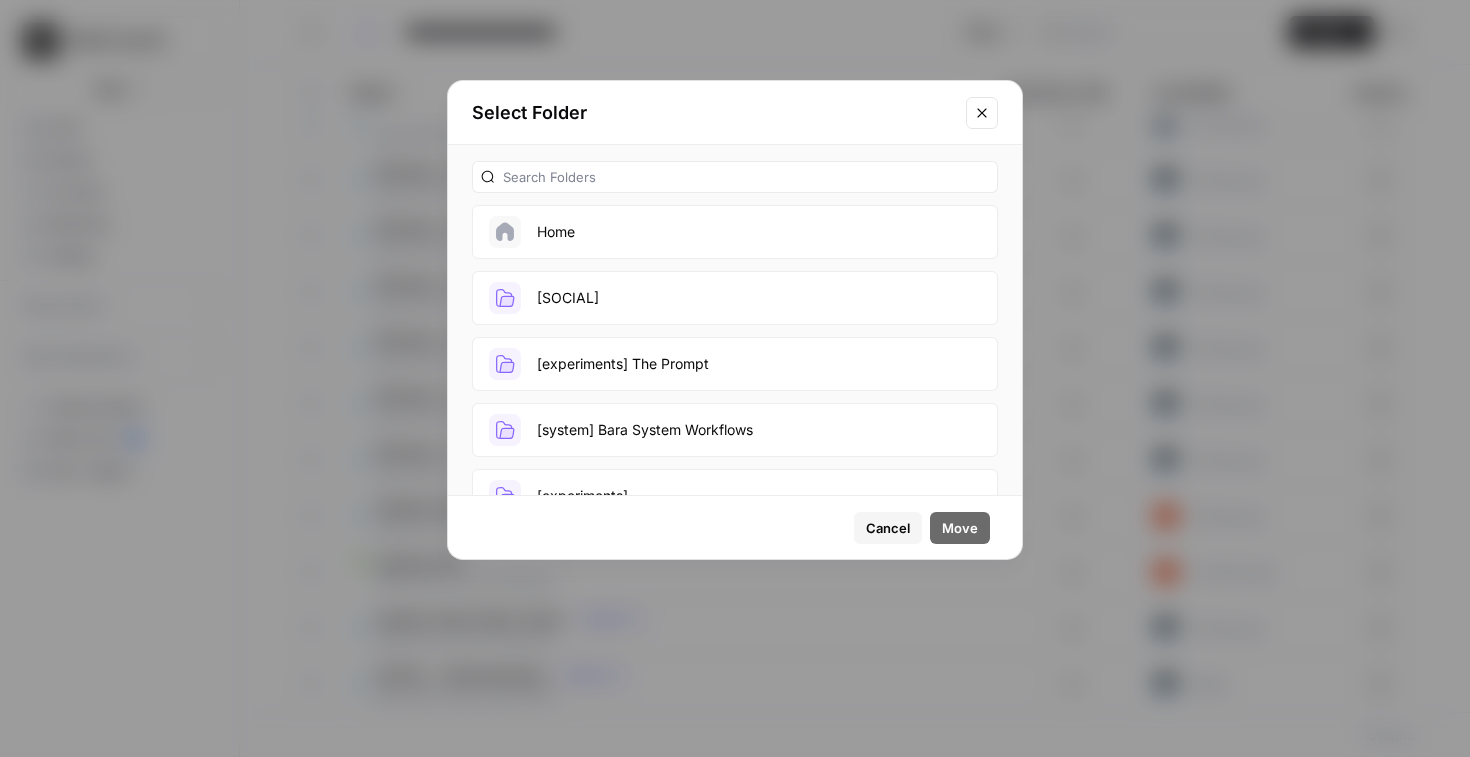 click on "[SOCIAL]" at bounding box center [735, 298] 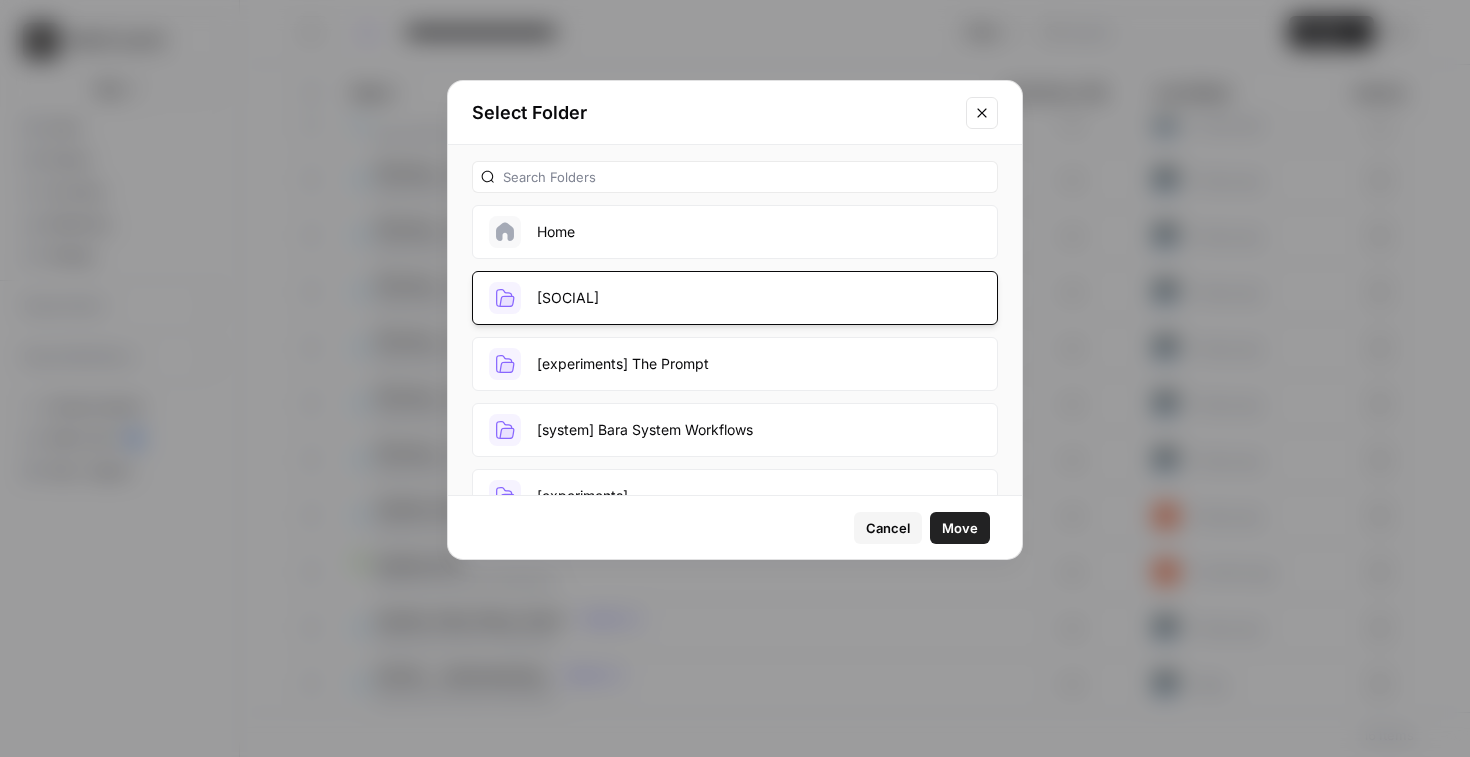 click on "Move" at bounding box center (960, 528) 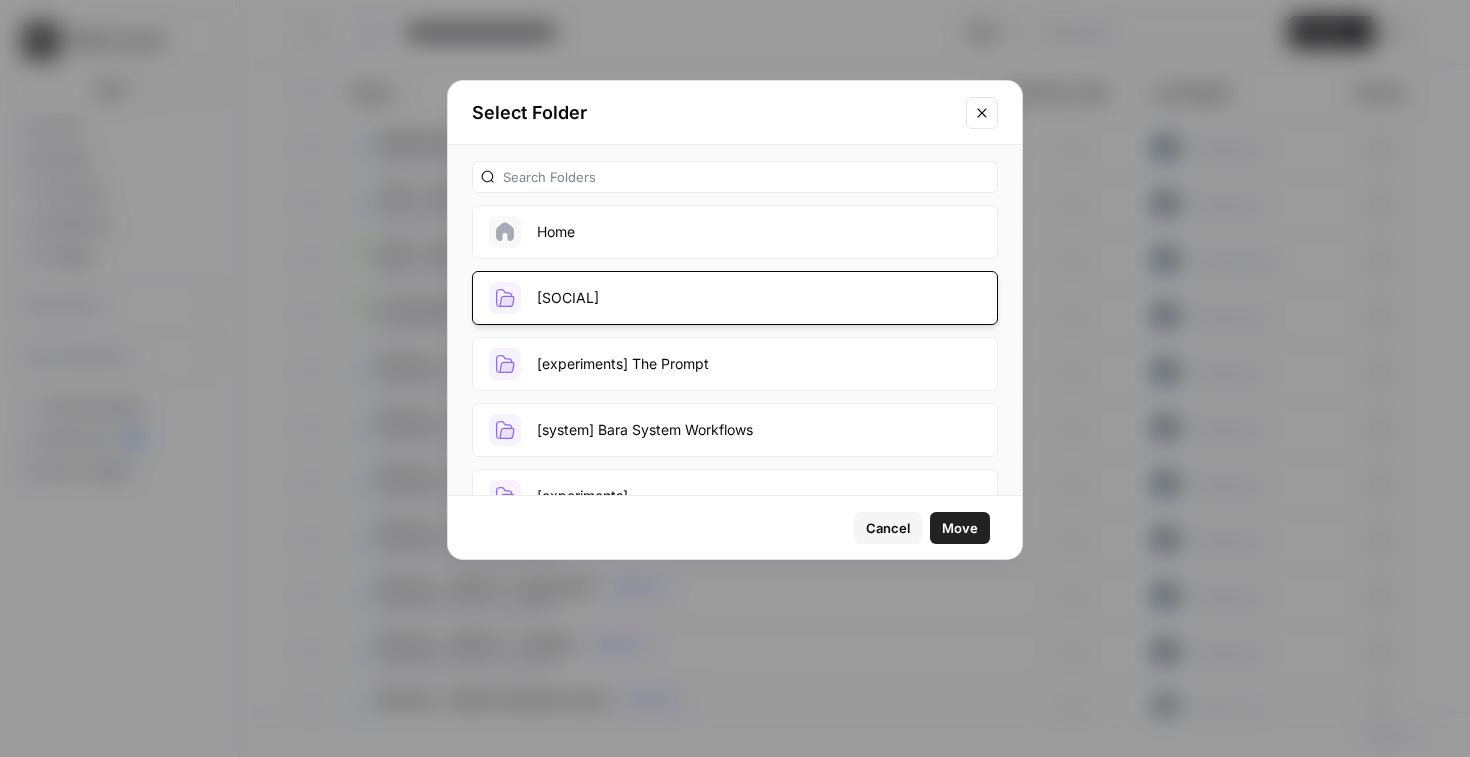 type on "********" 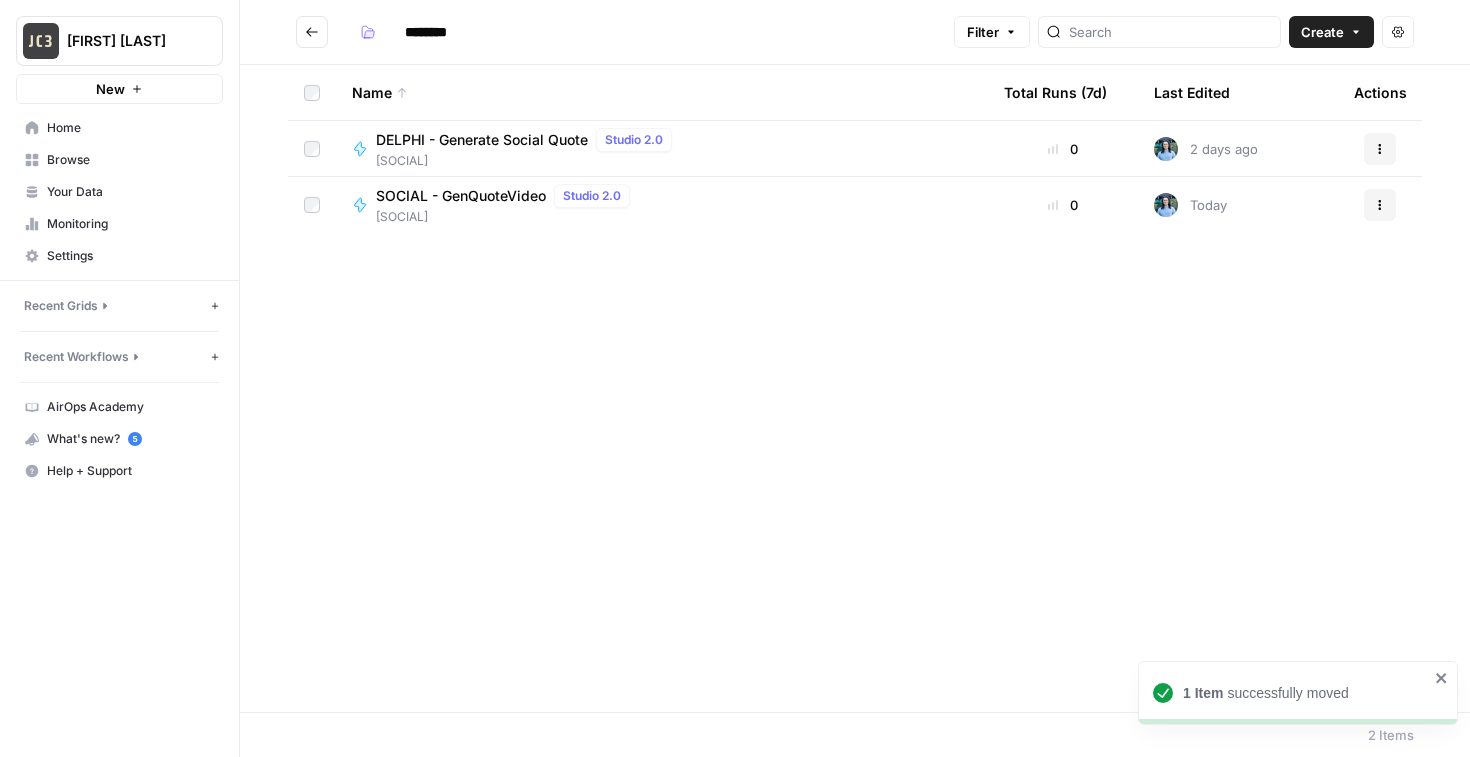 click on "SOCIAL - GenQuoteVideo" at bounding box center [461, 196] 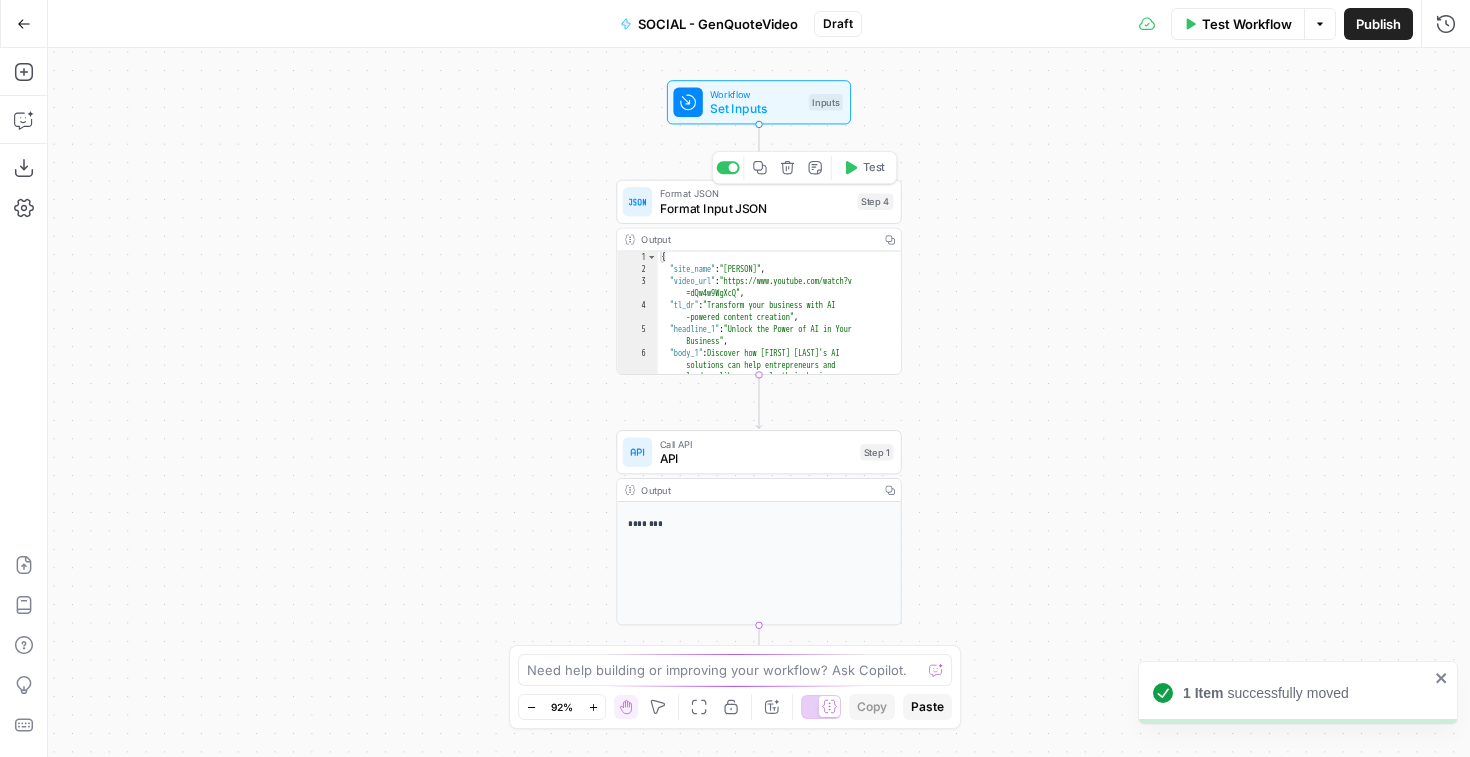 click on "Set Inputs" at bounding box center [755, 109] 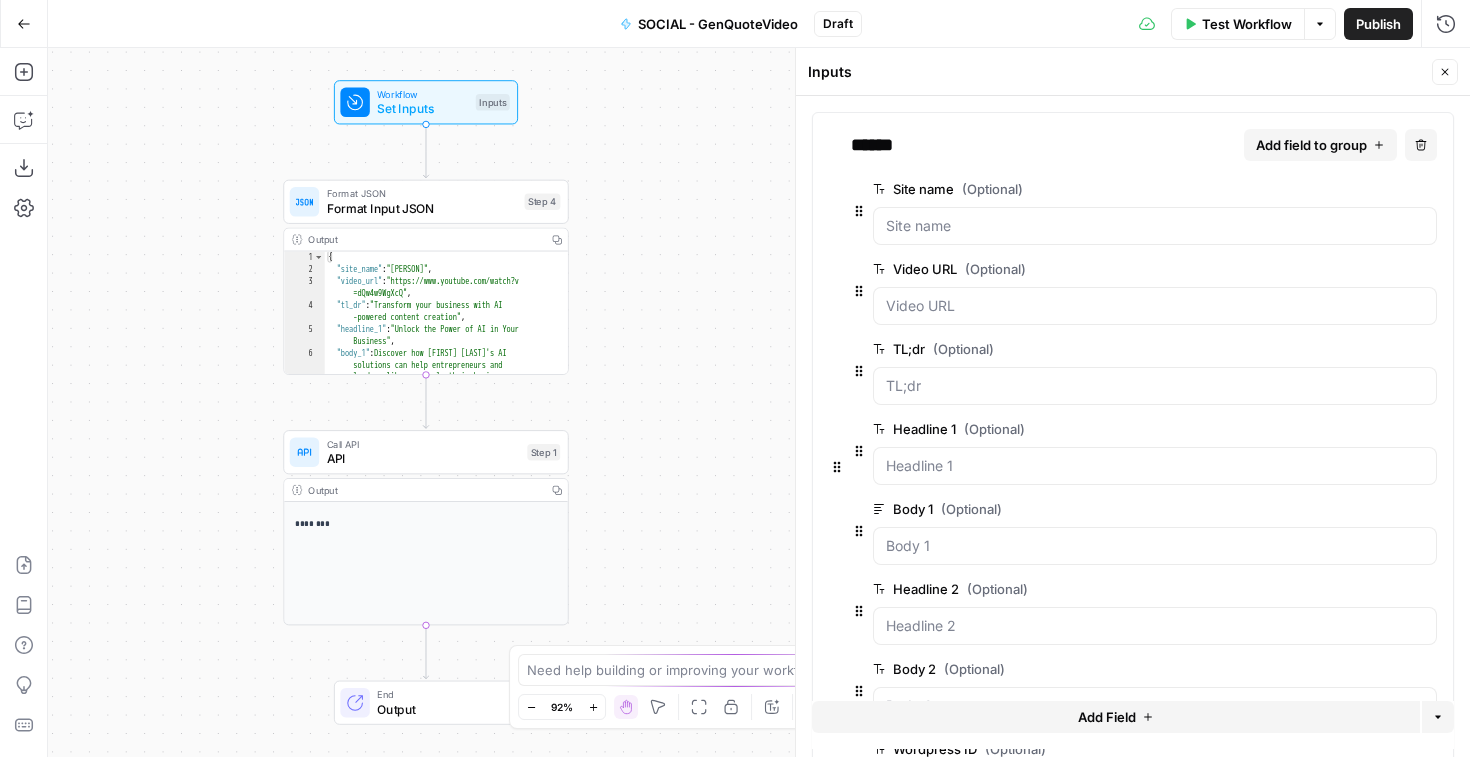 drag, startPoint x: 521, startPoint y: 195, endPoint x: 188, endPoint y: 195, distance: 333 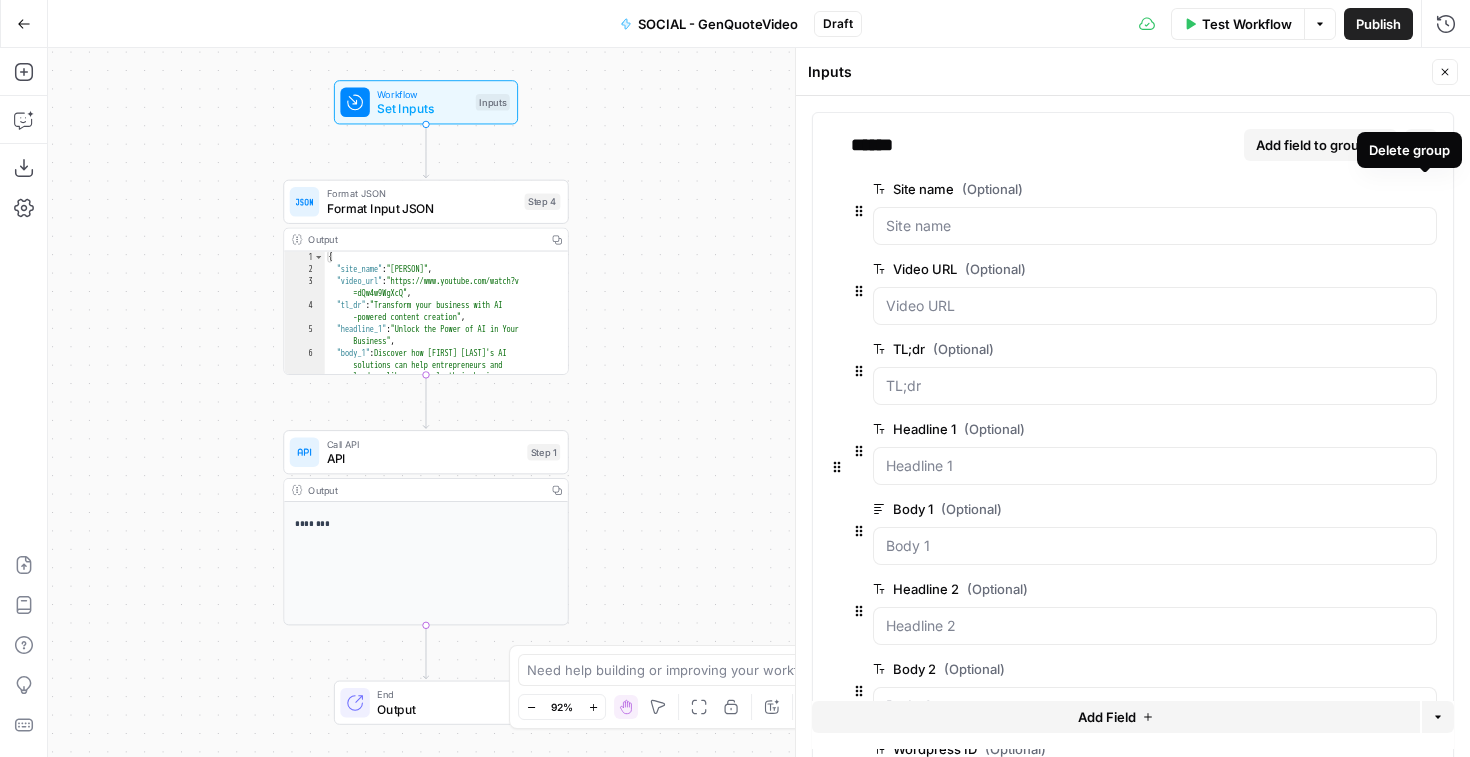 click 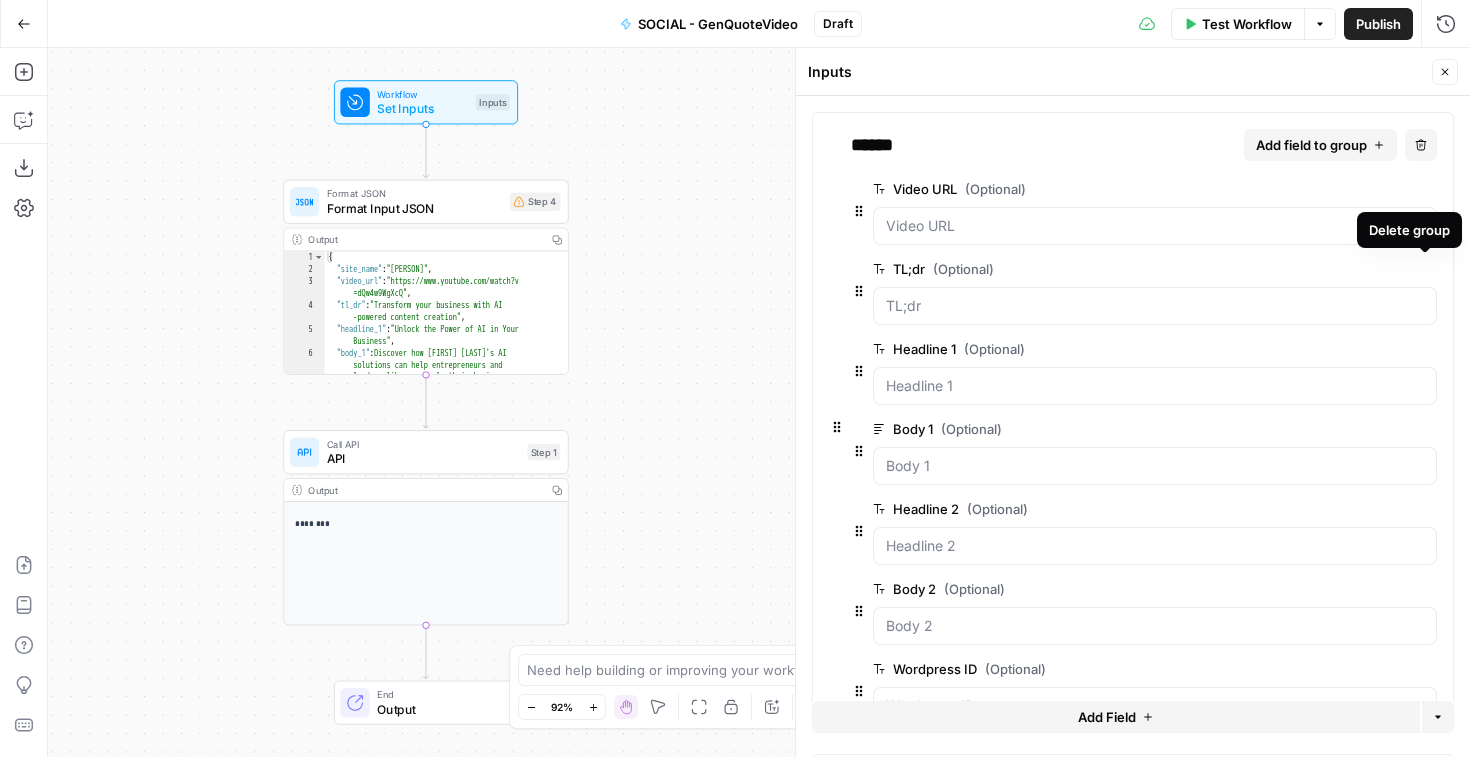 click 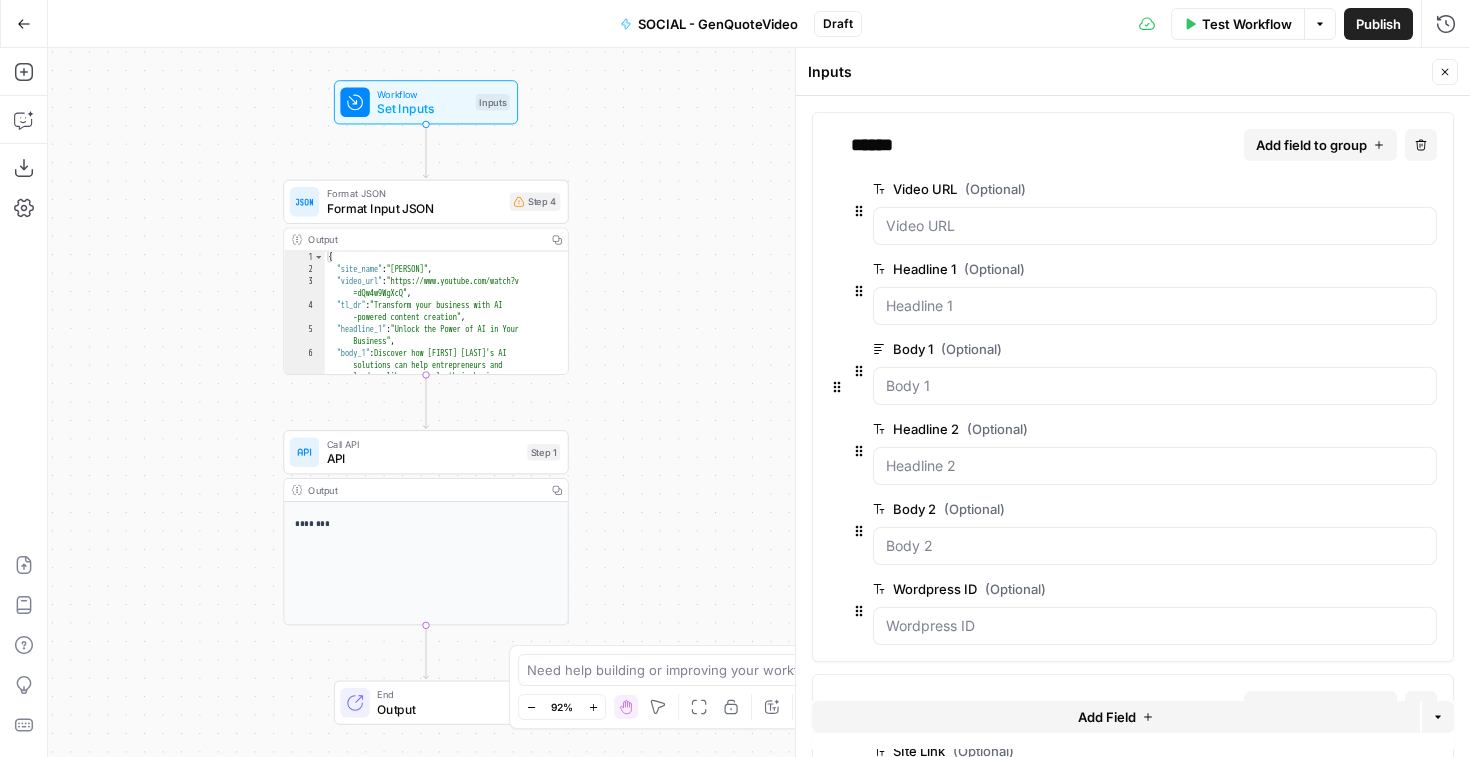 click 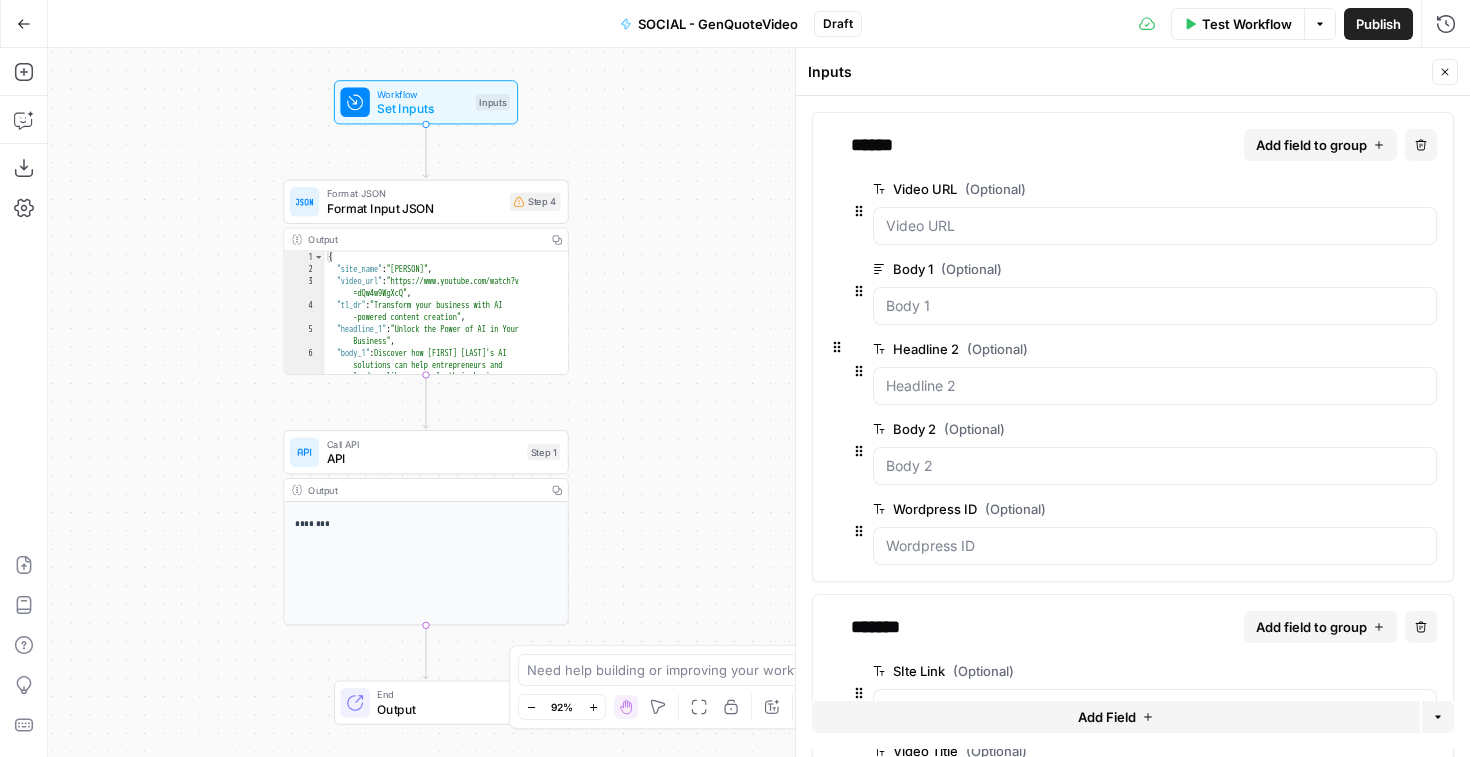 click 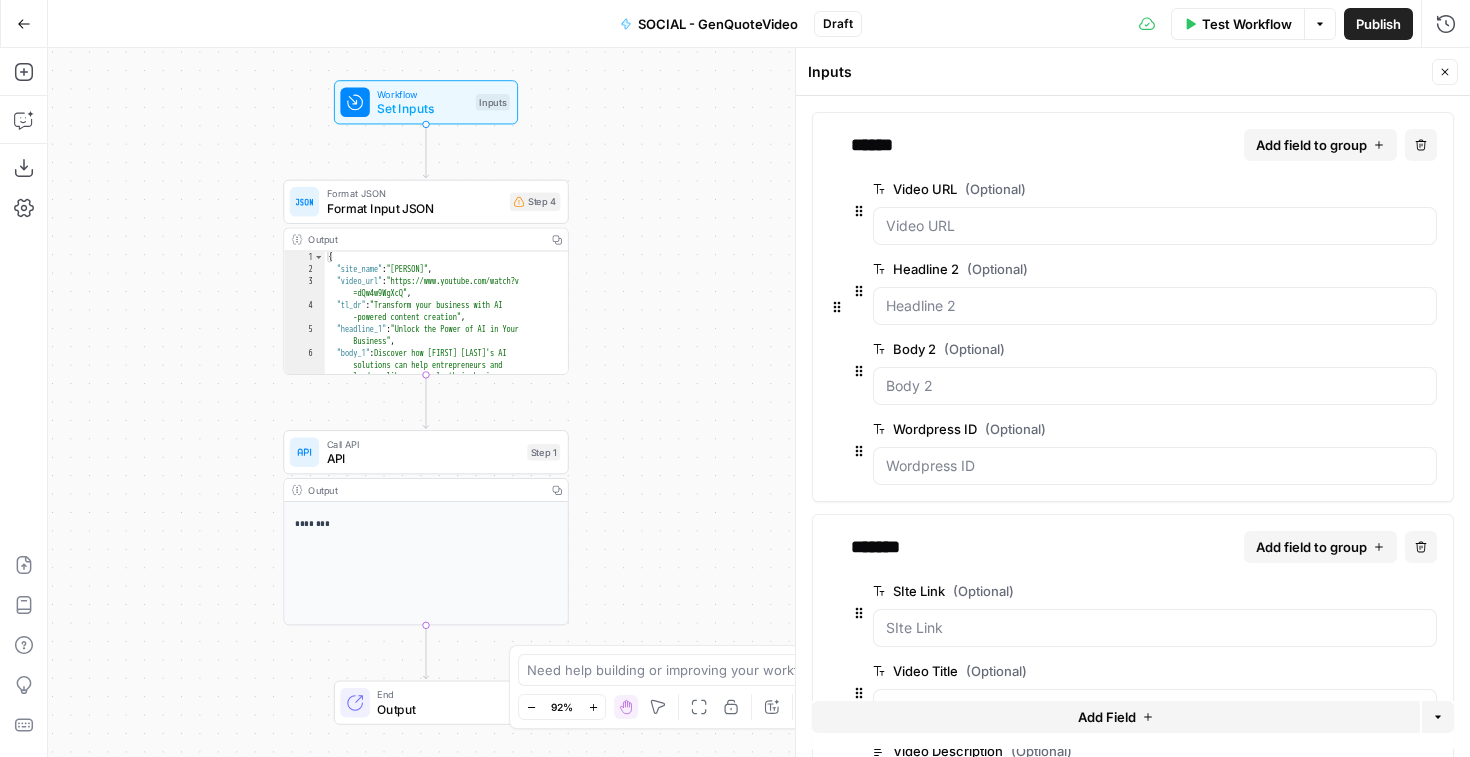 click 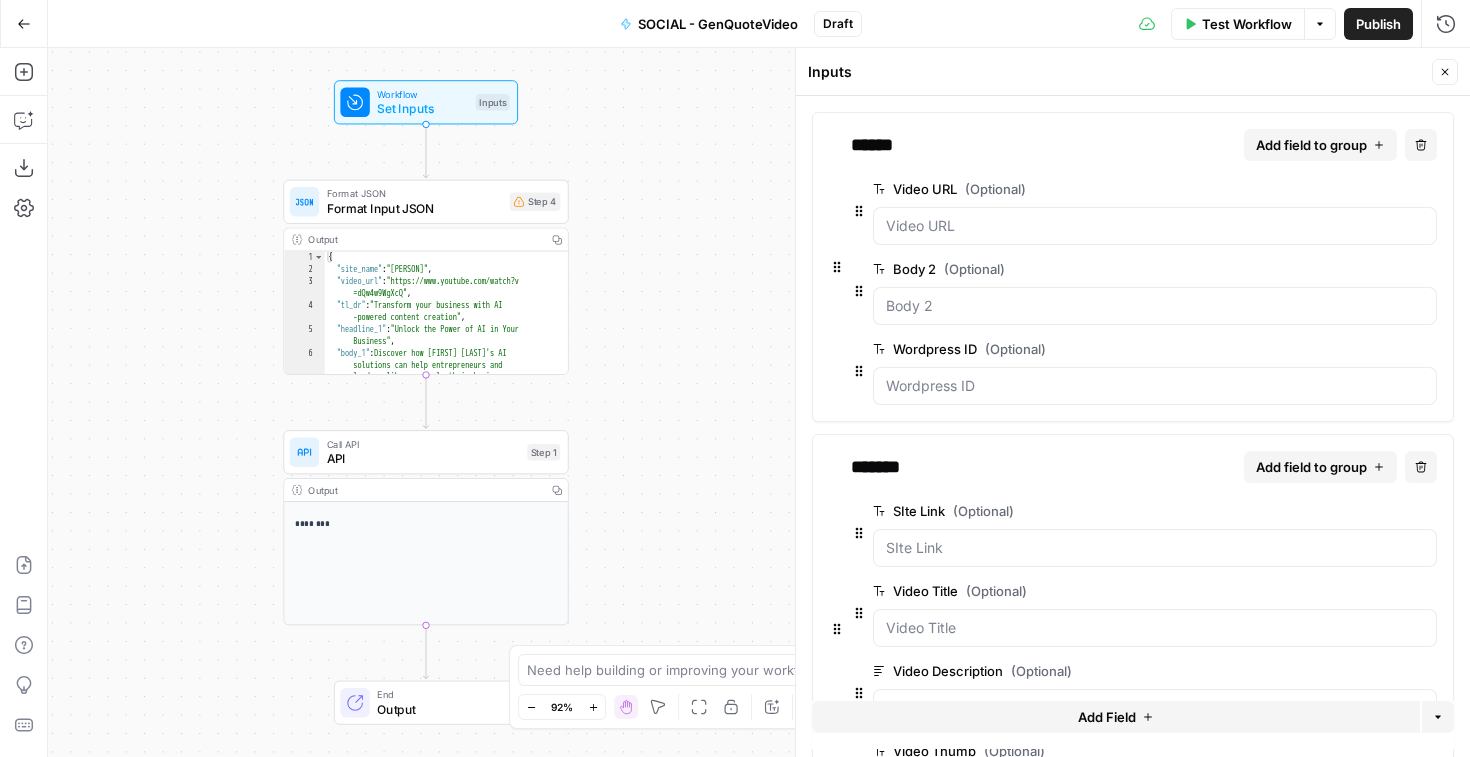 click 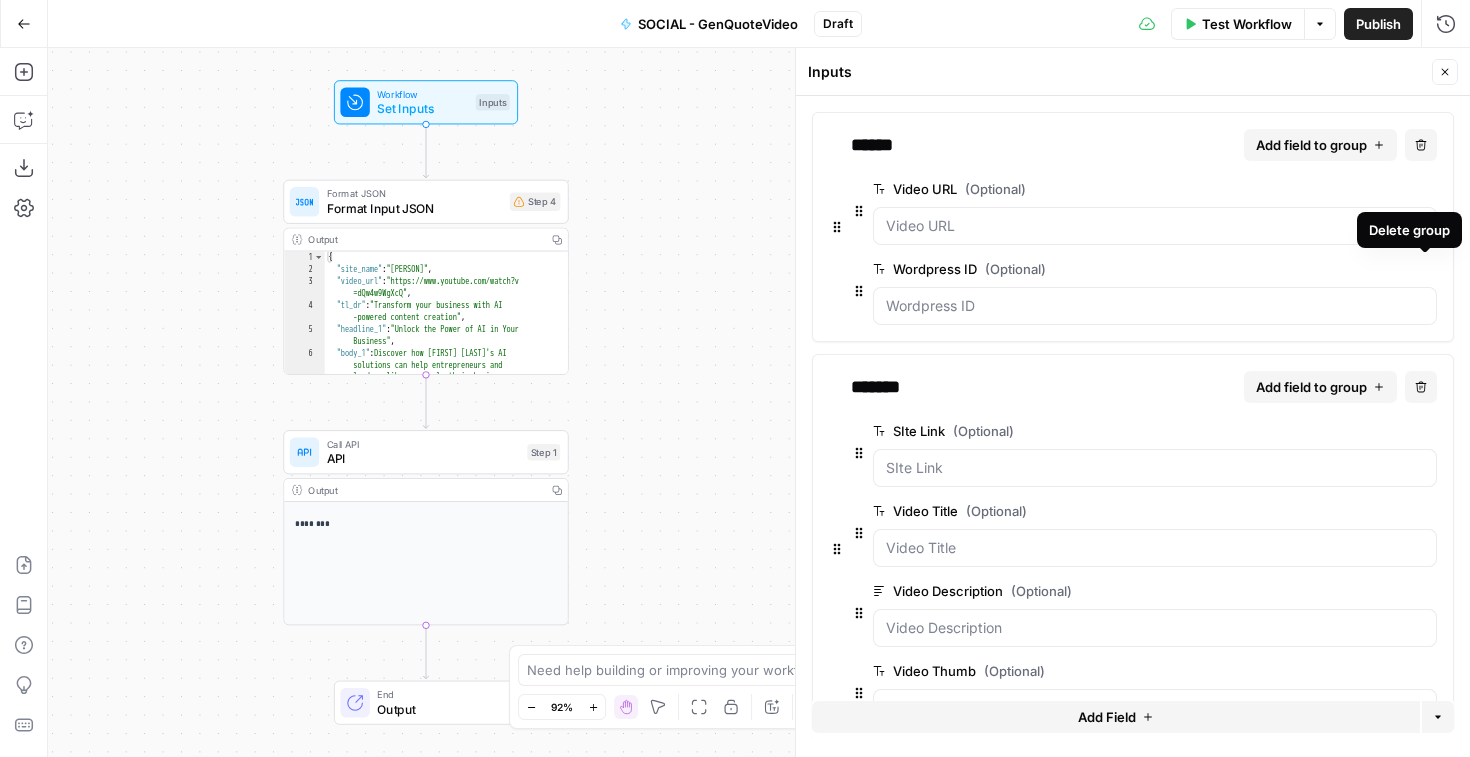 click on "Delete group" at bounding box center (1425, 269) 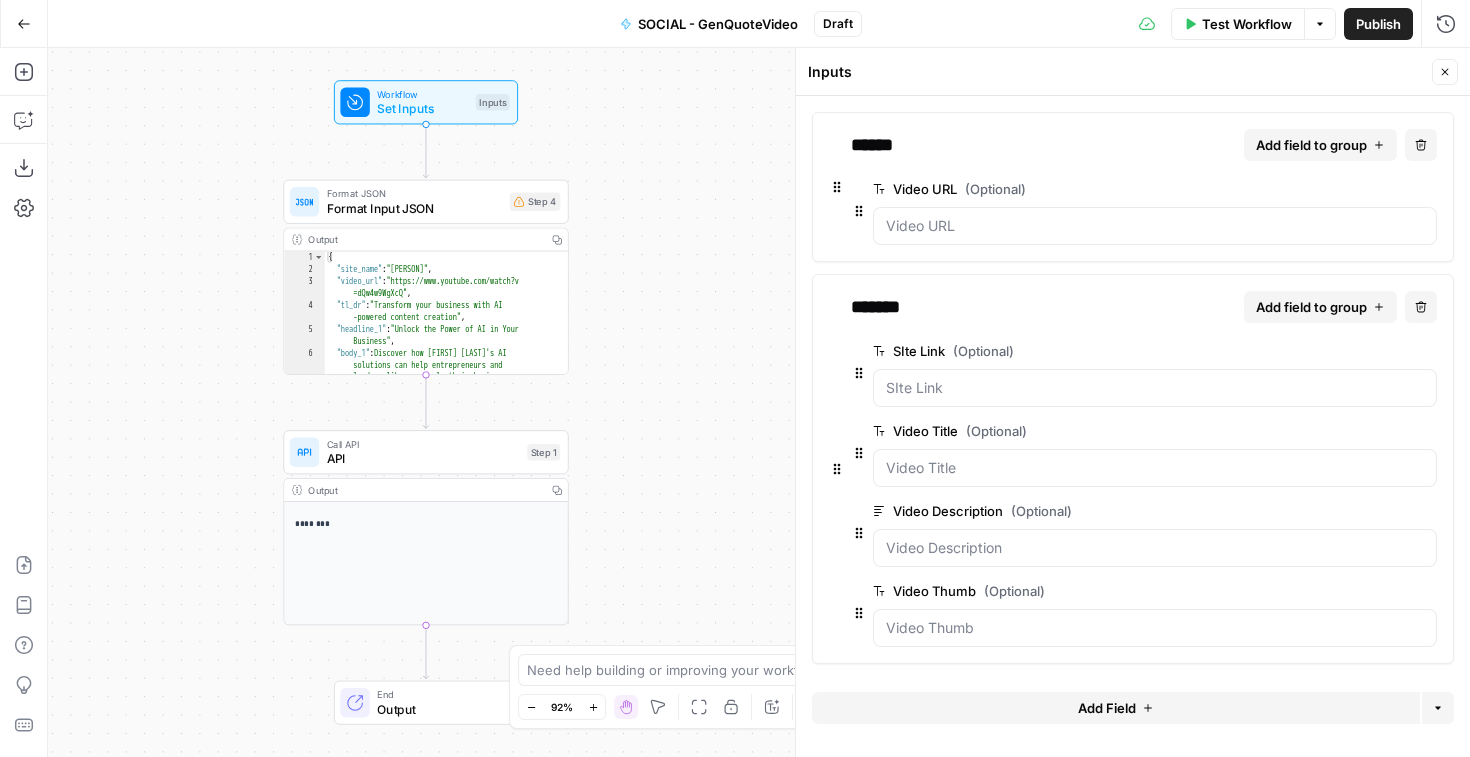 click on "edit field" at bounding box center (1370, 189) 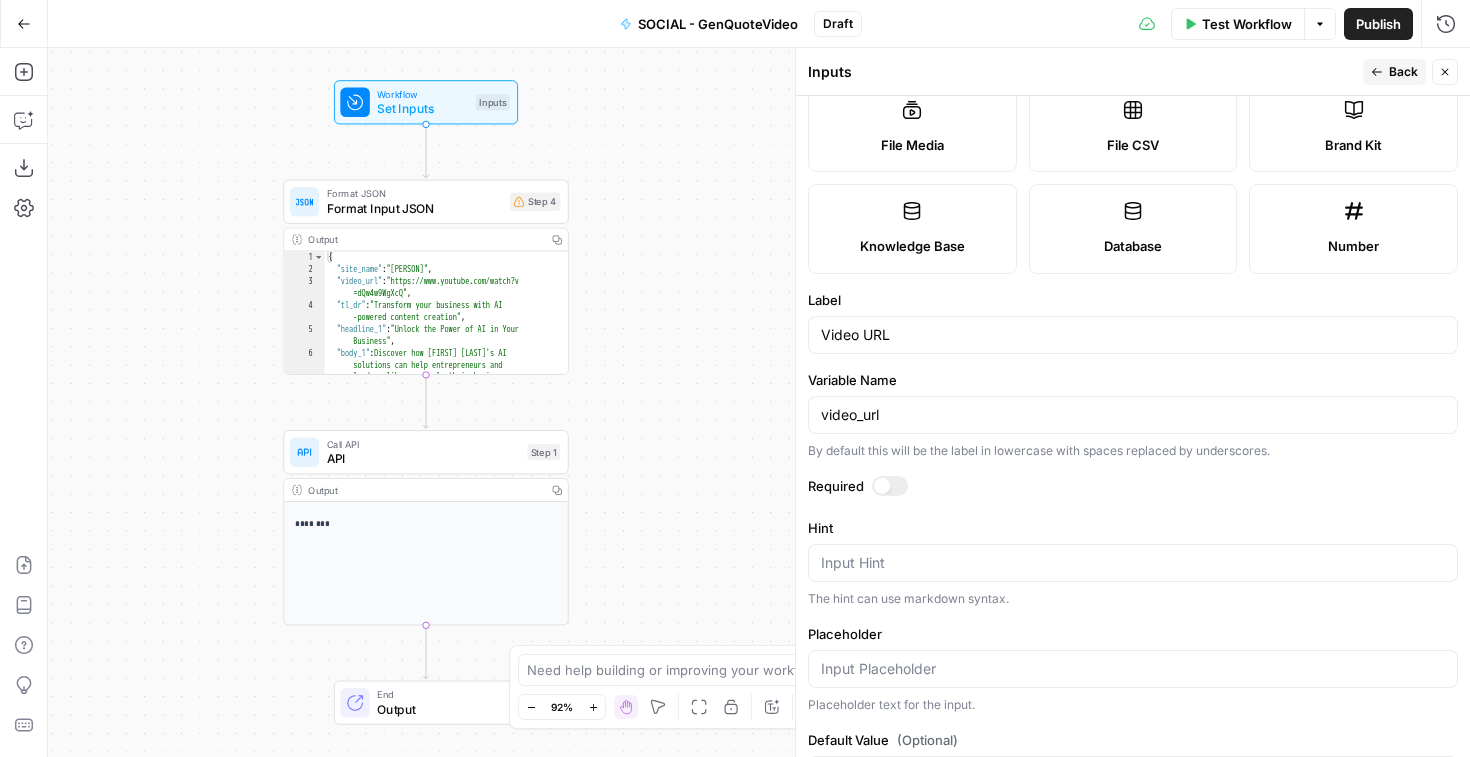 scroll, scrollTop: 343, scrollLeft: 0, axis: vertical 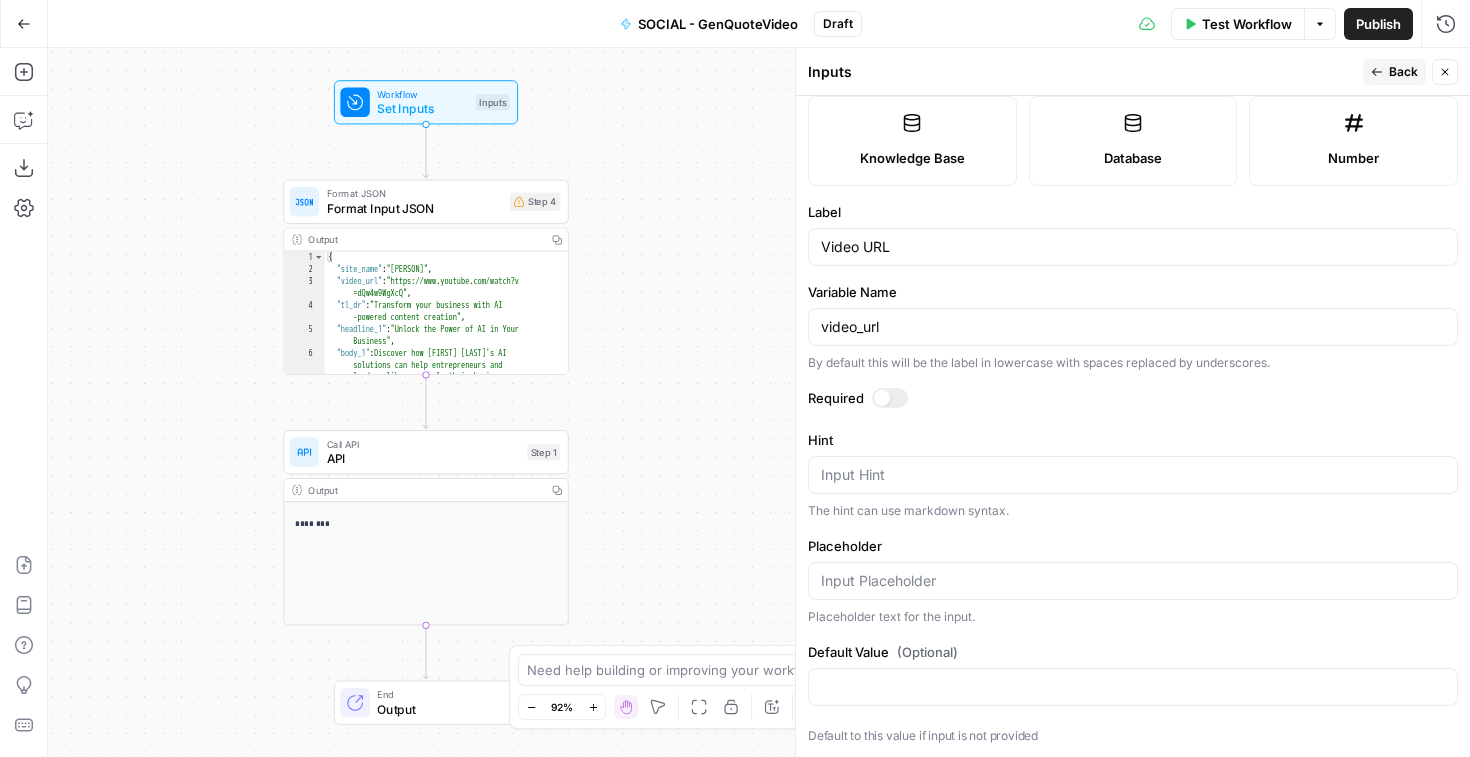 click at bounding box center (890, 398) 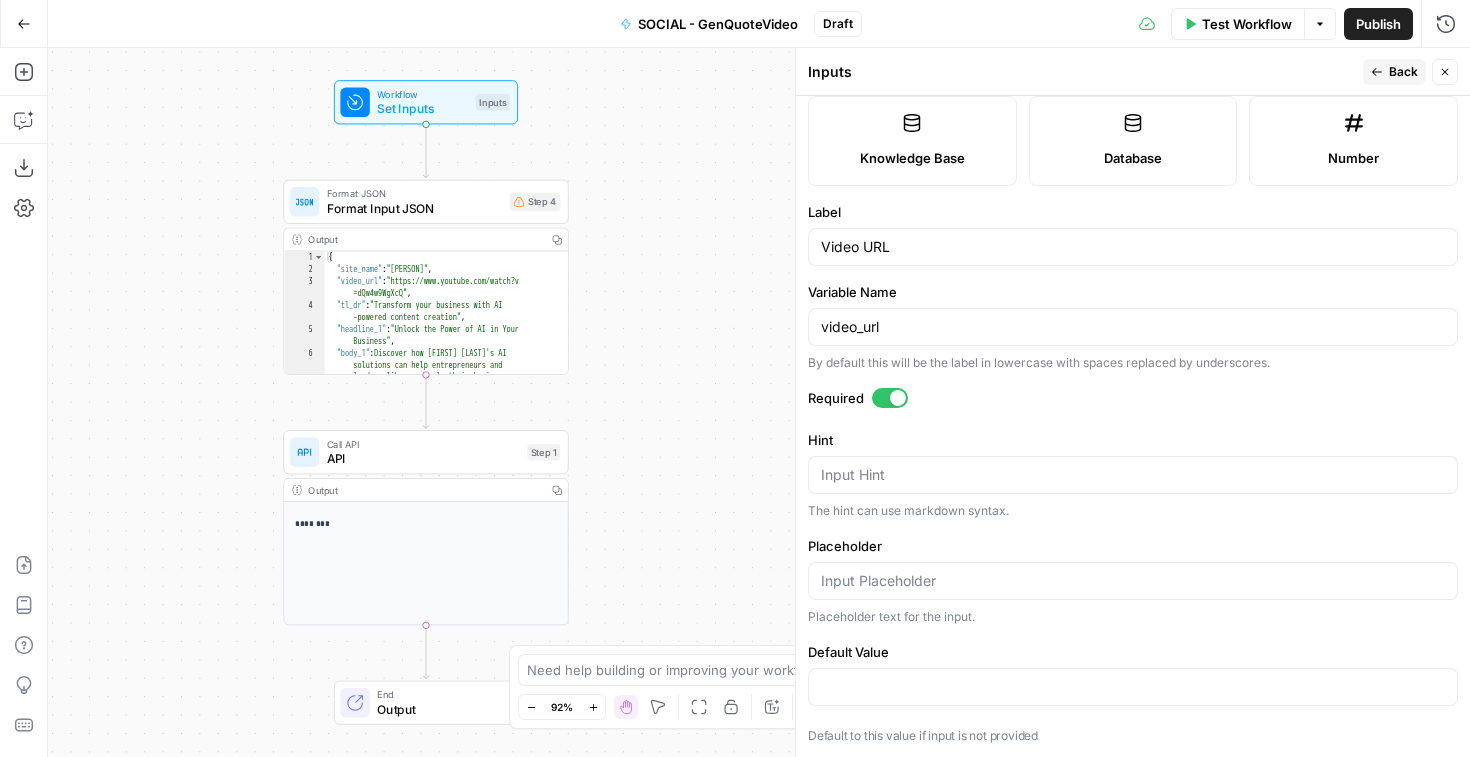 scroll, scrollTop: 0, scrollLeft: 0, axis: both 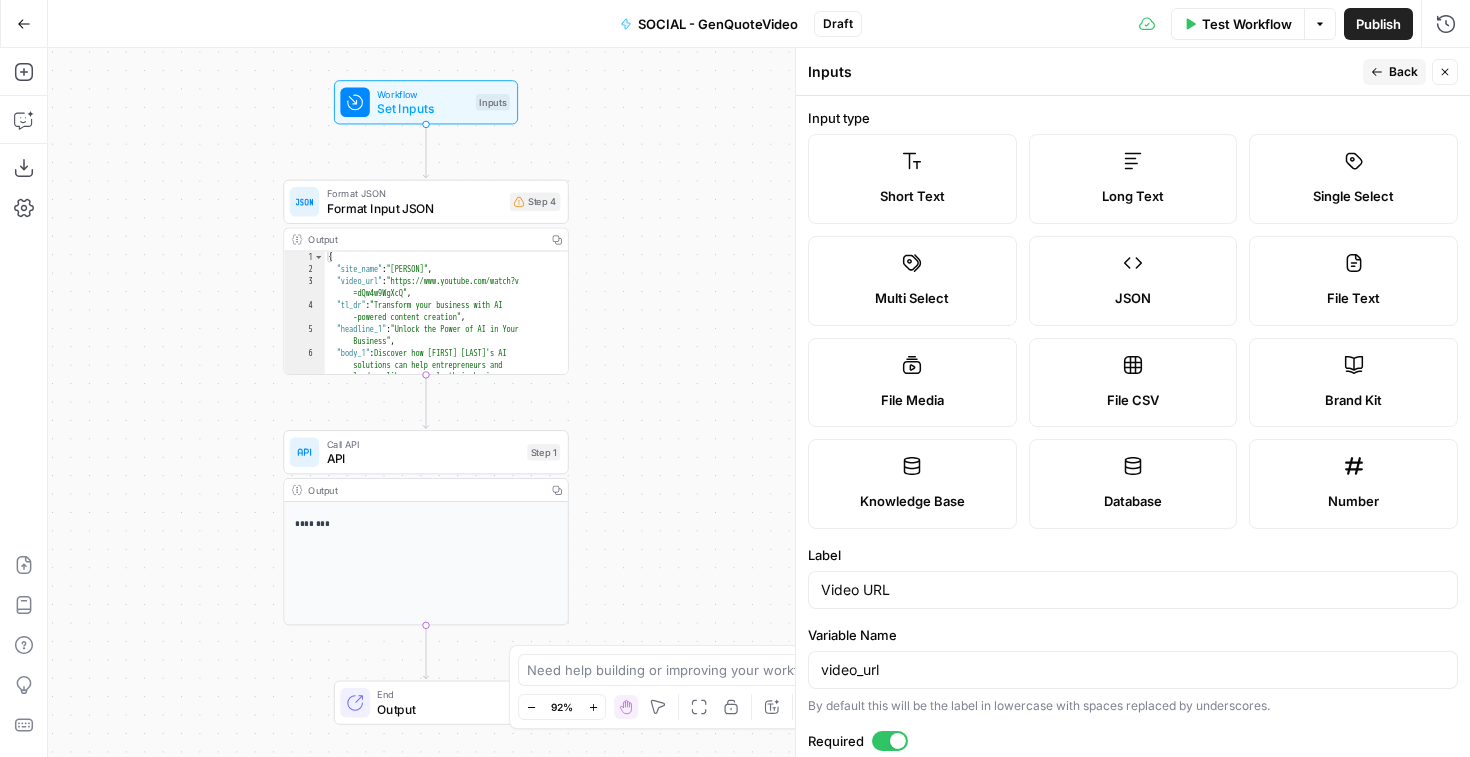 click on "Back" at bounding box center [1403, 72] 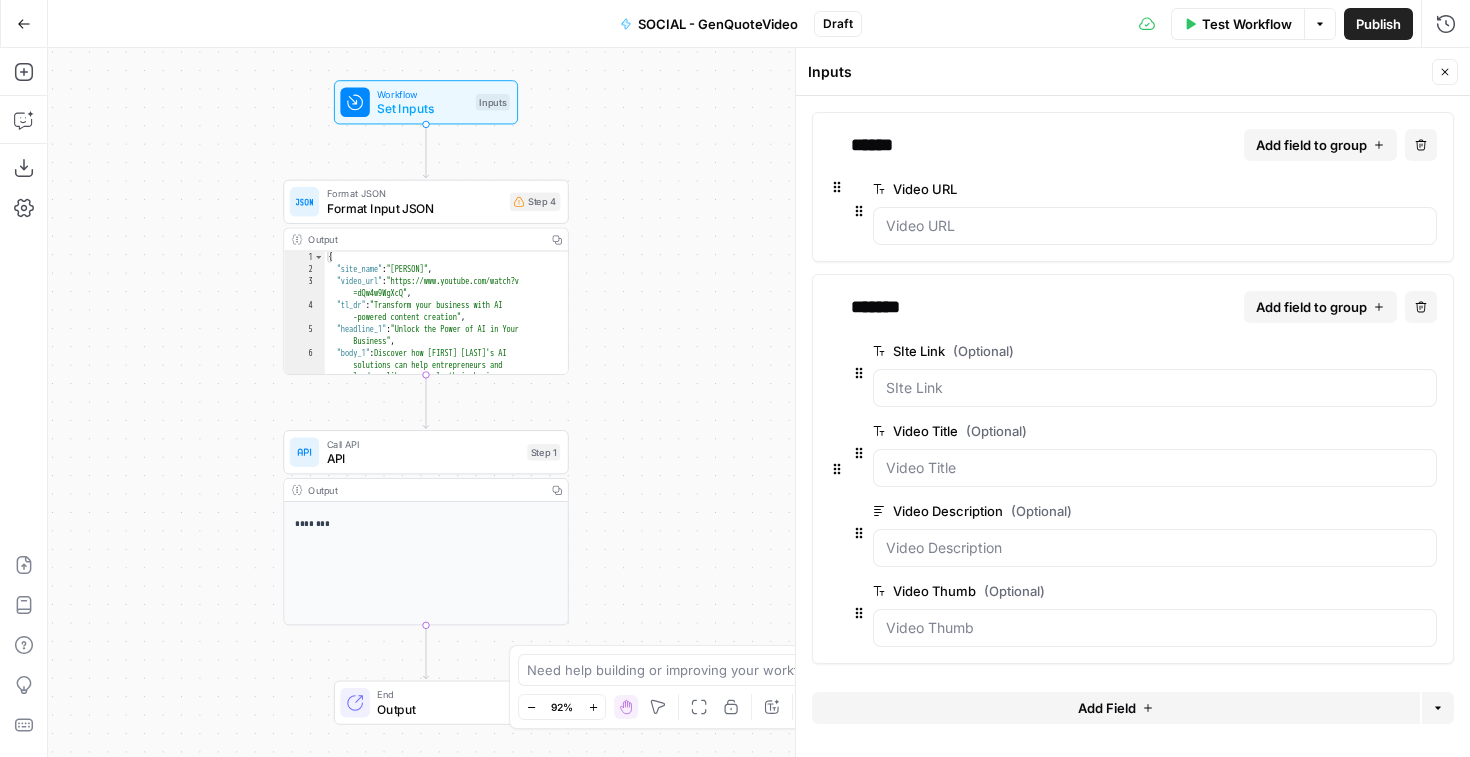 click on "Add field to group" at bounding box center [1311, 145] 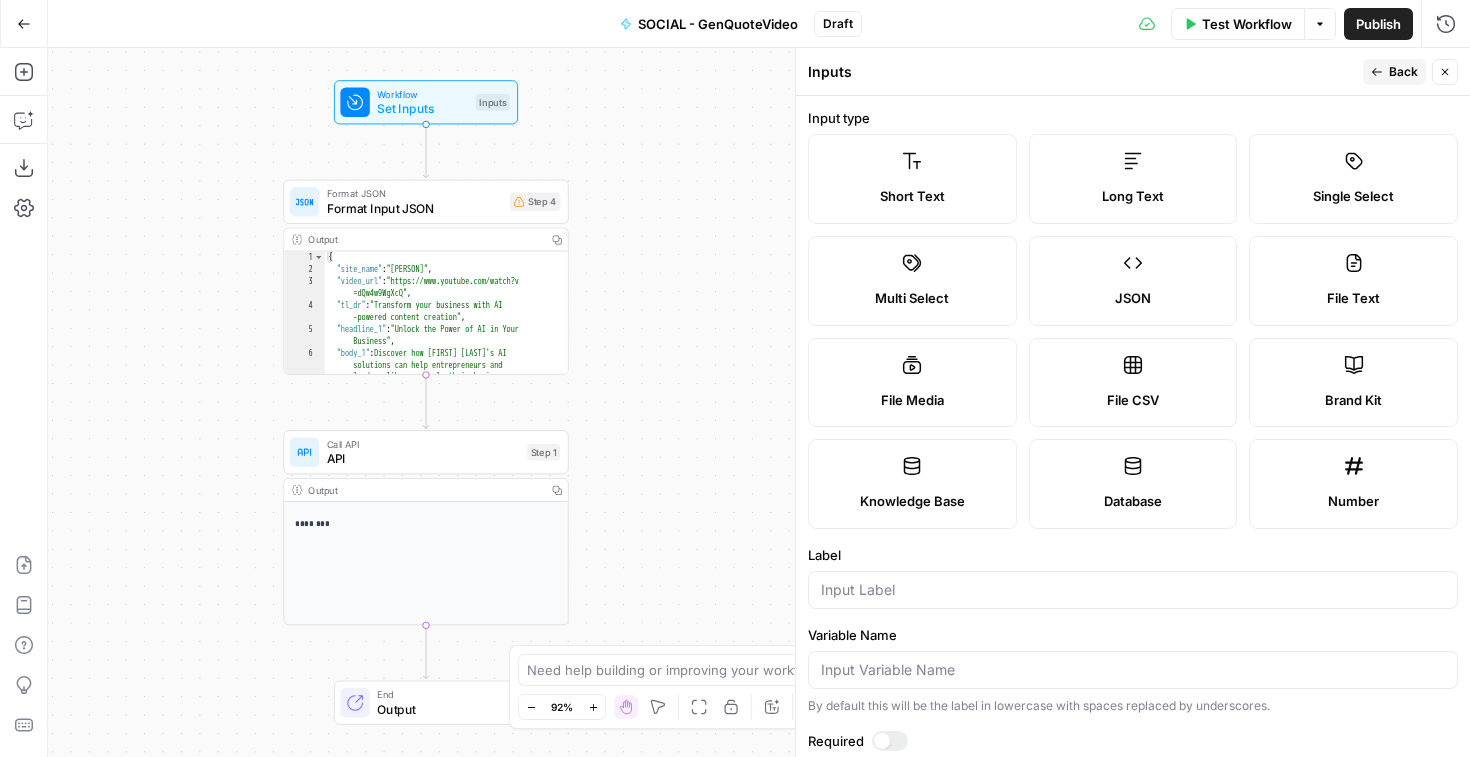 click on "Long Text" at bounding box center (1133, 197) 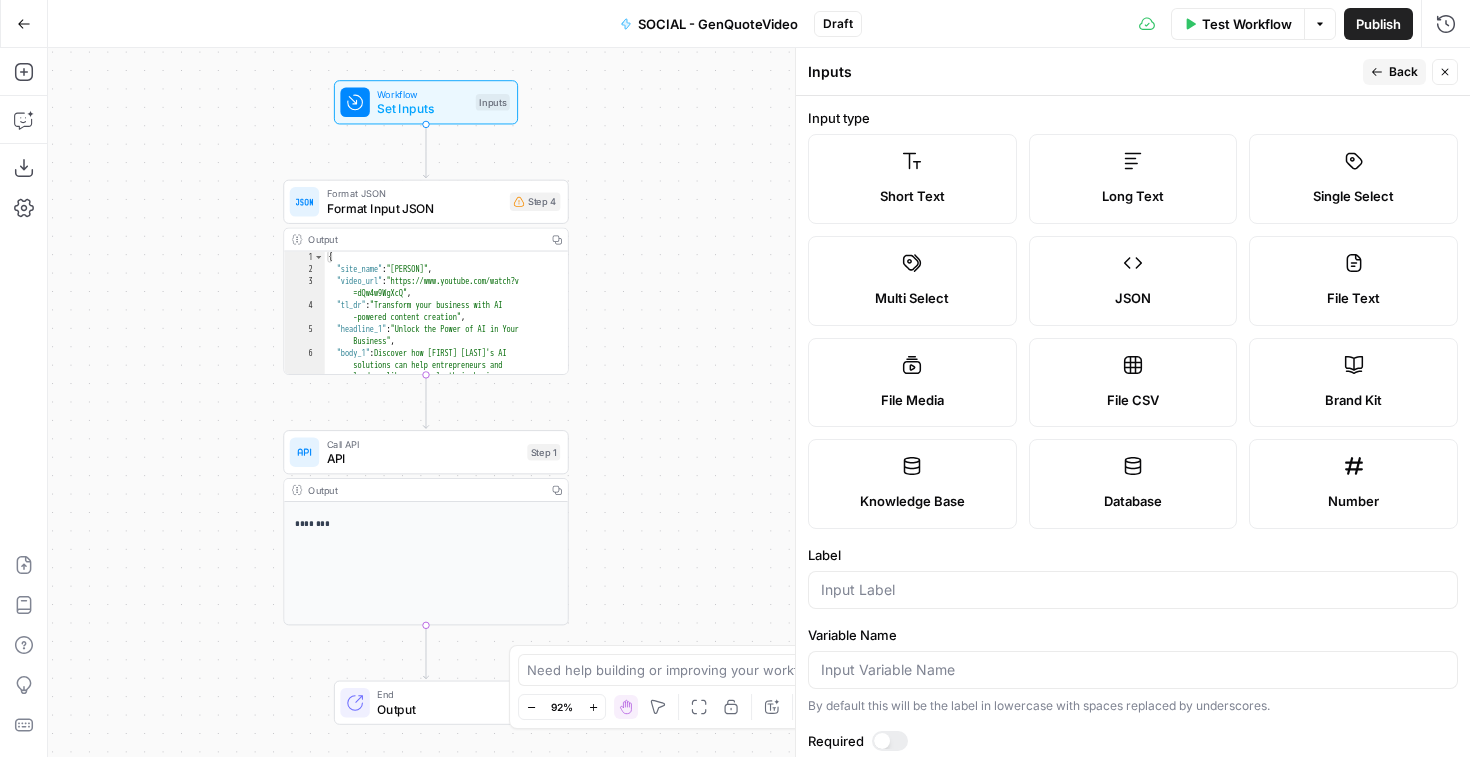 click on "Short Text" at bounding box center (912, 179) 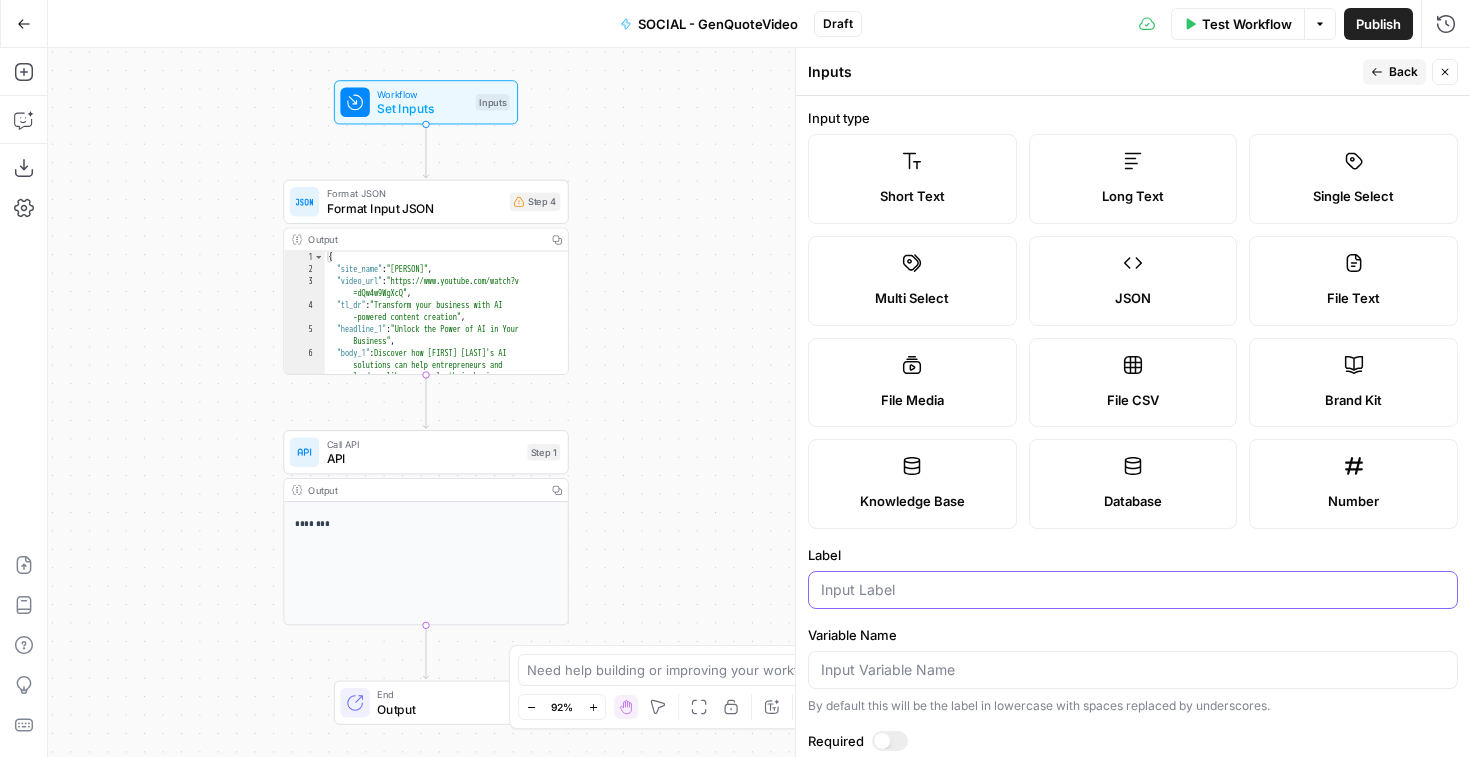 click on "Label" at bounding box center (1133, 590) 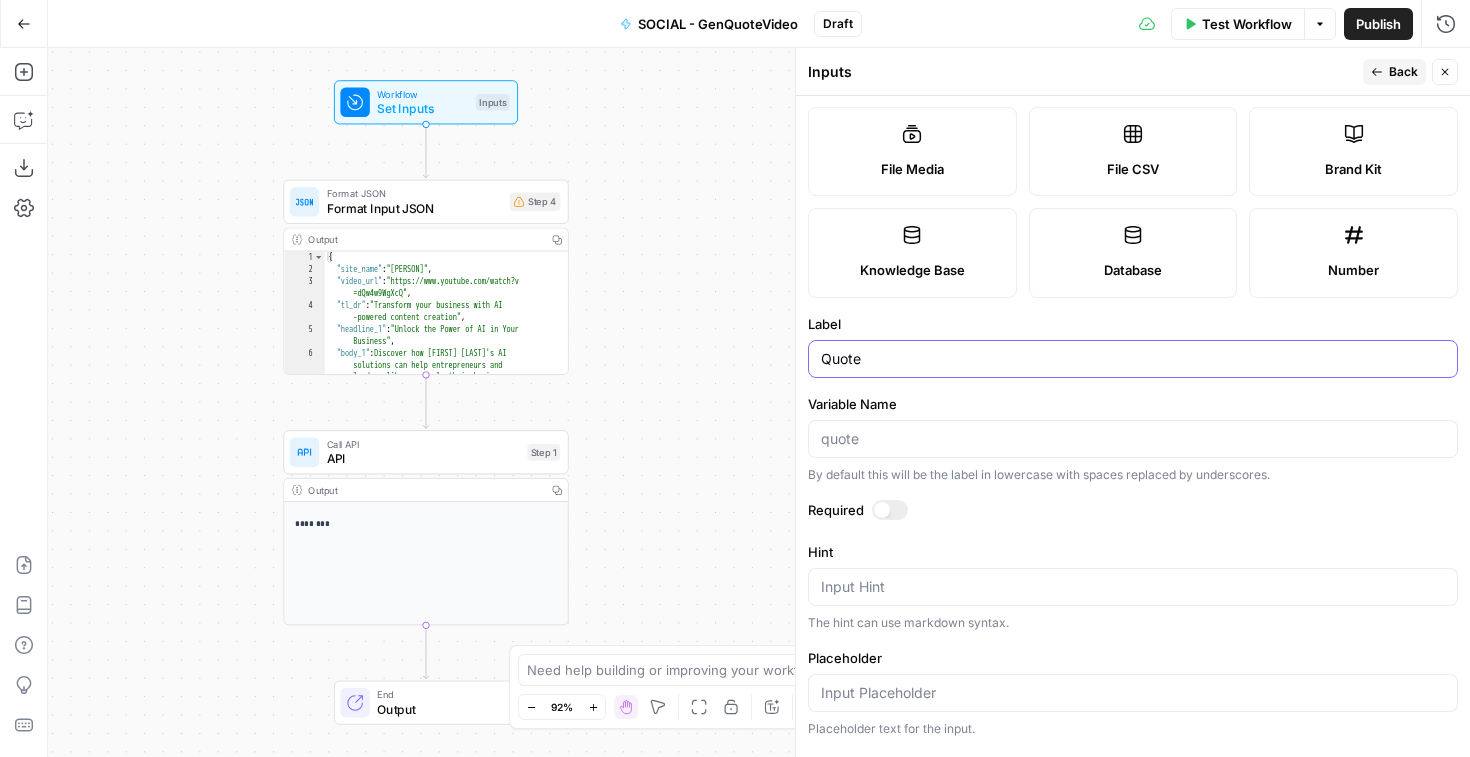 scroll, scrollTop: 305, scrollLeft: 0, axis: vertical 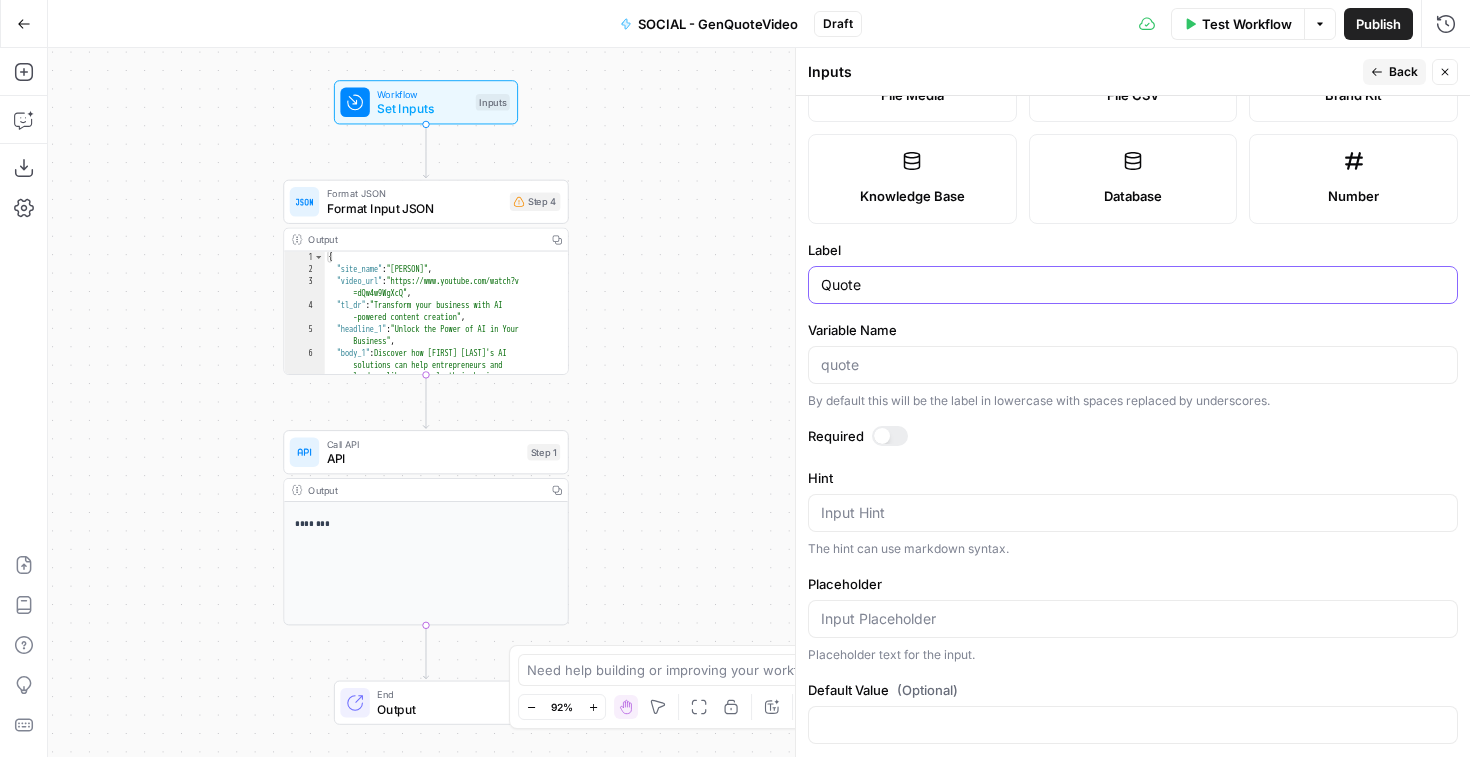 type on "Quote" 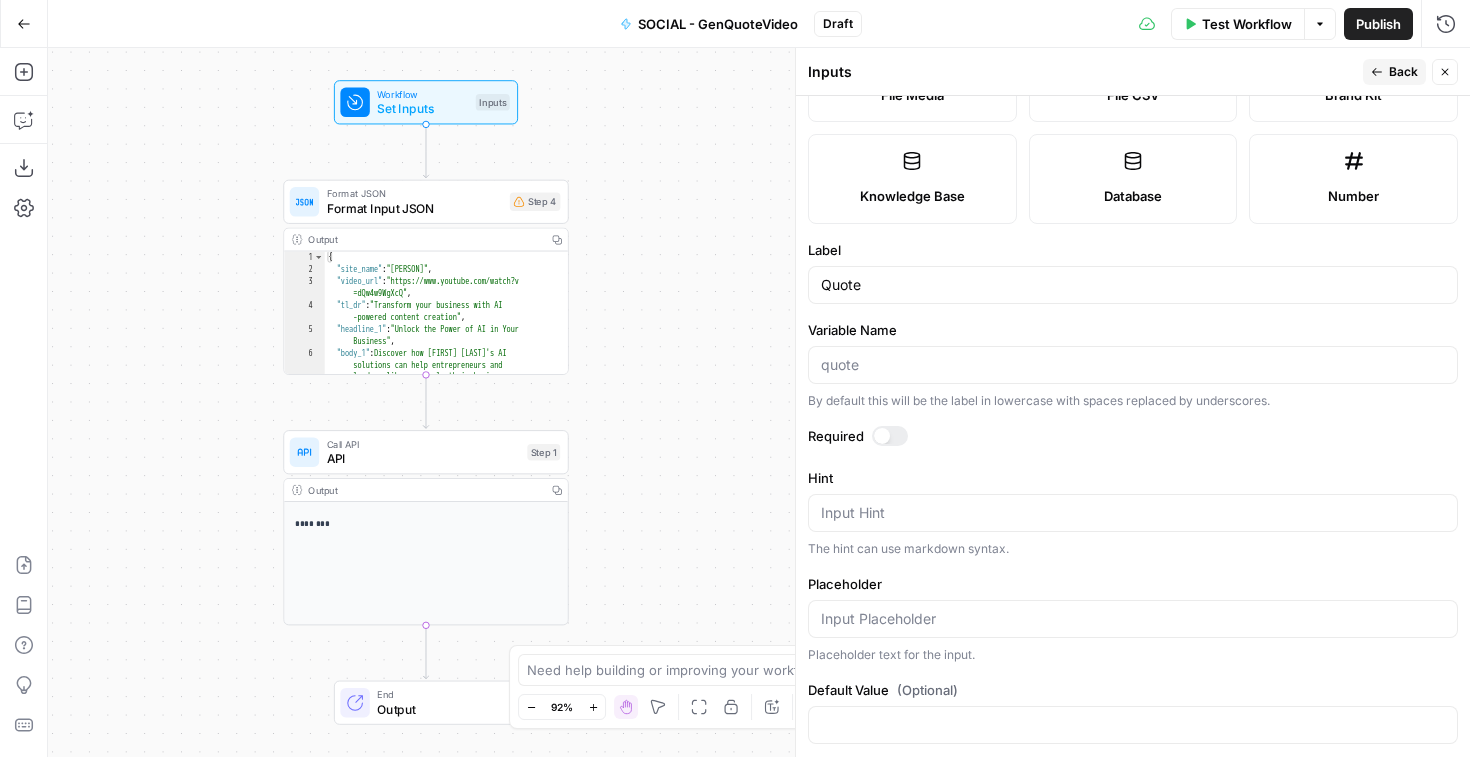 click at bounding box center [882, 436] 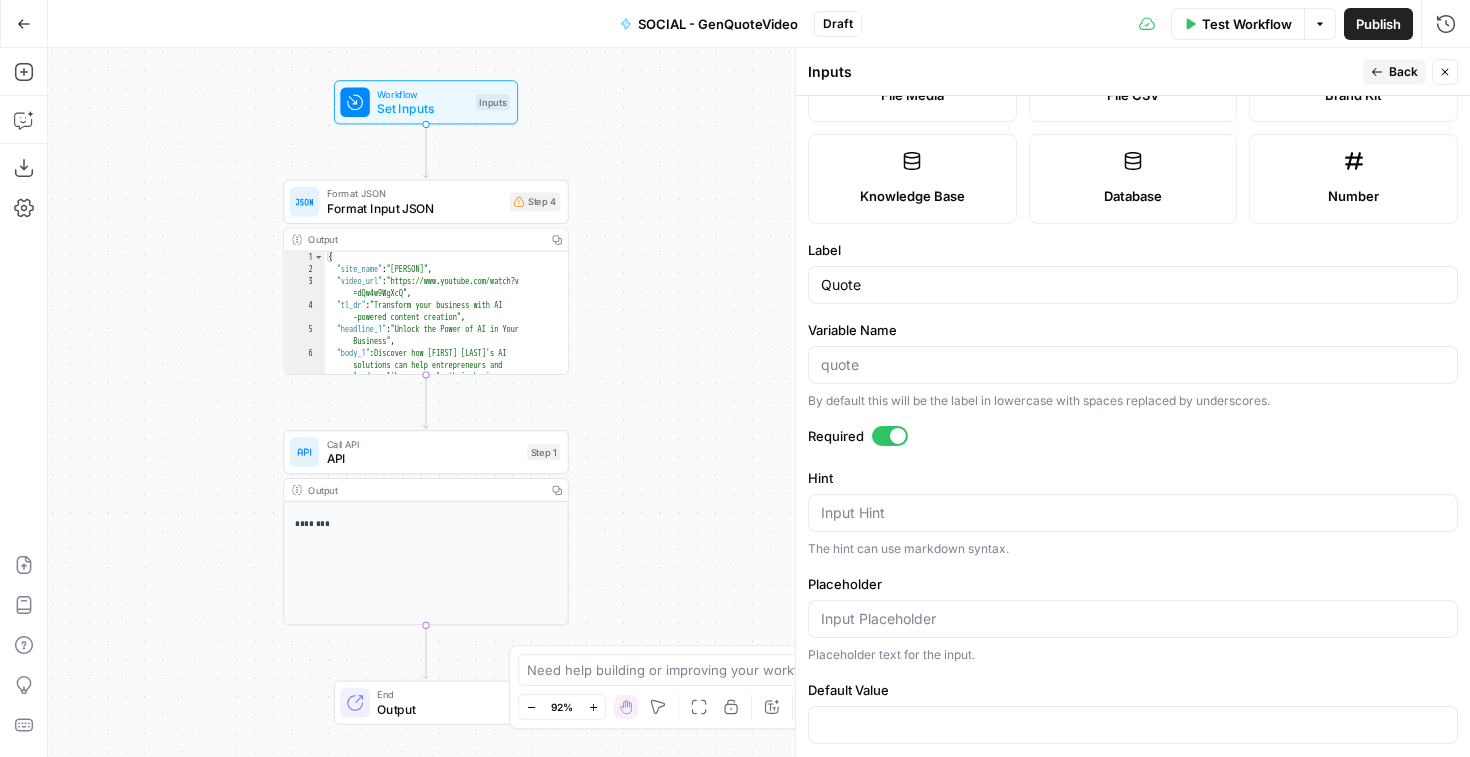 click on "Back" at bounding box center (1403, 72) 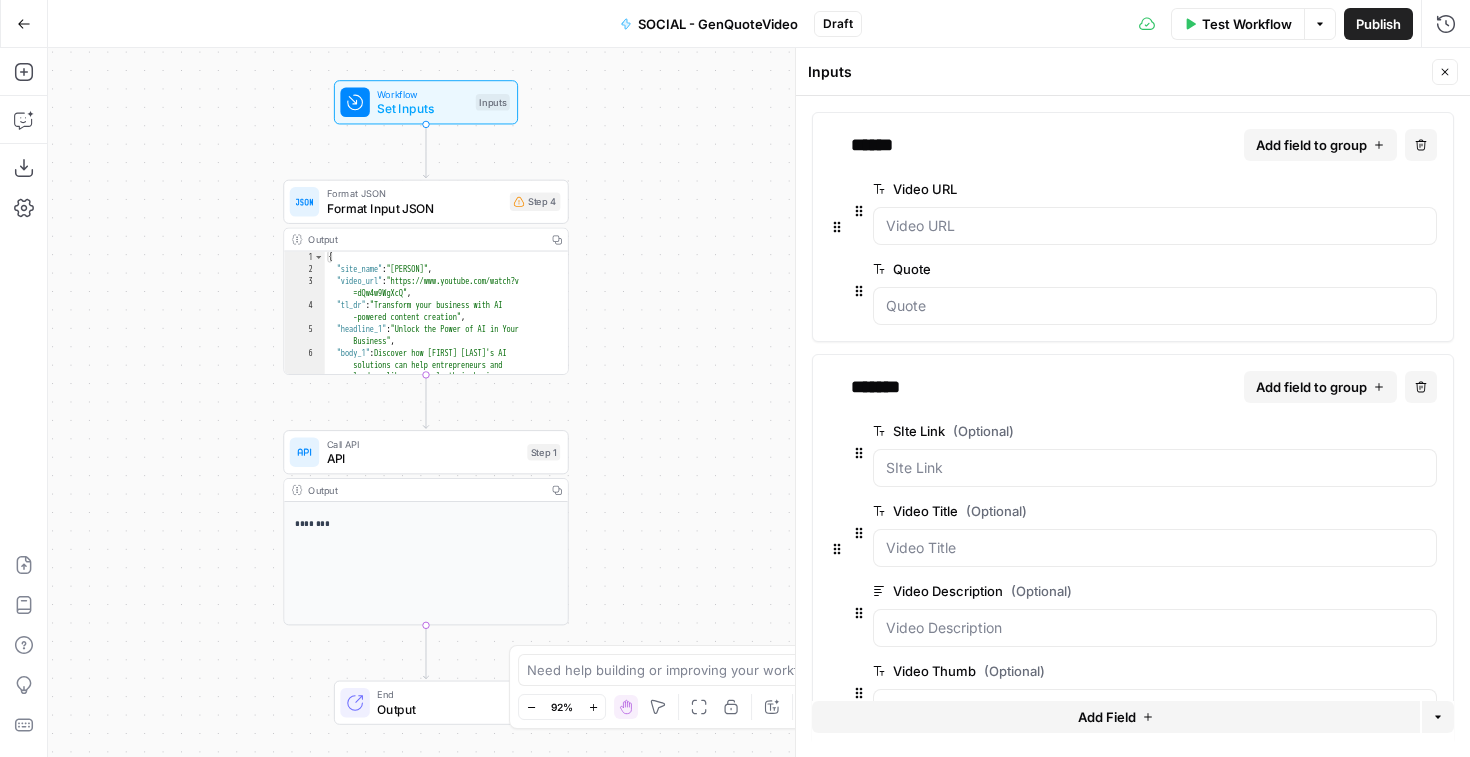 click on "Workflow Set Inputs Inputs Format JSON Format Input JSON Step 4 Output Copy 1 2 3 4 5 6 {    "site_name" :  "[PERSON]" ,    "video_url" :  "https://www.youtube.com/watch?v        =dQw4w9WgXcQ" ,    "tl_dr" :  "Transform your business with AI        -powered content creation" ,    "headline_1" :  "Unlock the Power of AI in Your         Business" ,    "body_1" :  "Discover how [PERSON]'s AI         solutions can help entrepreneurs and         leaders like you scale their businesses         and achieve their goals." ,     Call API API Step 1 Output Copy ******** End Output" at bounding box center [759, 402] 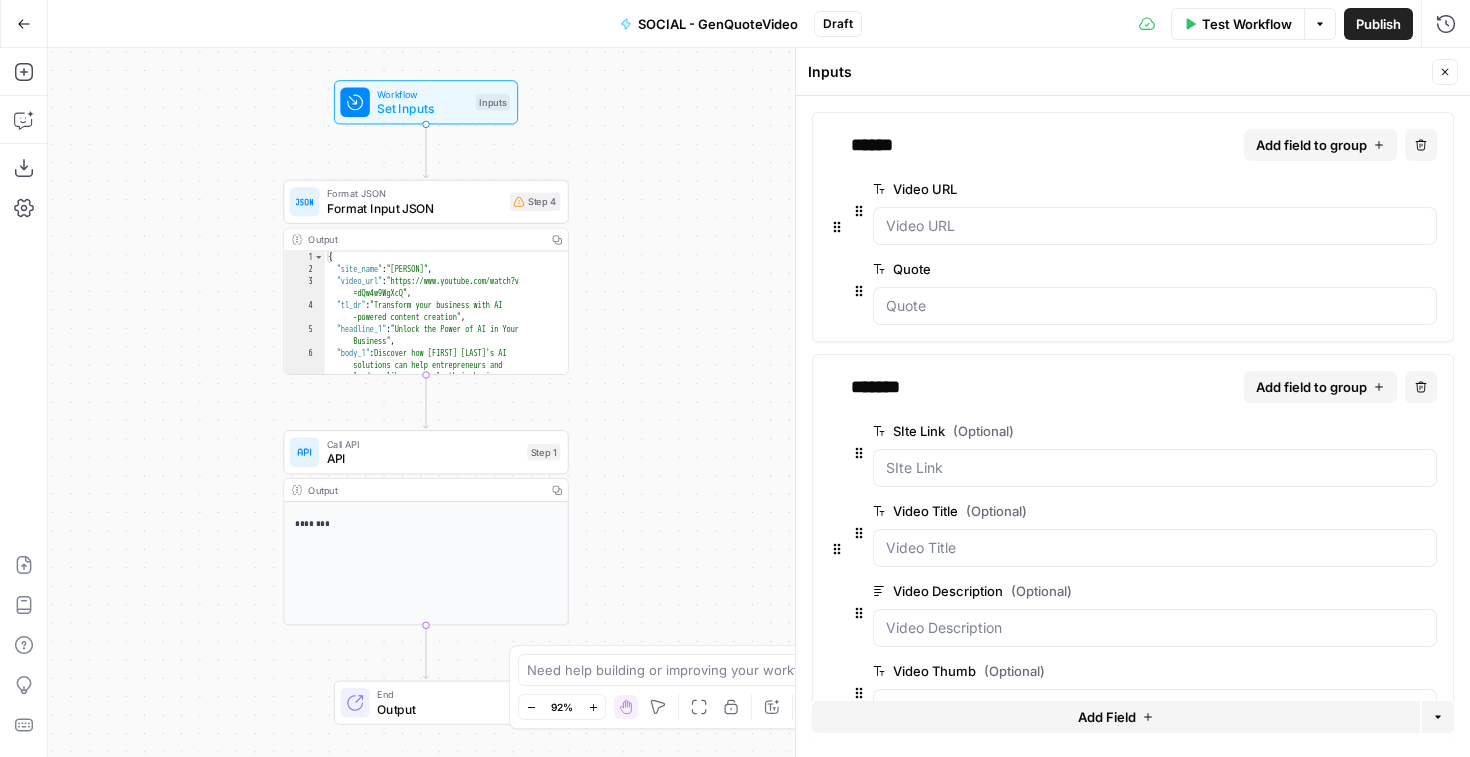 click on "Format JSON" at bounding box center (415, 193) 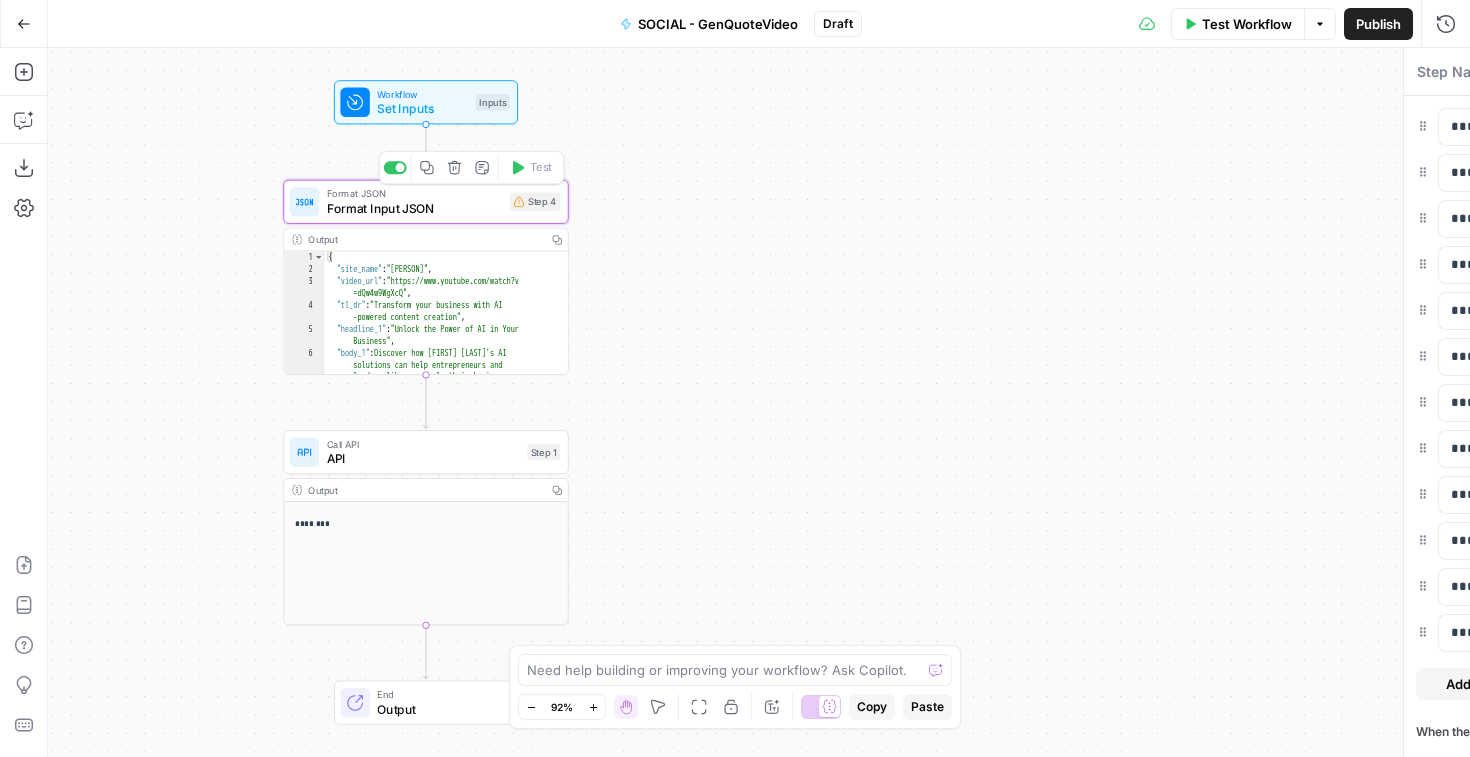 type on "Format Input JSON" 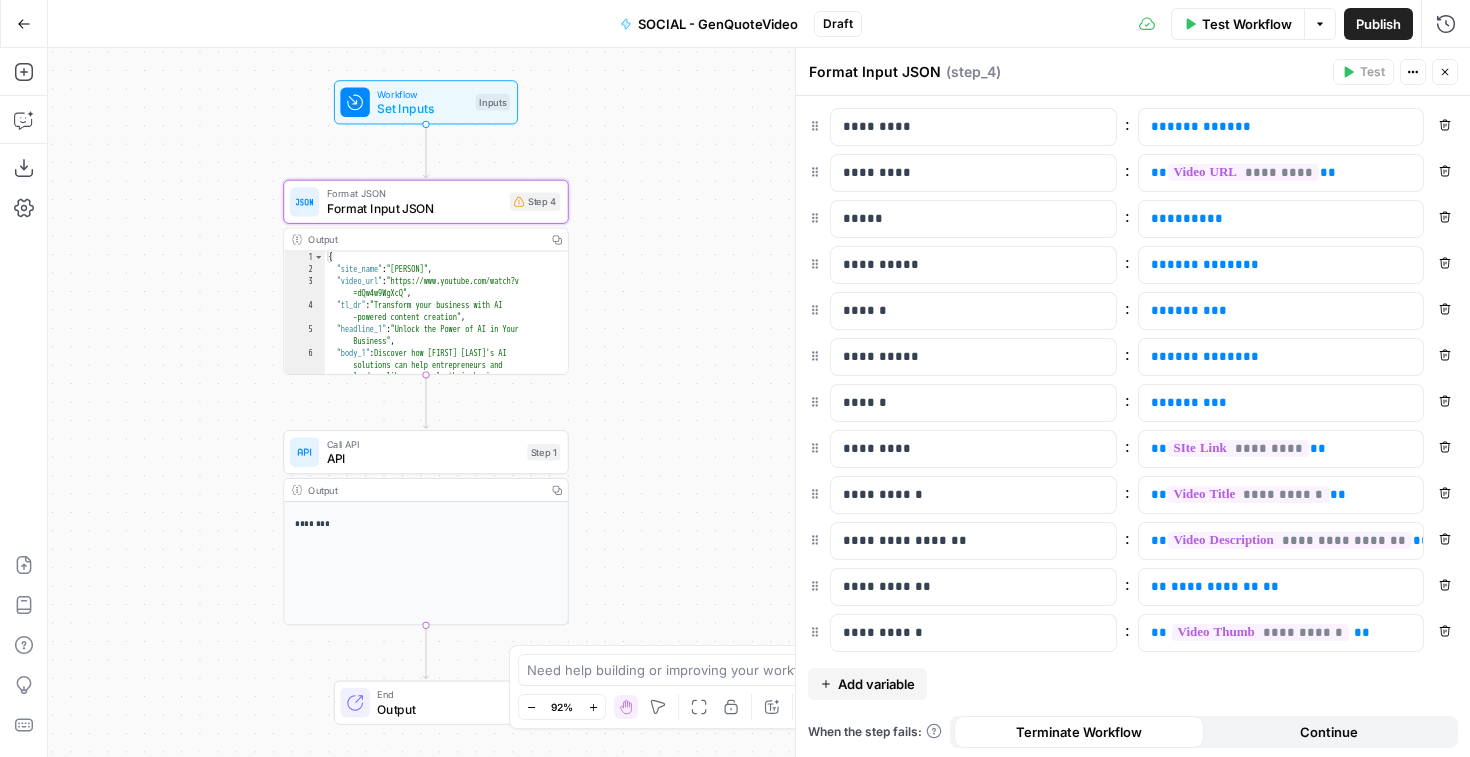 click 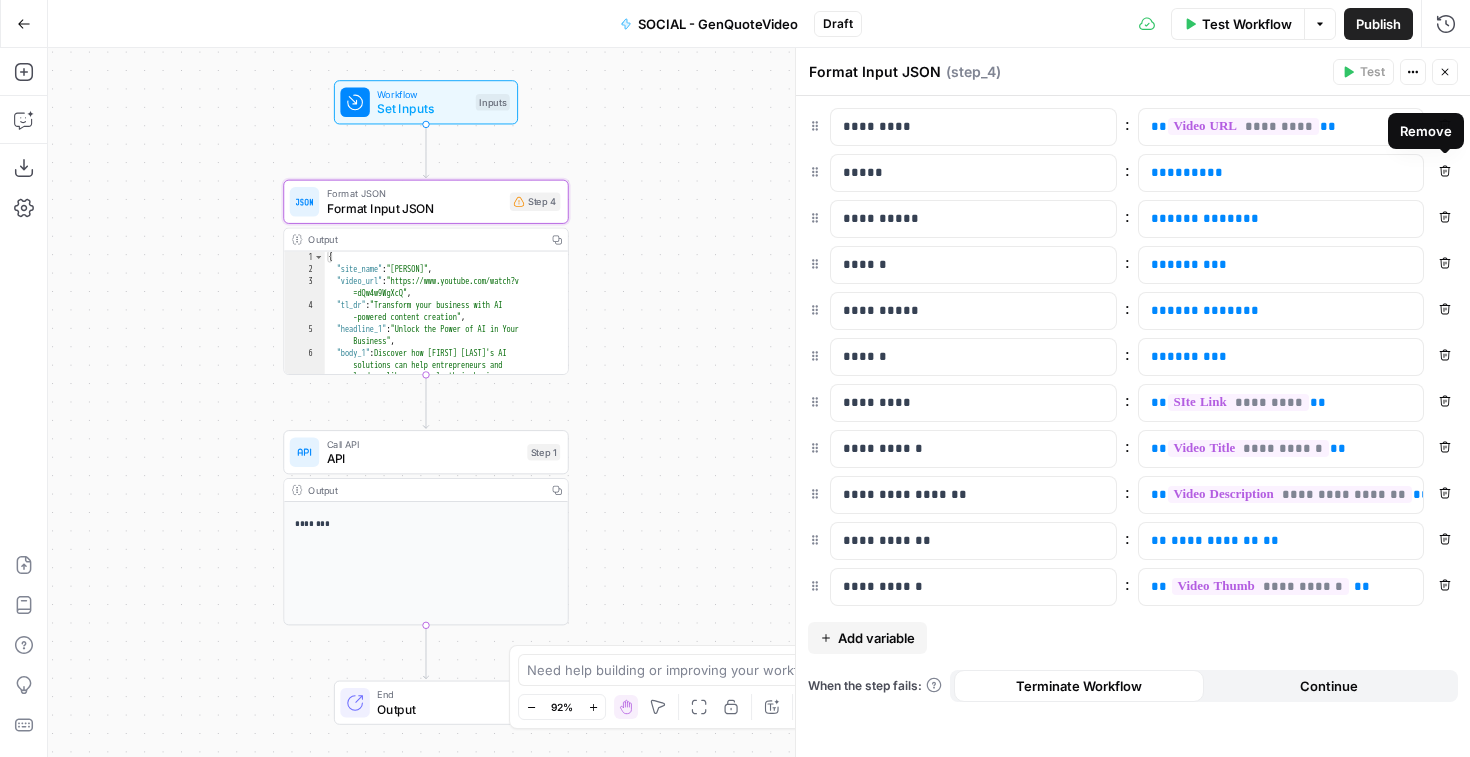 click 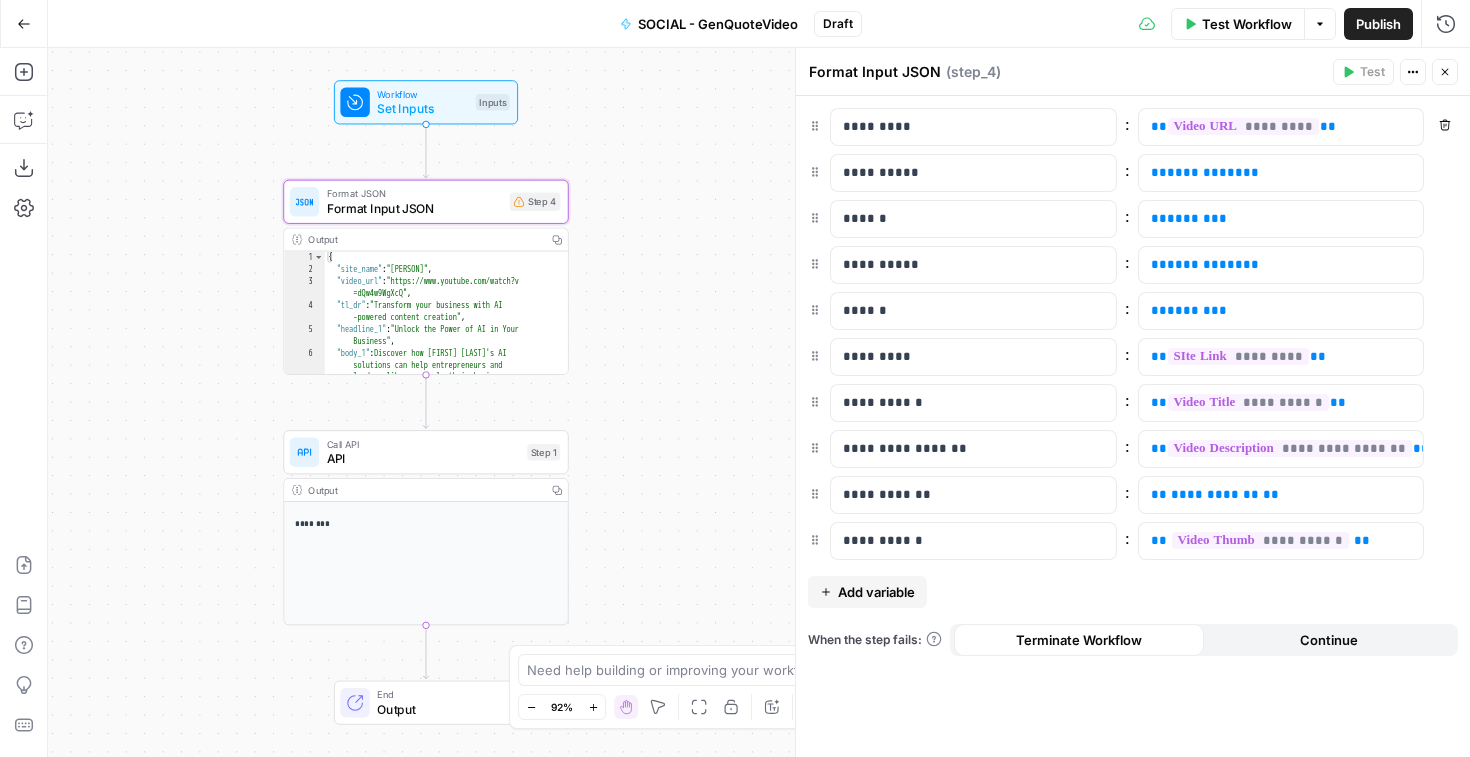 click 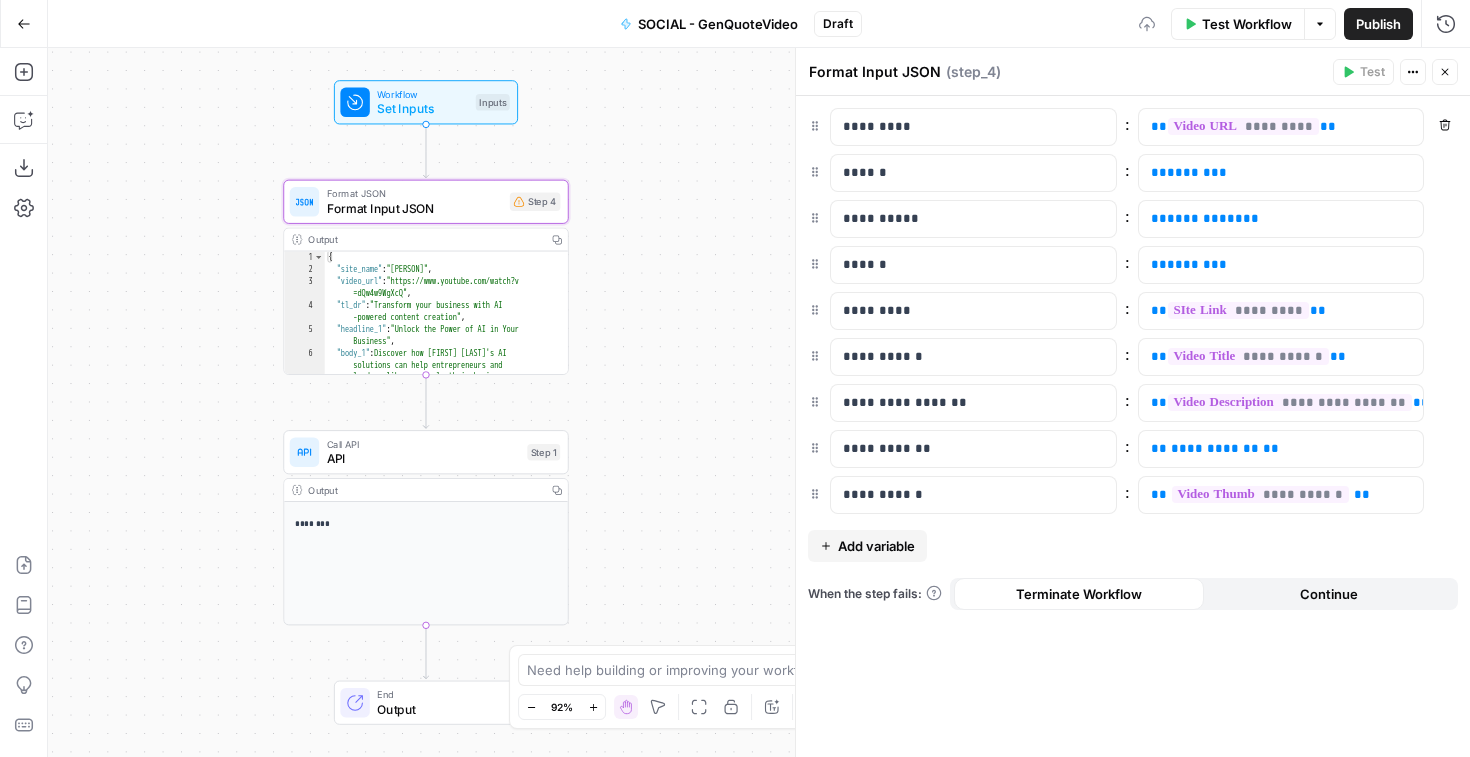 click 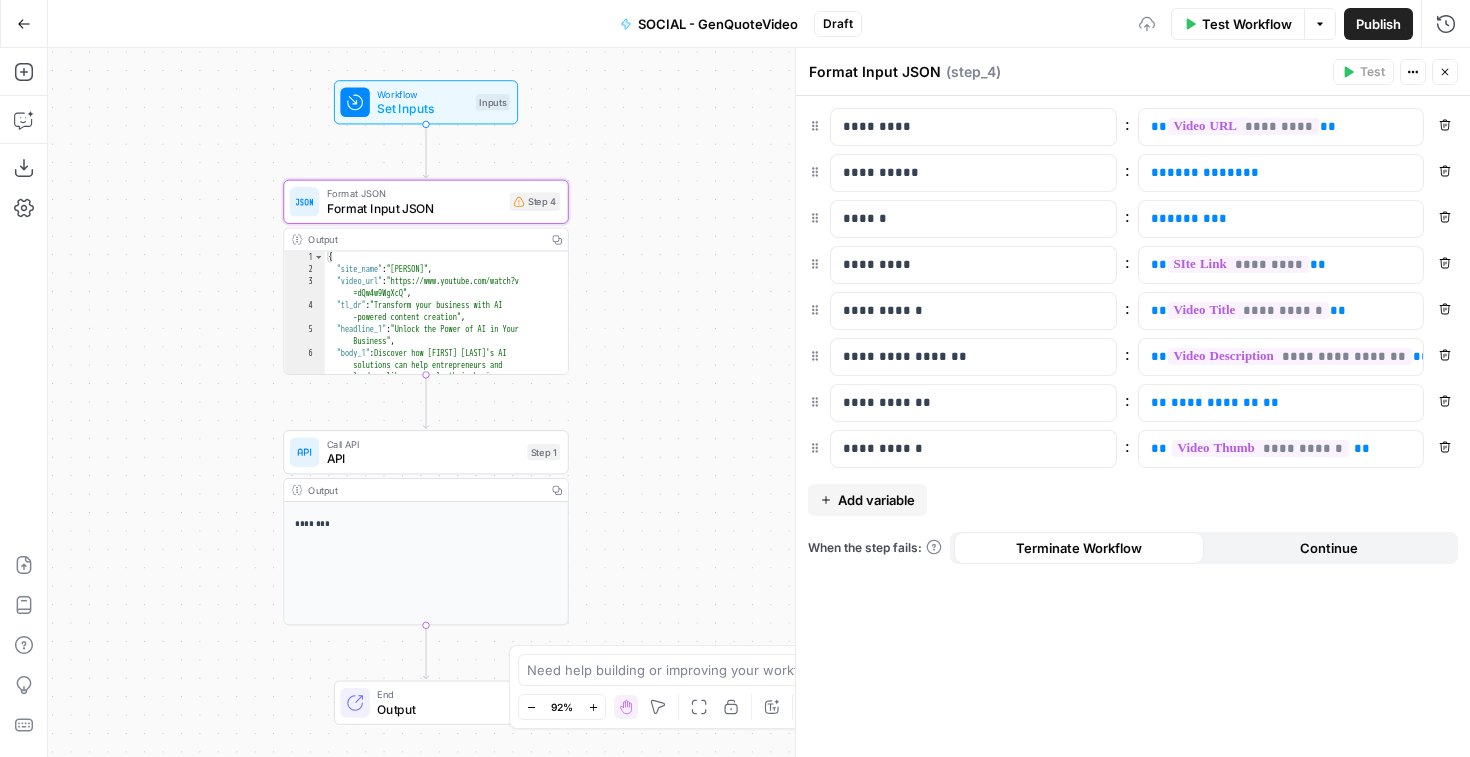 click 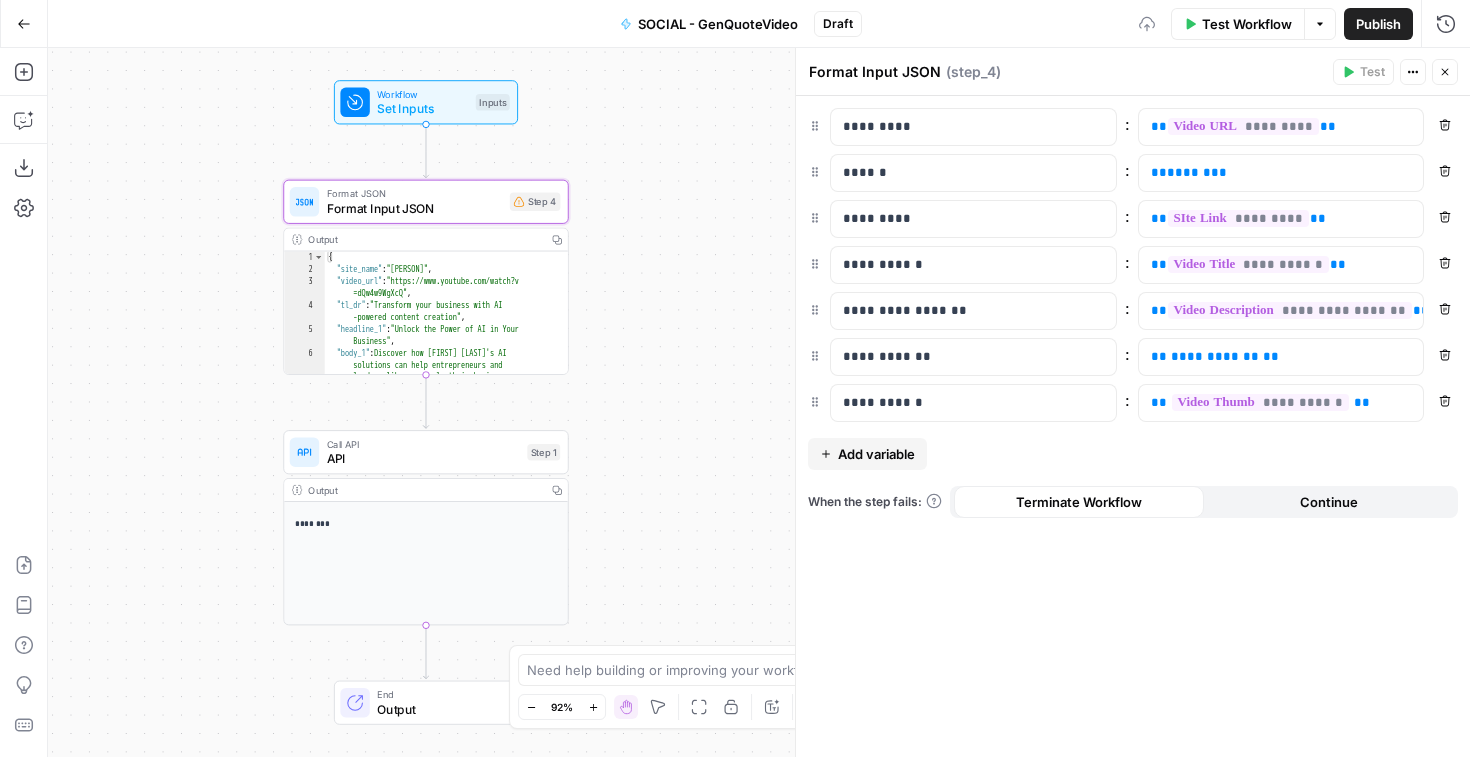 click 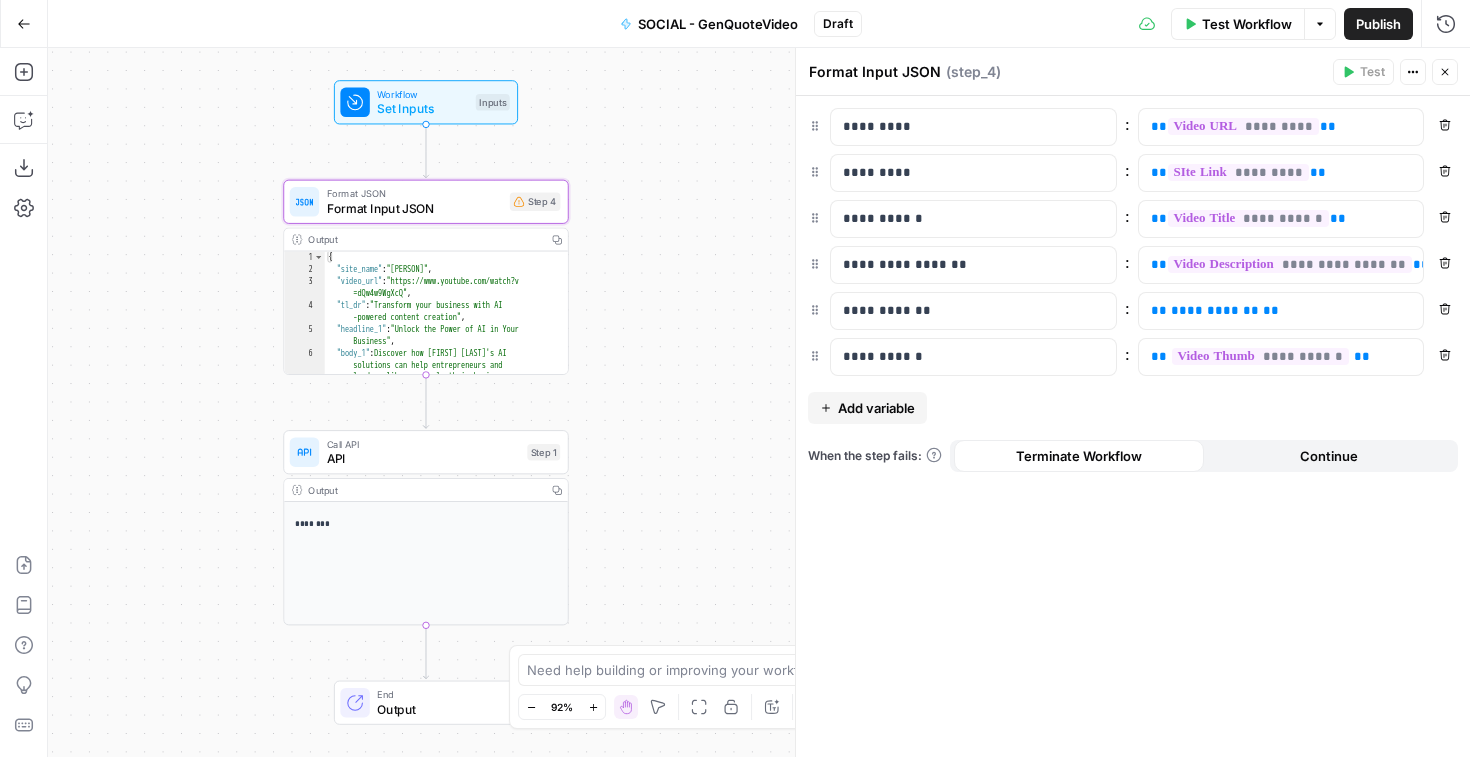 click 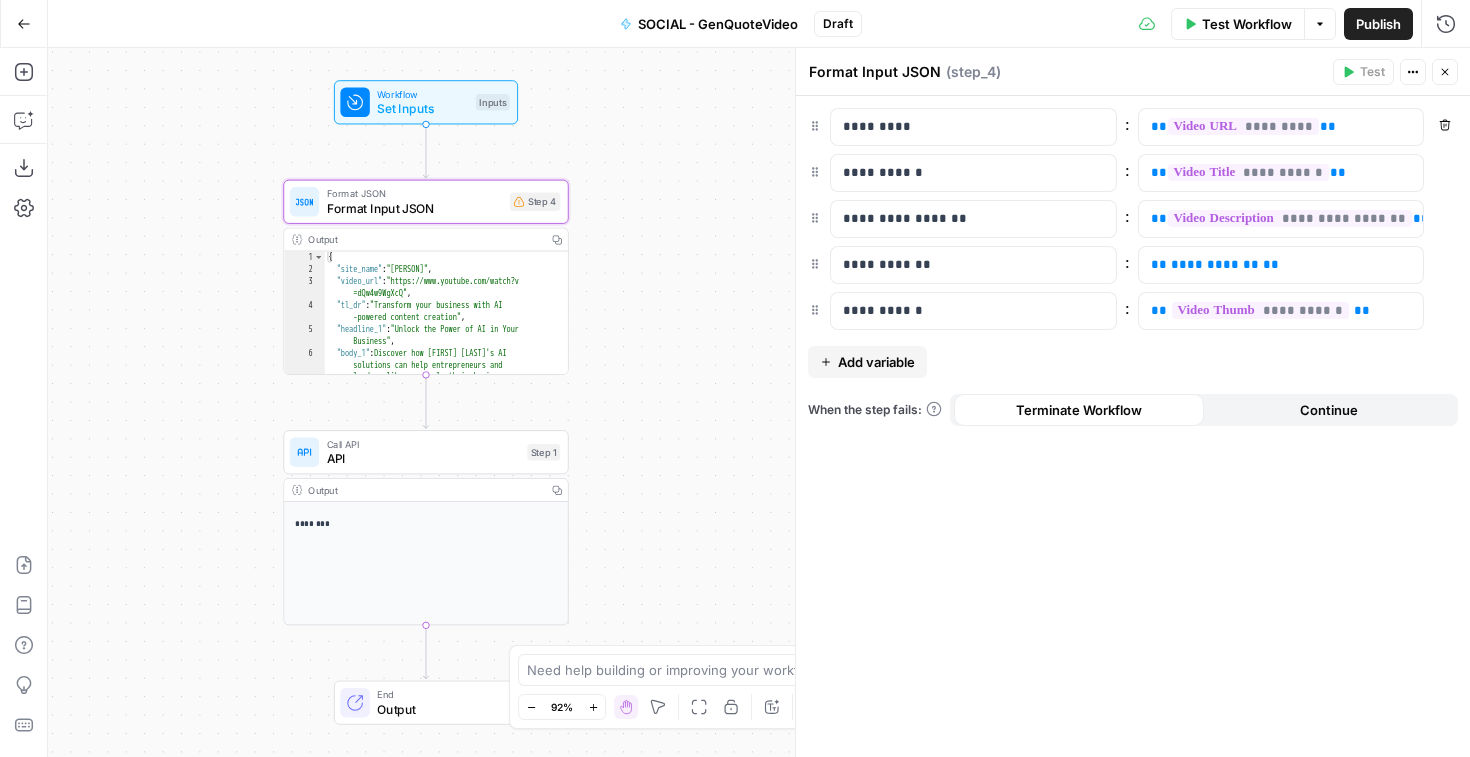 click 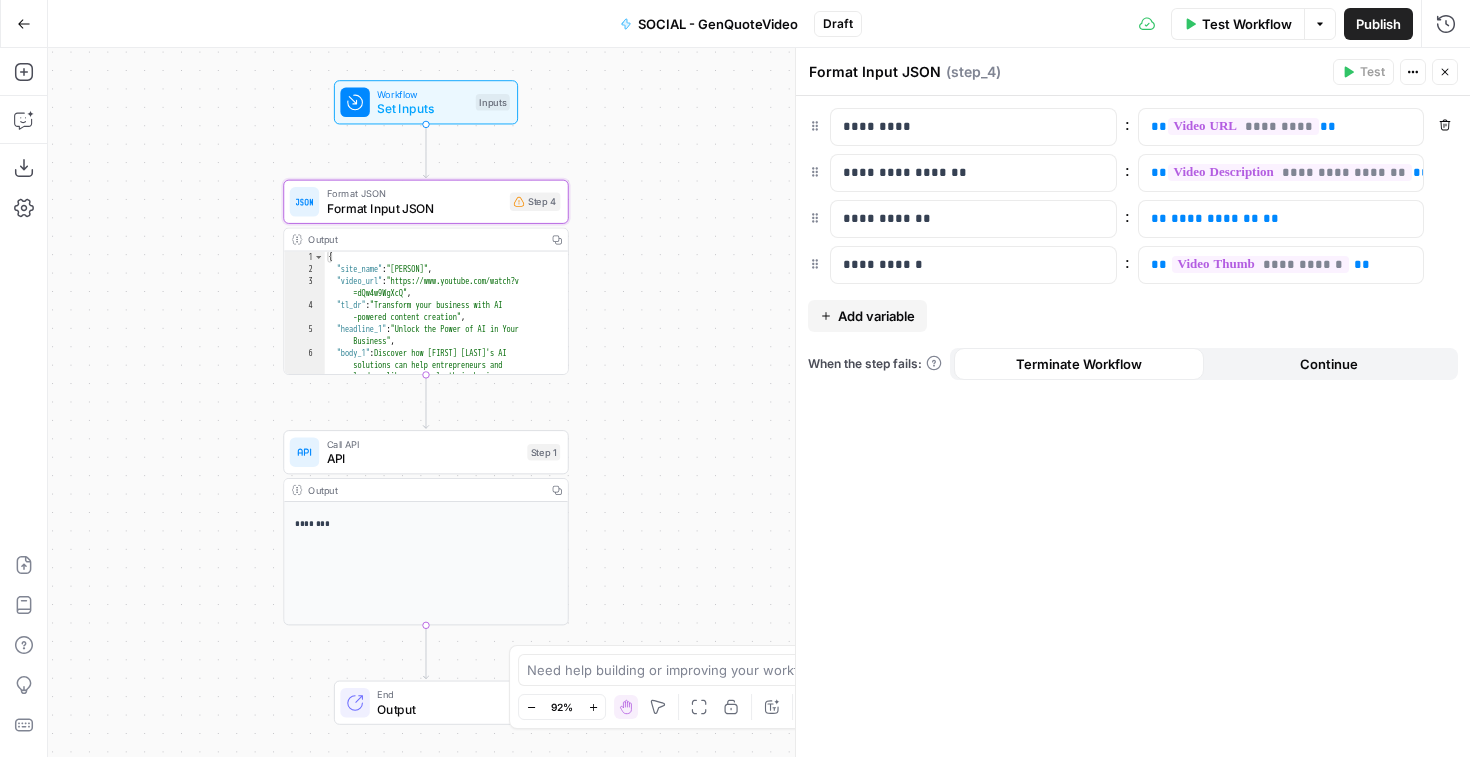 click 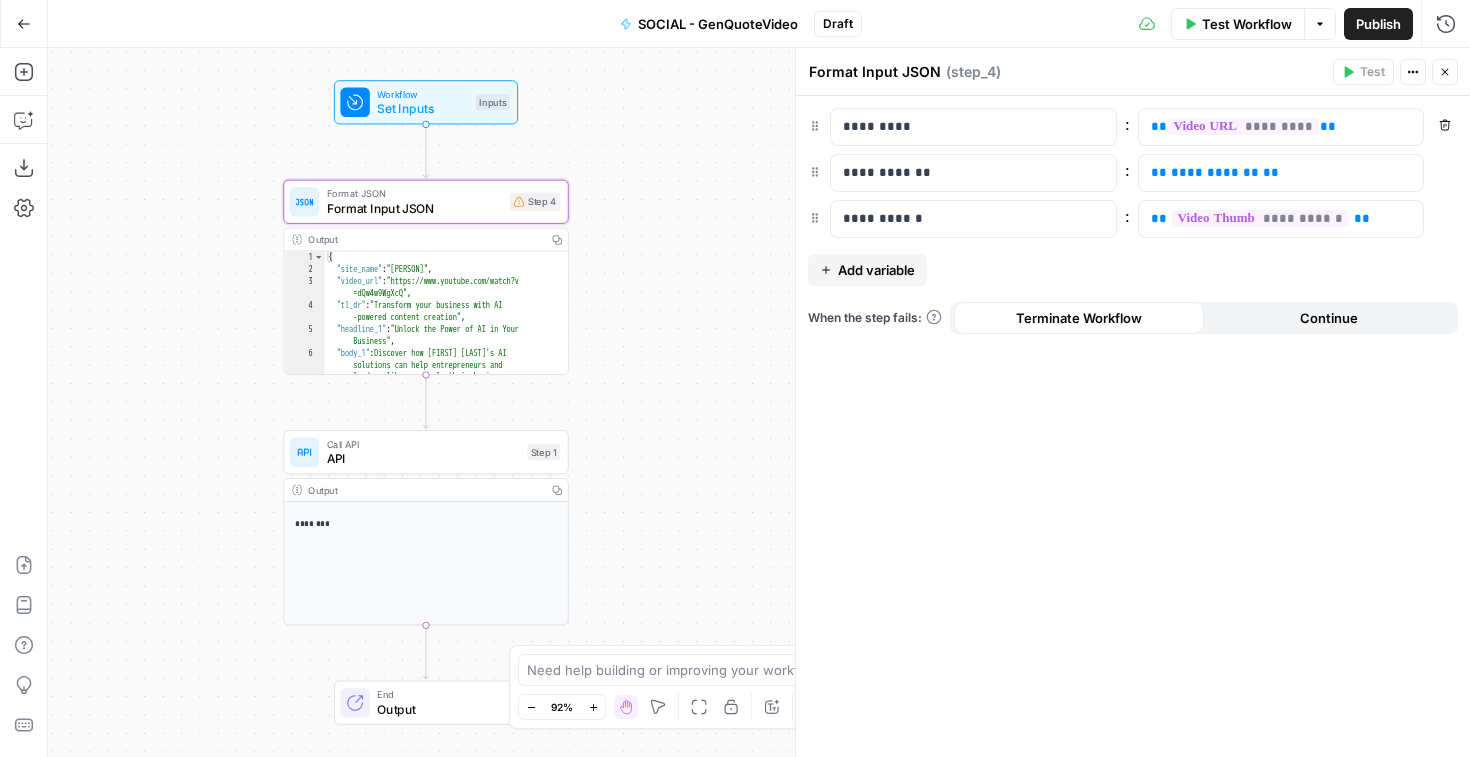 click 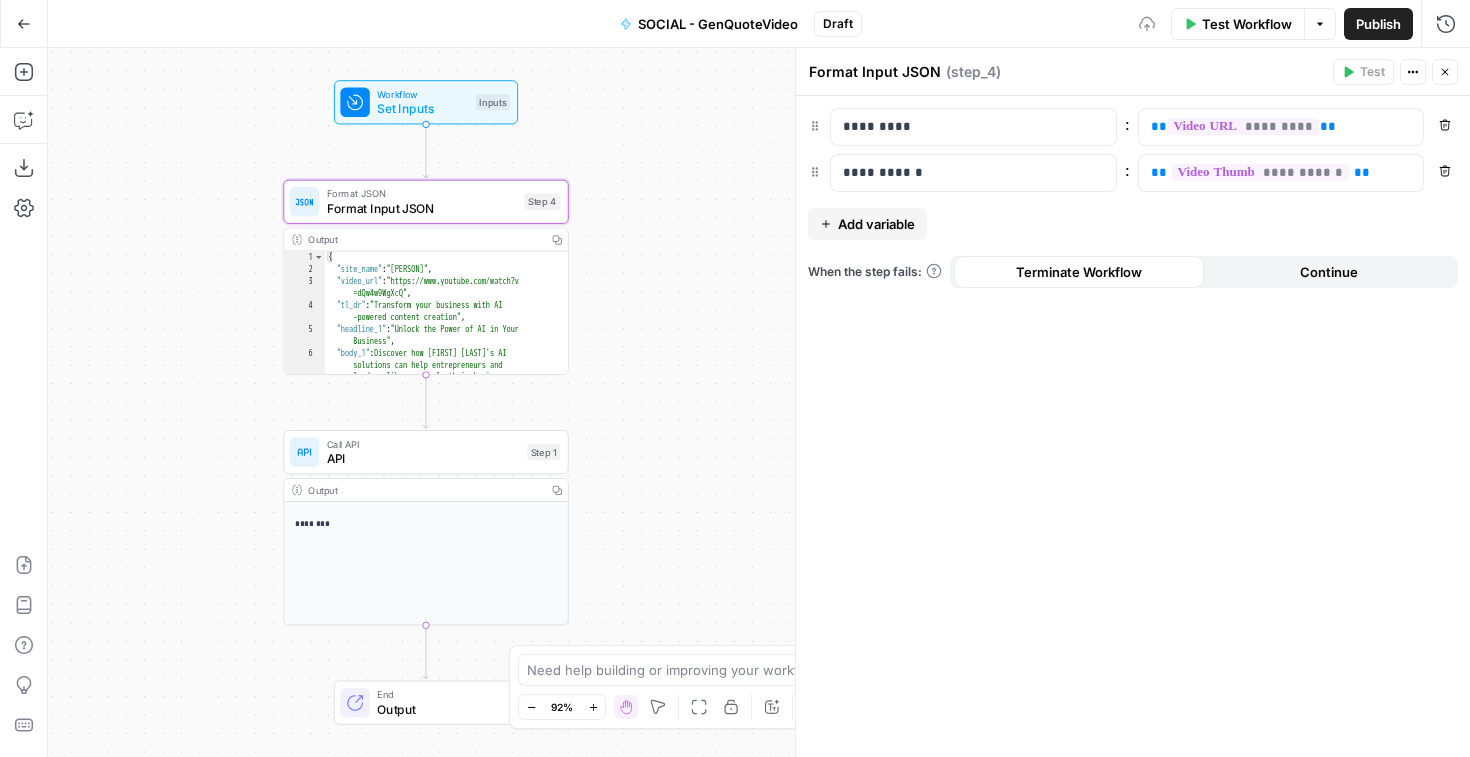 click 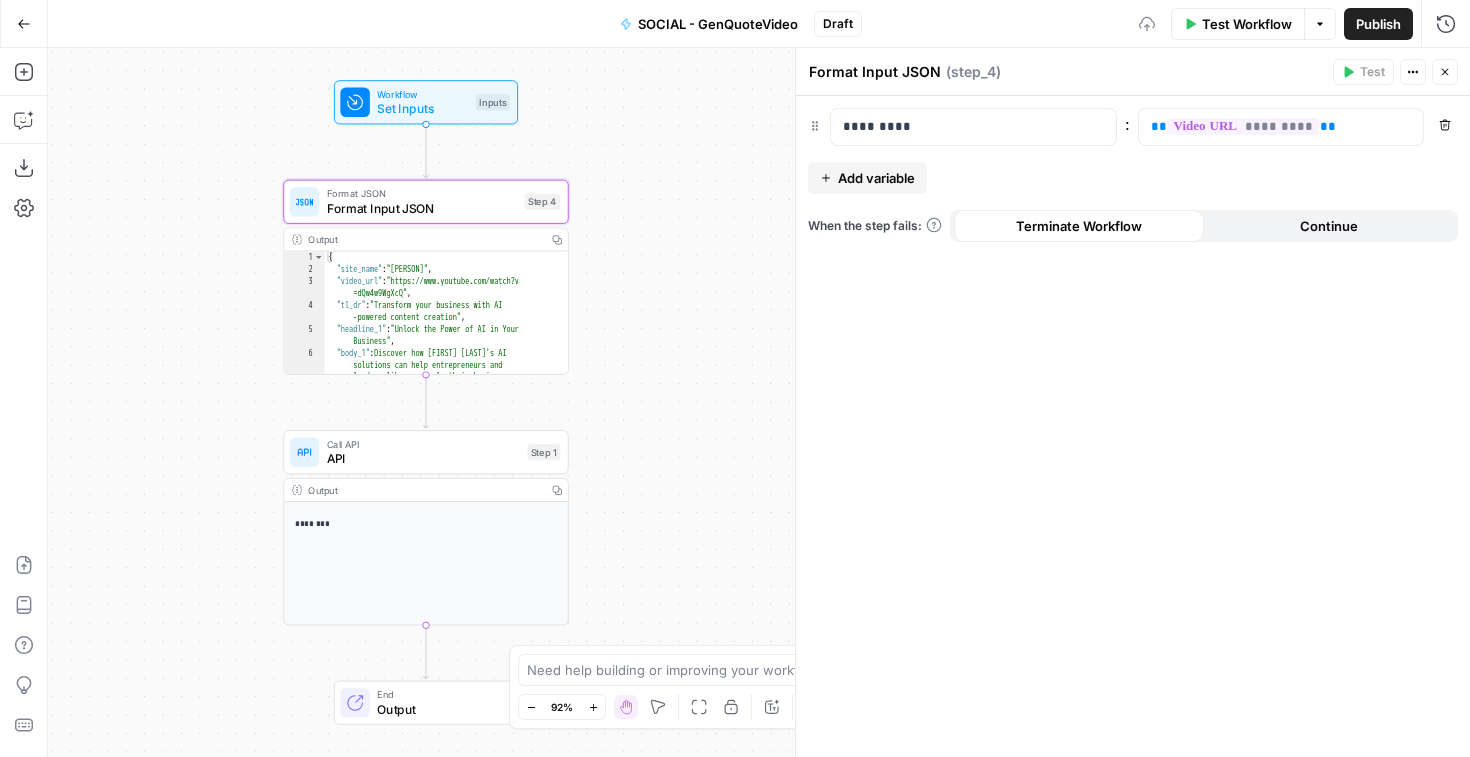 click on "Add variable" at bounding box center (876, 178) 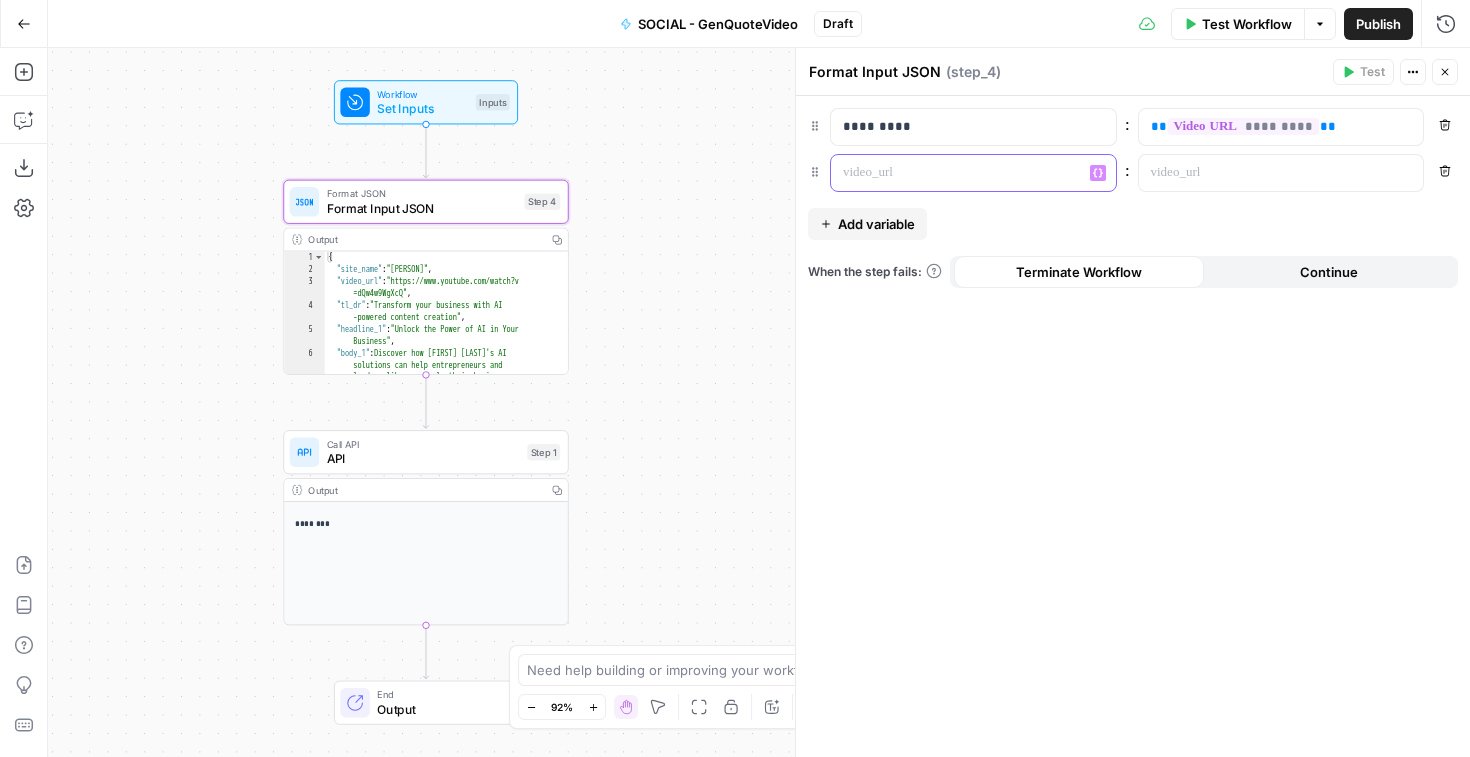 click at bounding box center [957, 173] 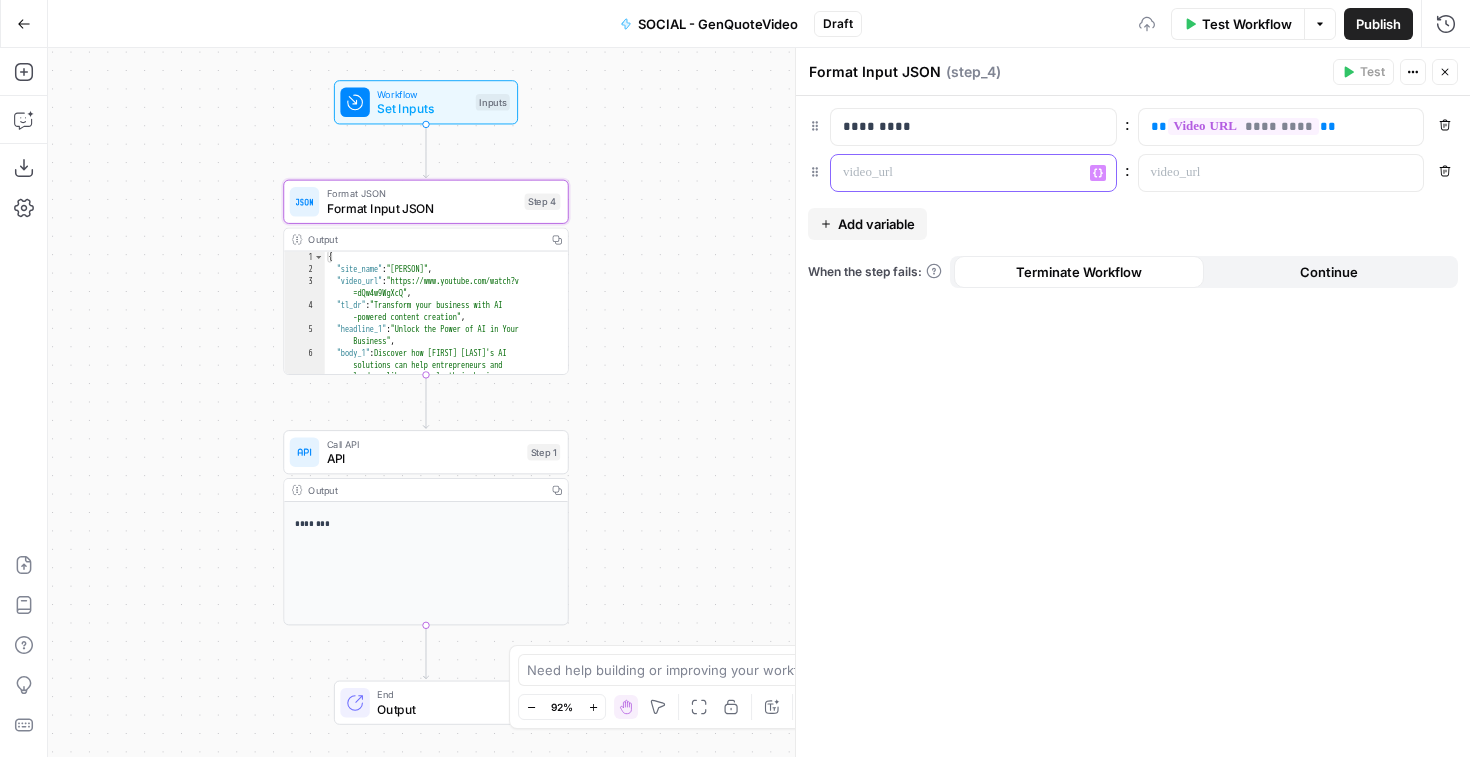 type 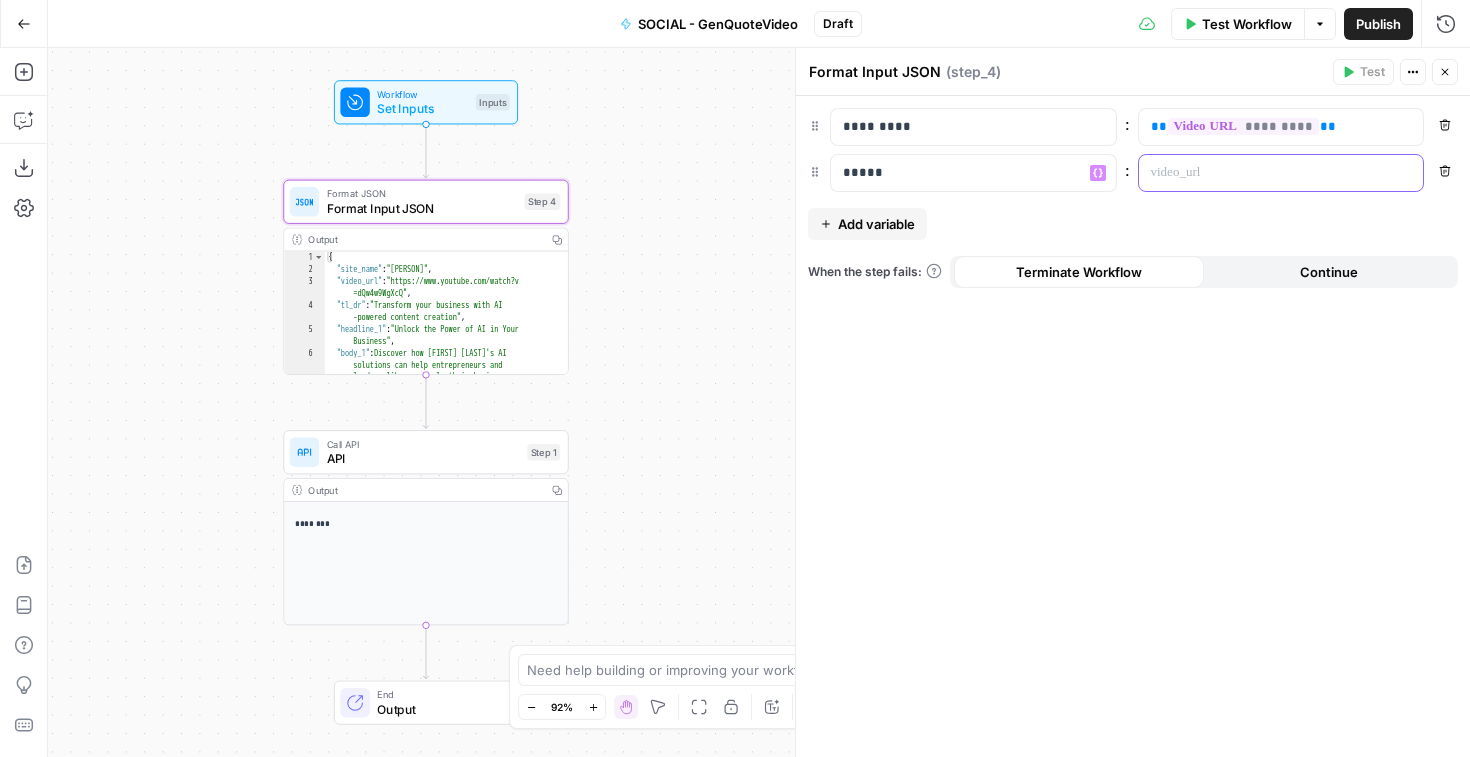 click at bounding box center (1265, 173) 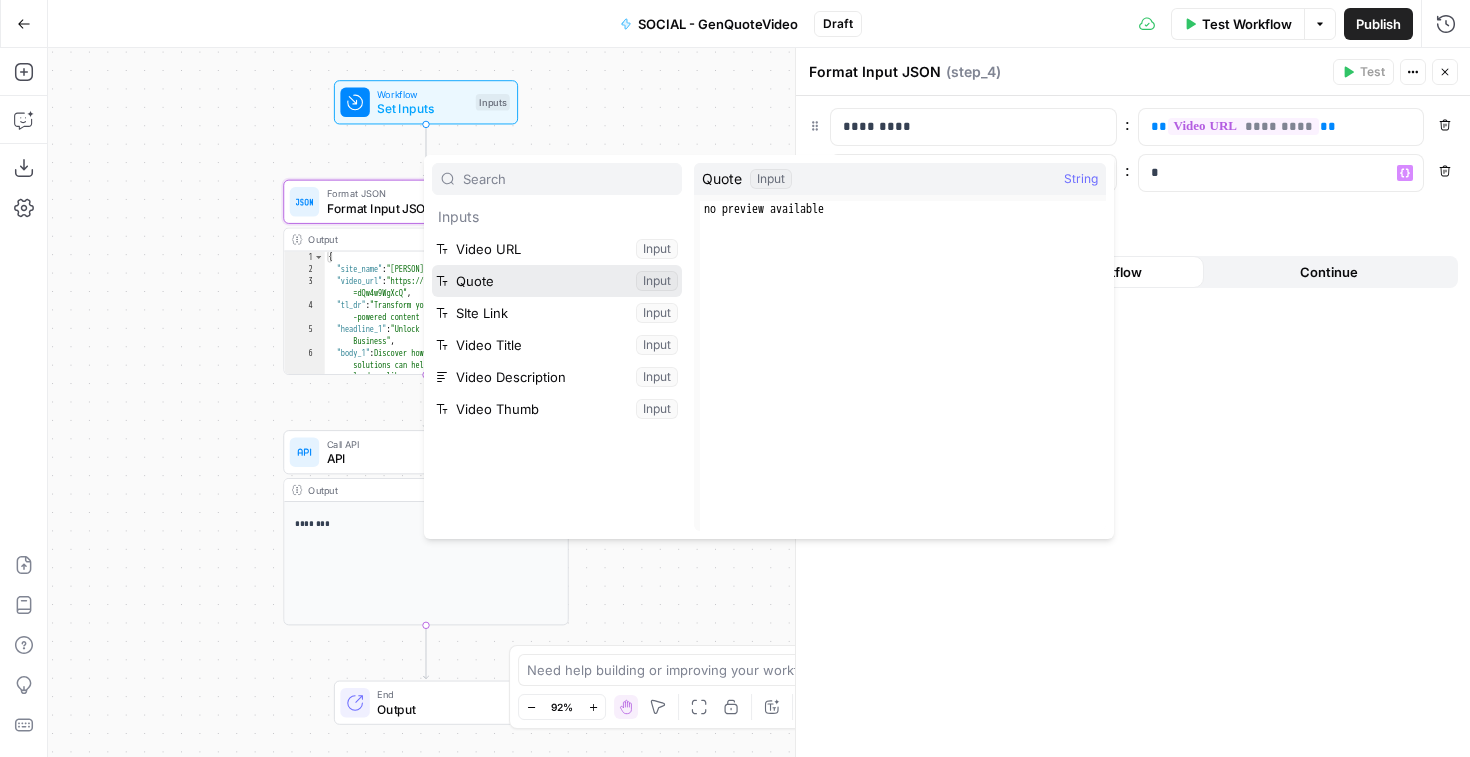 click at bounding box center (557, 281) 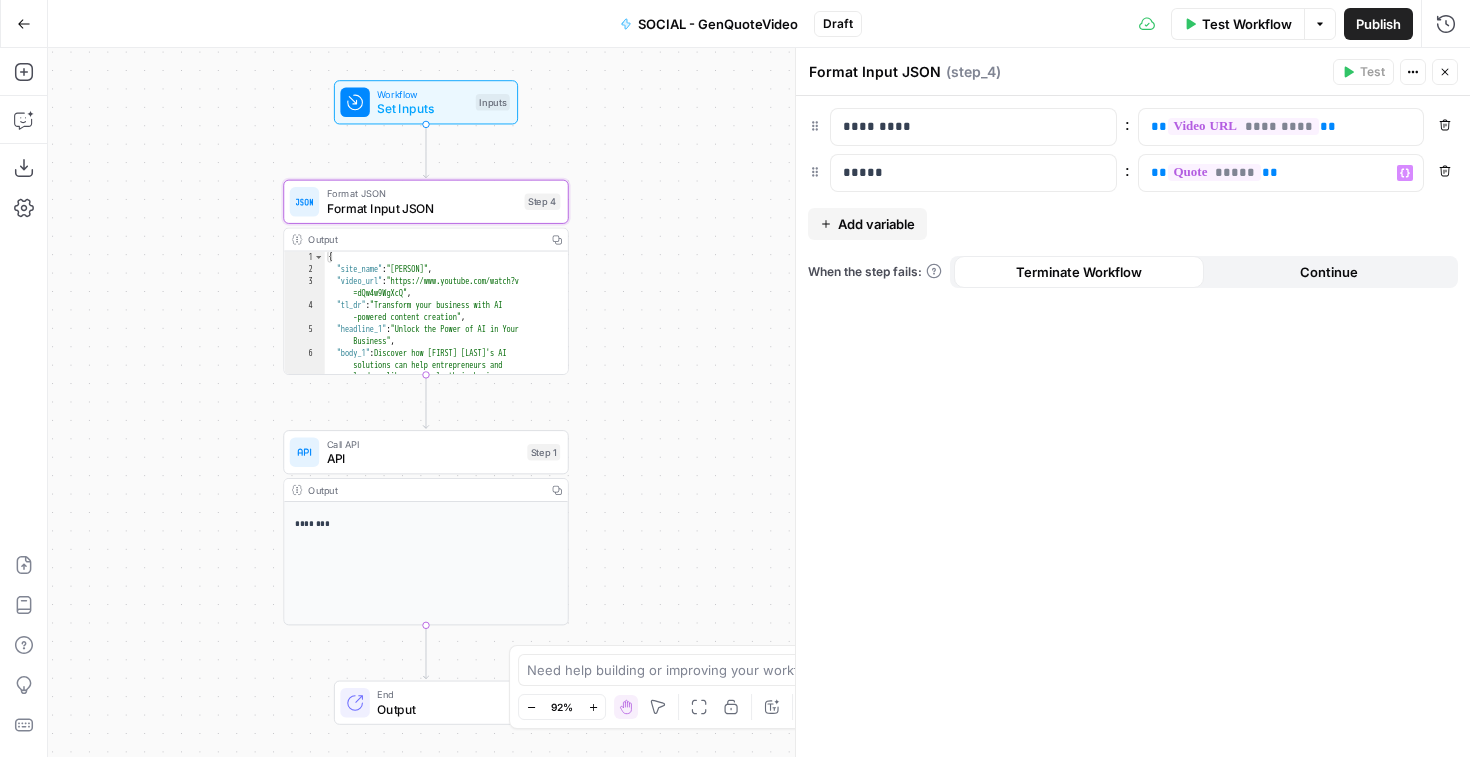 click on "Workflow Set Inputs Inputs Format JSON Format Input JSON Step 4 Output Copy 1 2 3 4 5 6 {    "site_name" :  "[PERSON]" ,    "video_url" :  "https://www.youtube.com/watch?v        =dQw4w9WgXcQ" ,    "tl_dr" :  "Transform your business with AI        -powered content creation" ,    "headline_1" :  "Unlock the Power of AI in Your         Business" ,    "body_1" :  "Discover how [PERSON]'s AI         solutions can help entrepreneurs and         leaders like you scale their businesses         and achieve their goals." ,     Call API API Step 1 Output Copy ******** End Output" at bounding box center (759, 402) 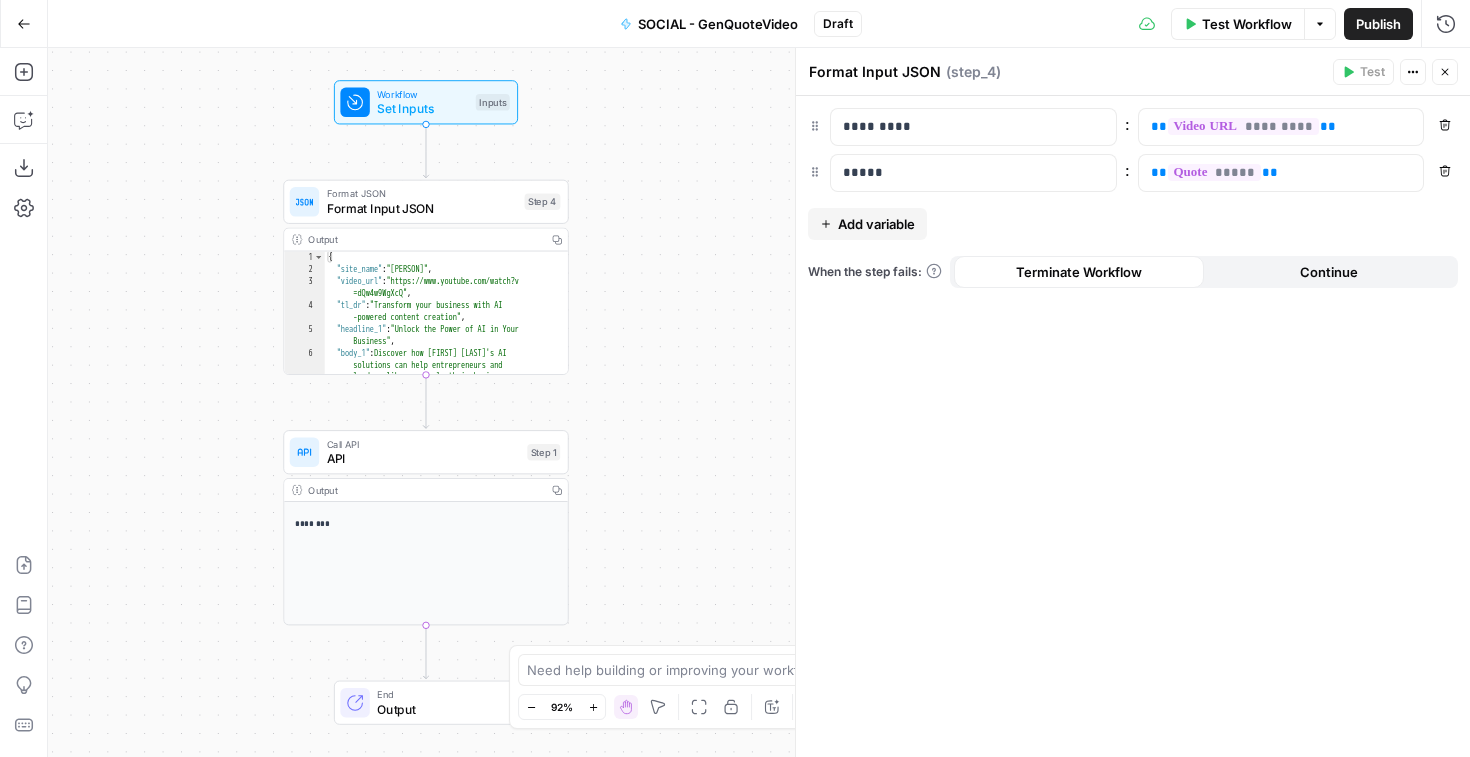 click on "Set Inputs" at bounding box center (422, 109) 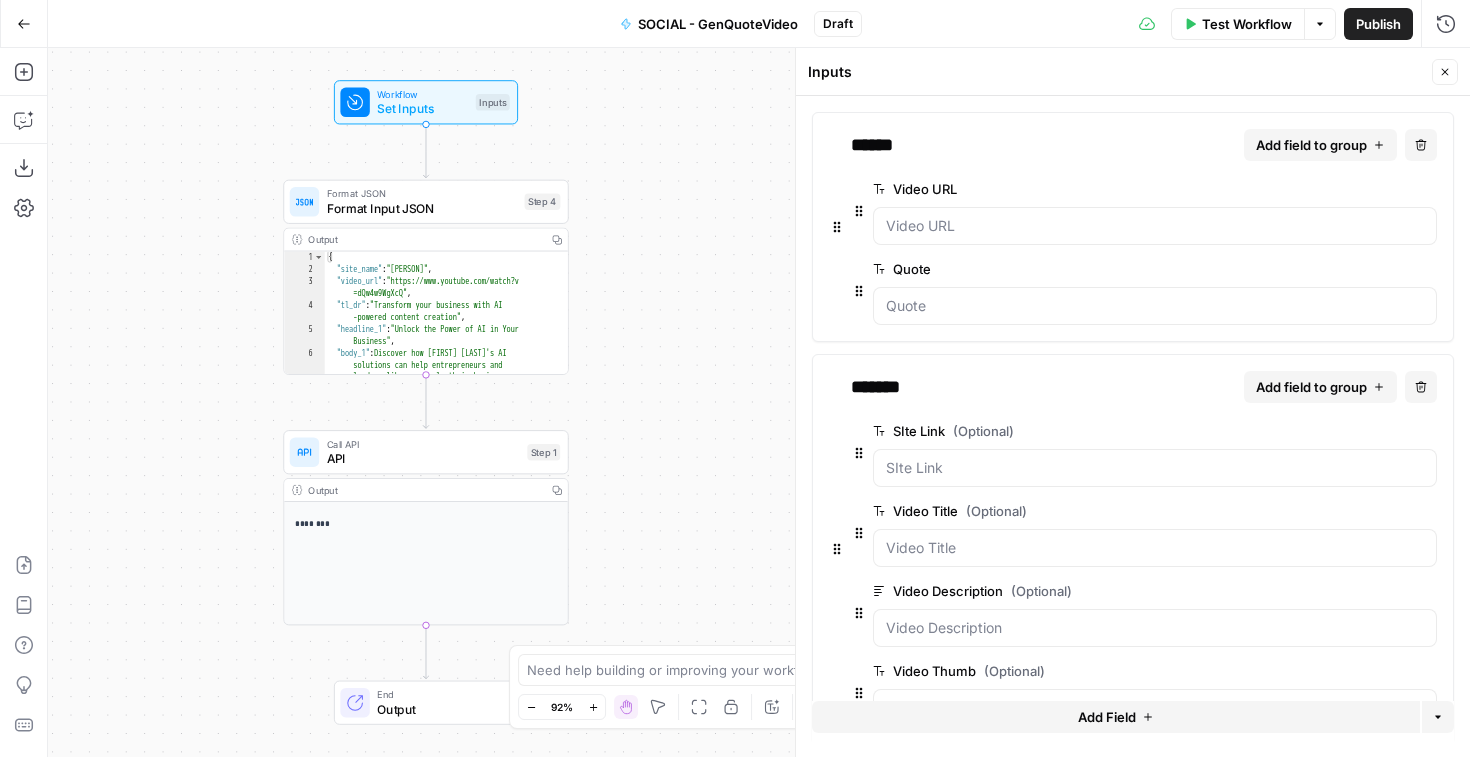 scroll, scrollTop: 71, scrollLeft: 0, axis: vertical 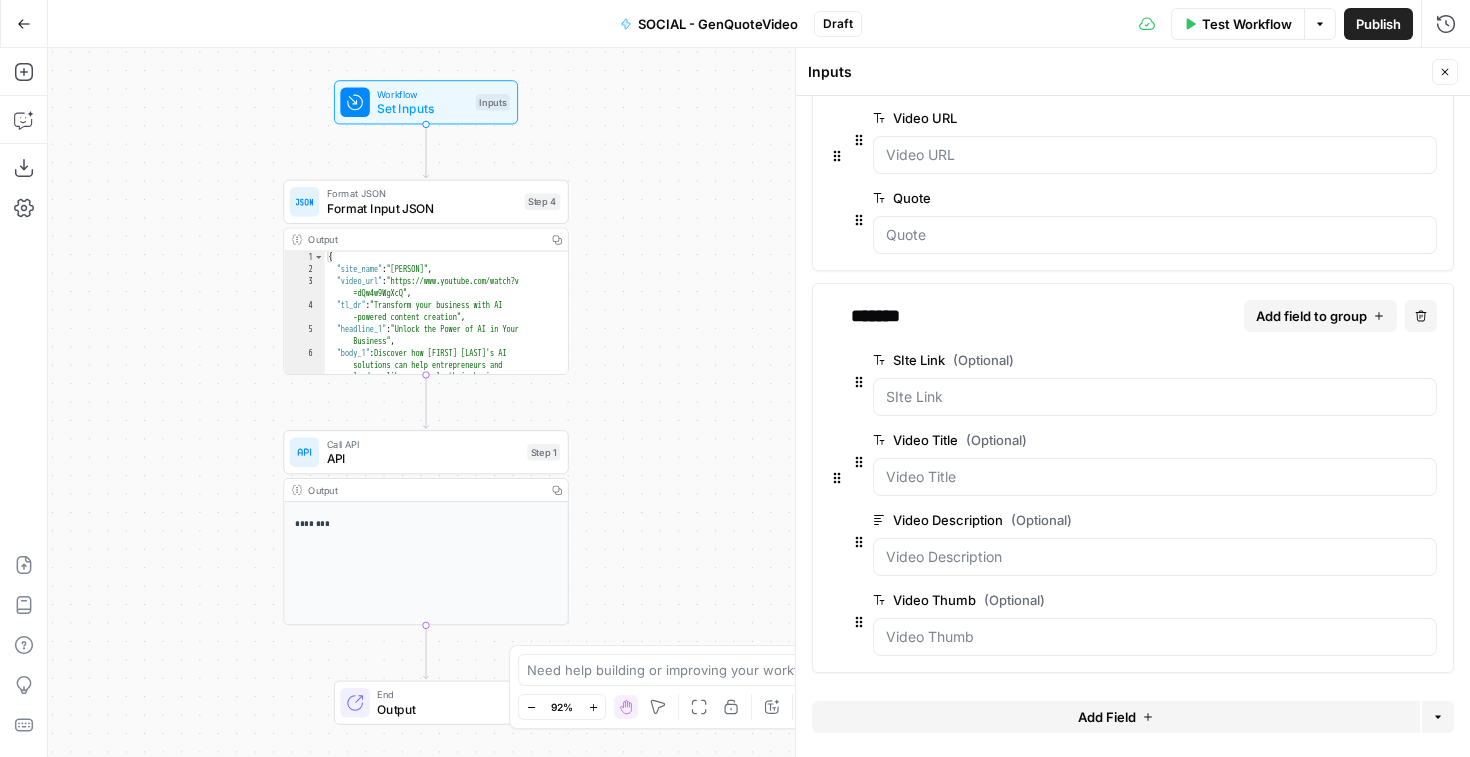 click 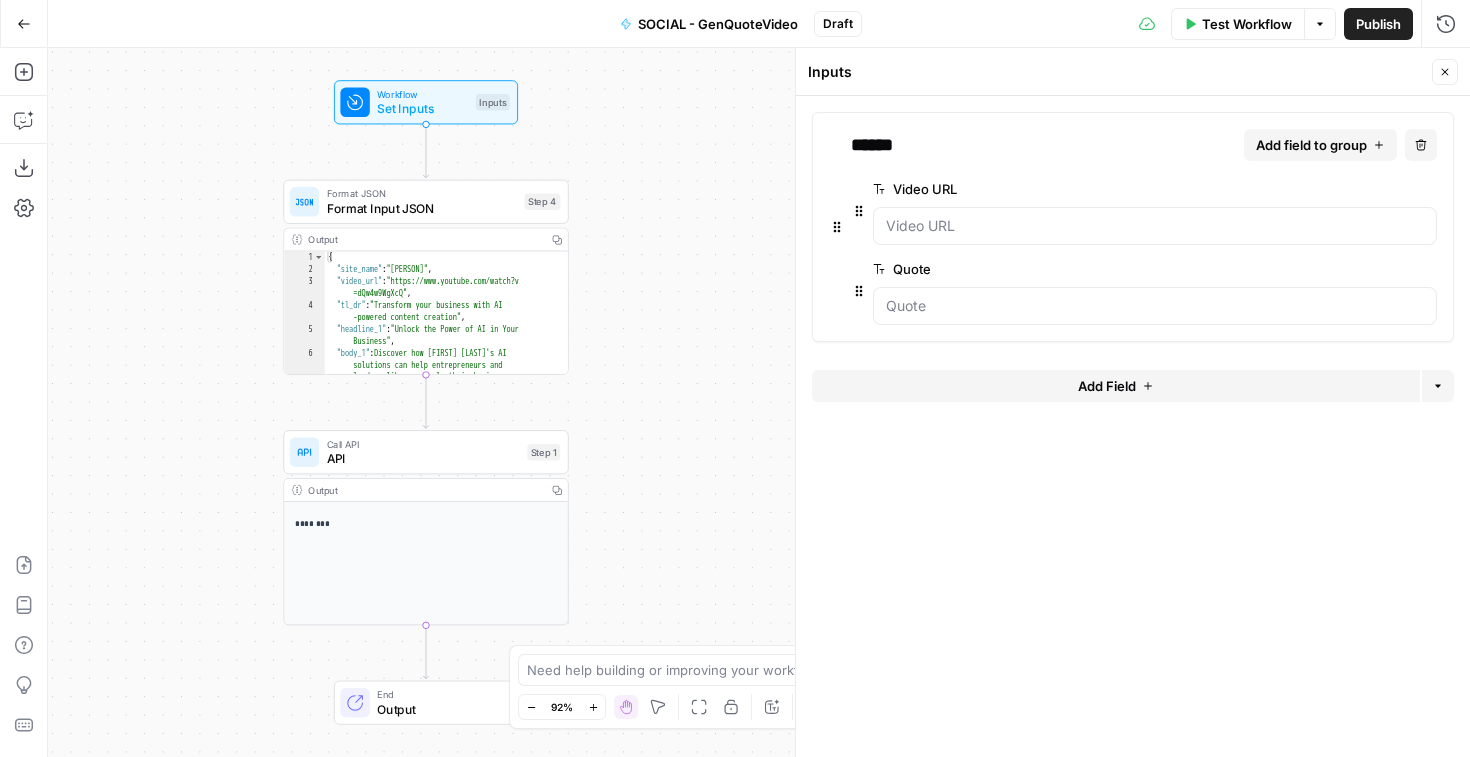 scroll, scrollTop: 0, scrollLeft: 0, axis: both 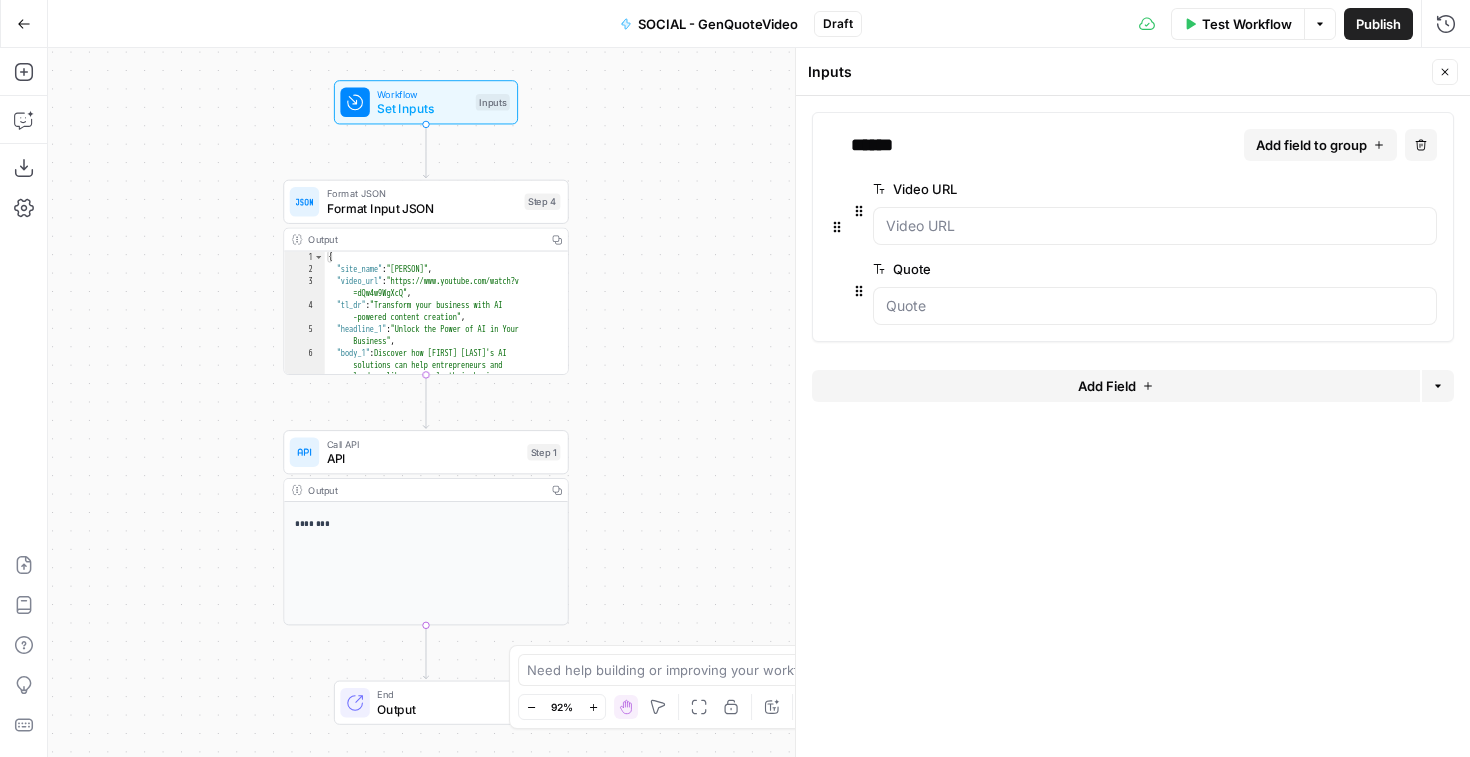 click on "Format Input JSON" at bounding box center [422, 208] 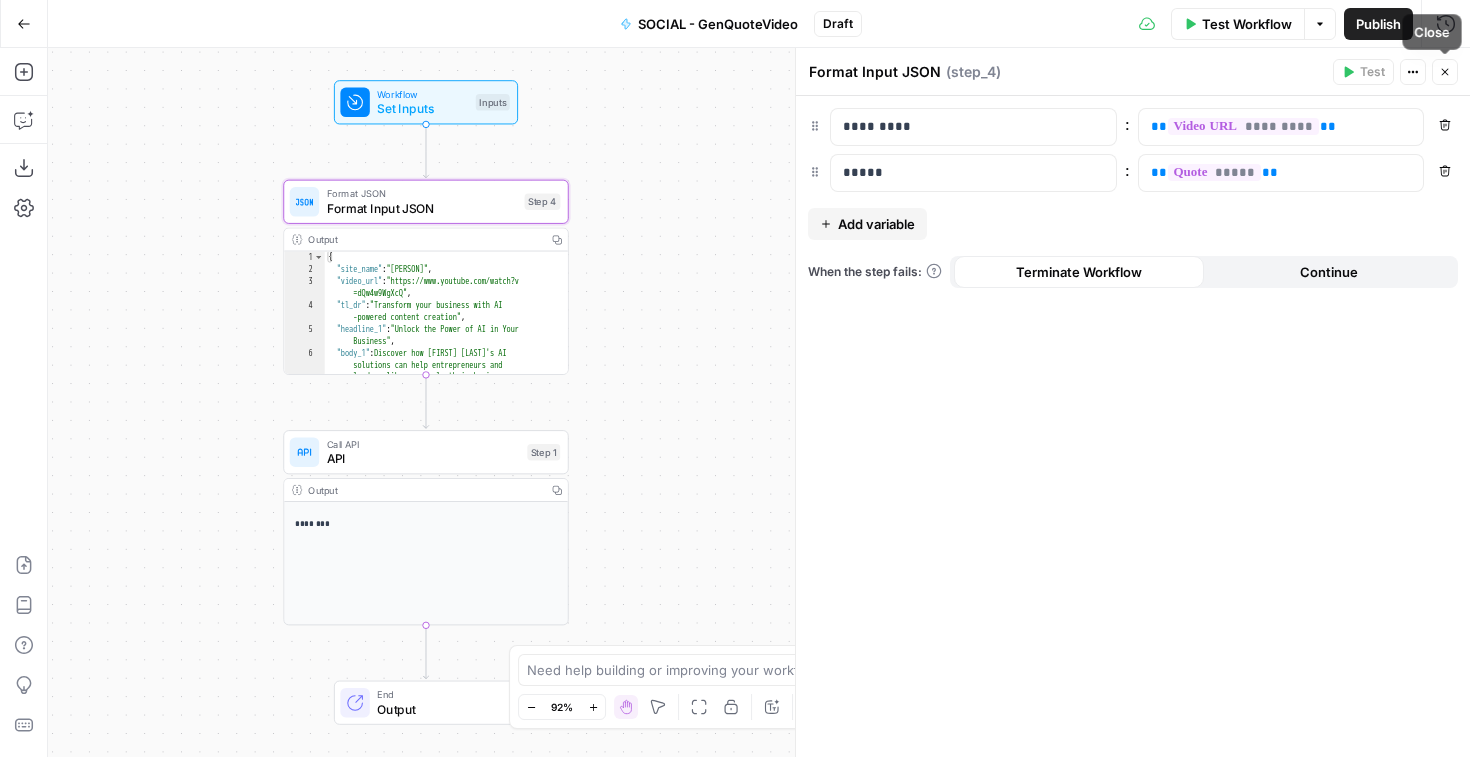click 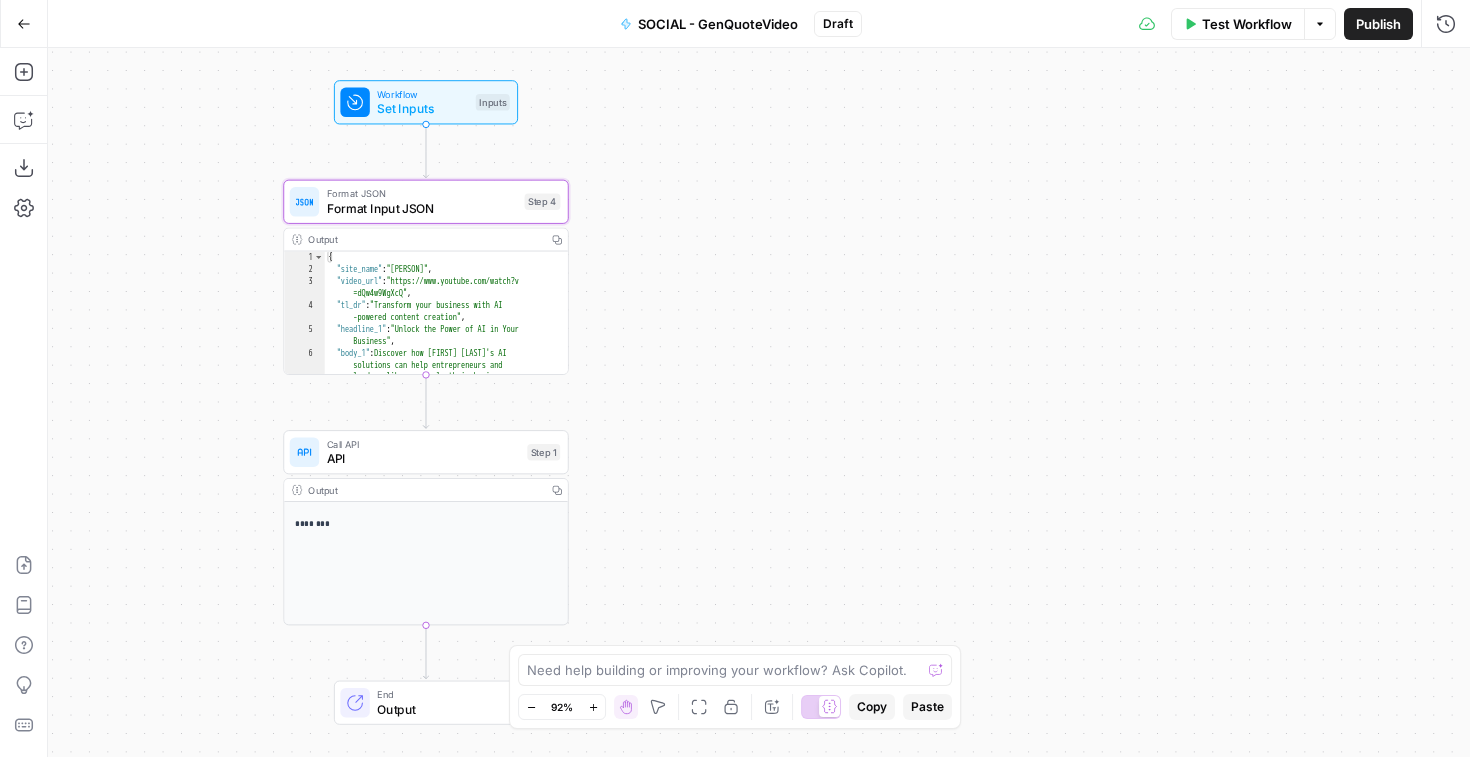 click on "API" at bounding box center [423, 458] 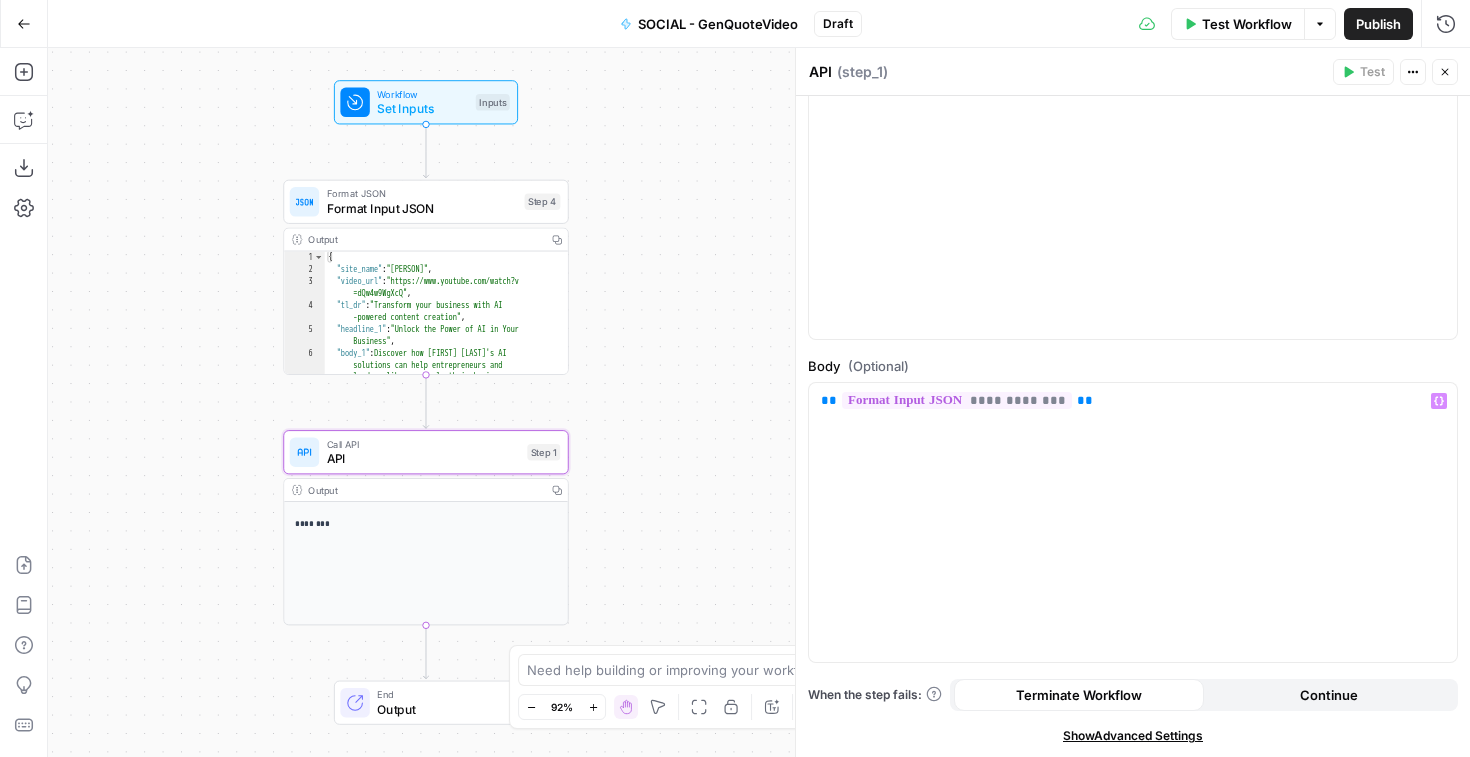 scroll, scrollTop: 0, scrollLeft: 0, axis: both 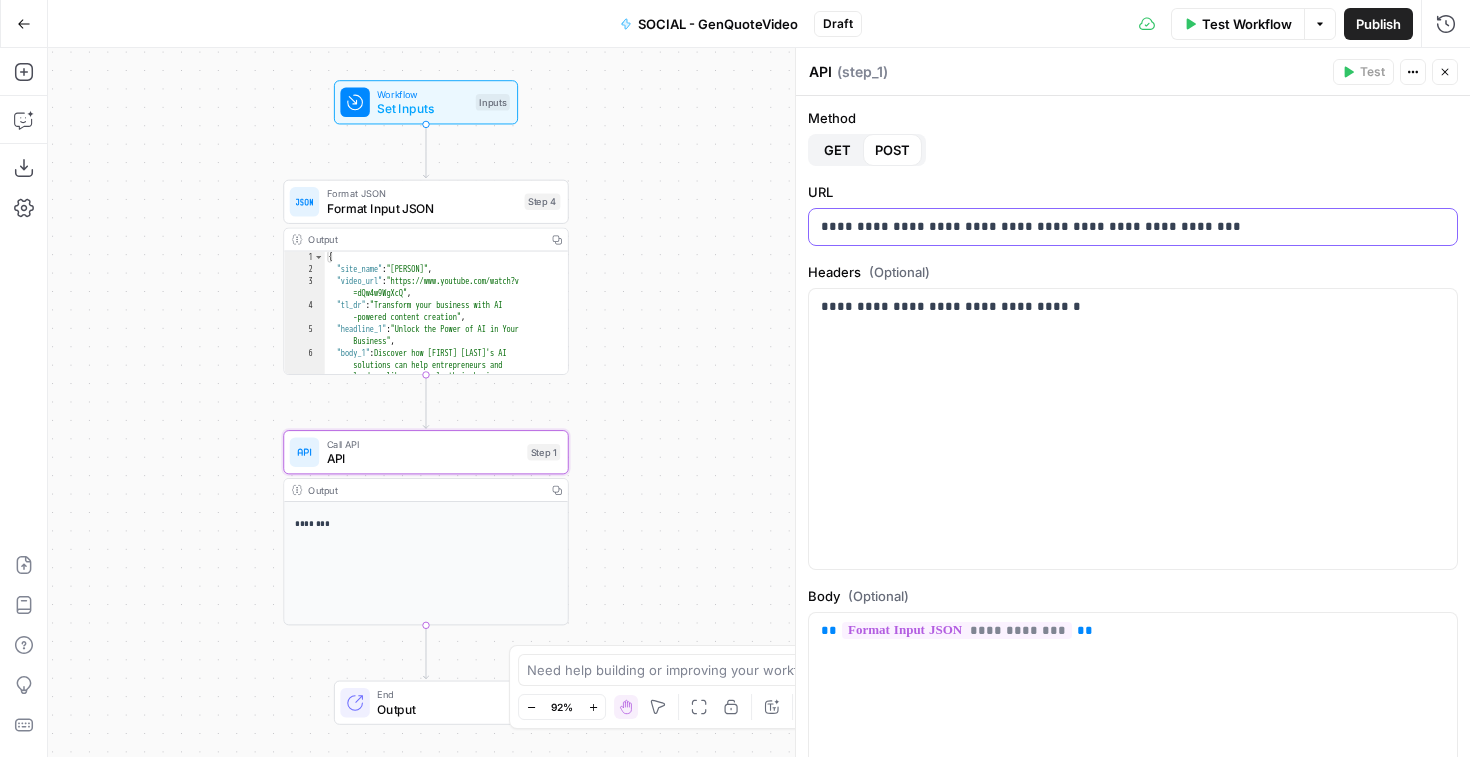 click on "**********" at bounding box center (1133, 227) 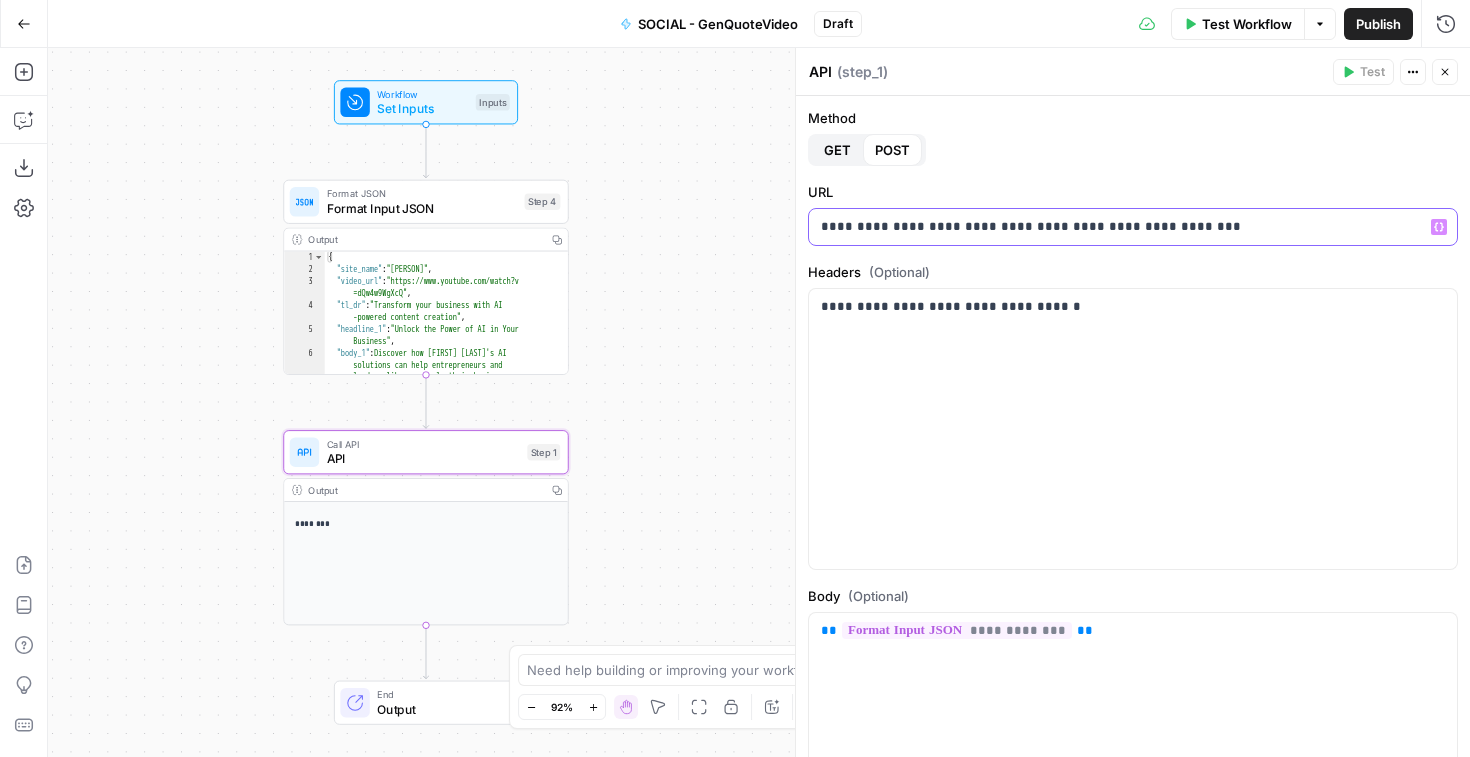 click on "**********" at bounding box center [1133, 227] 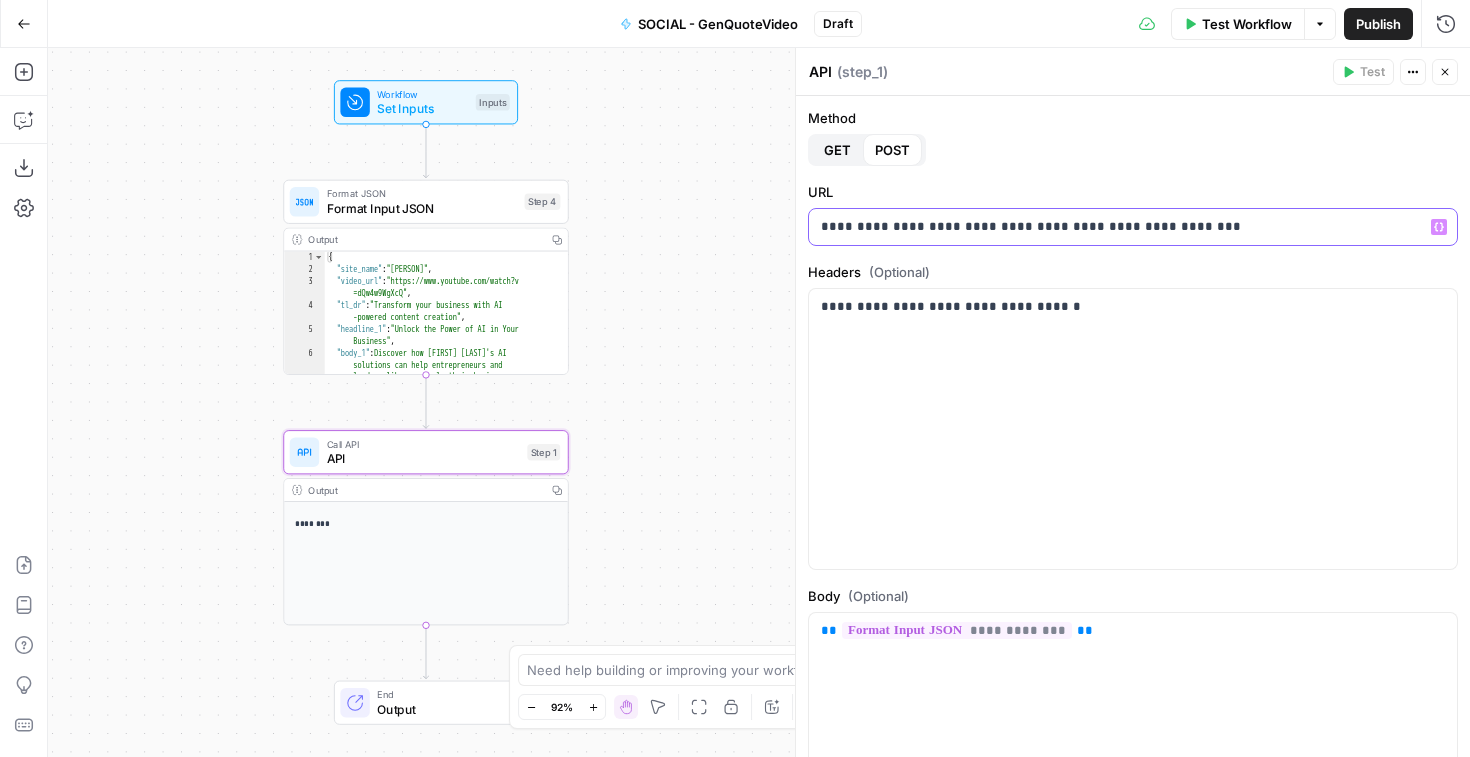 click on "**********" at bounding box center [1133, 227] 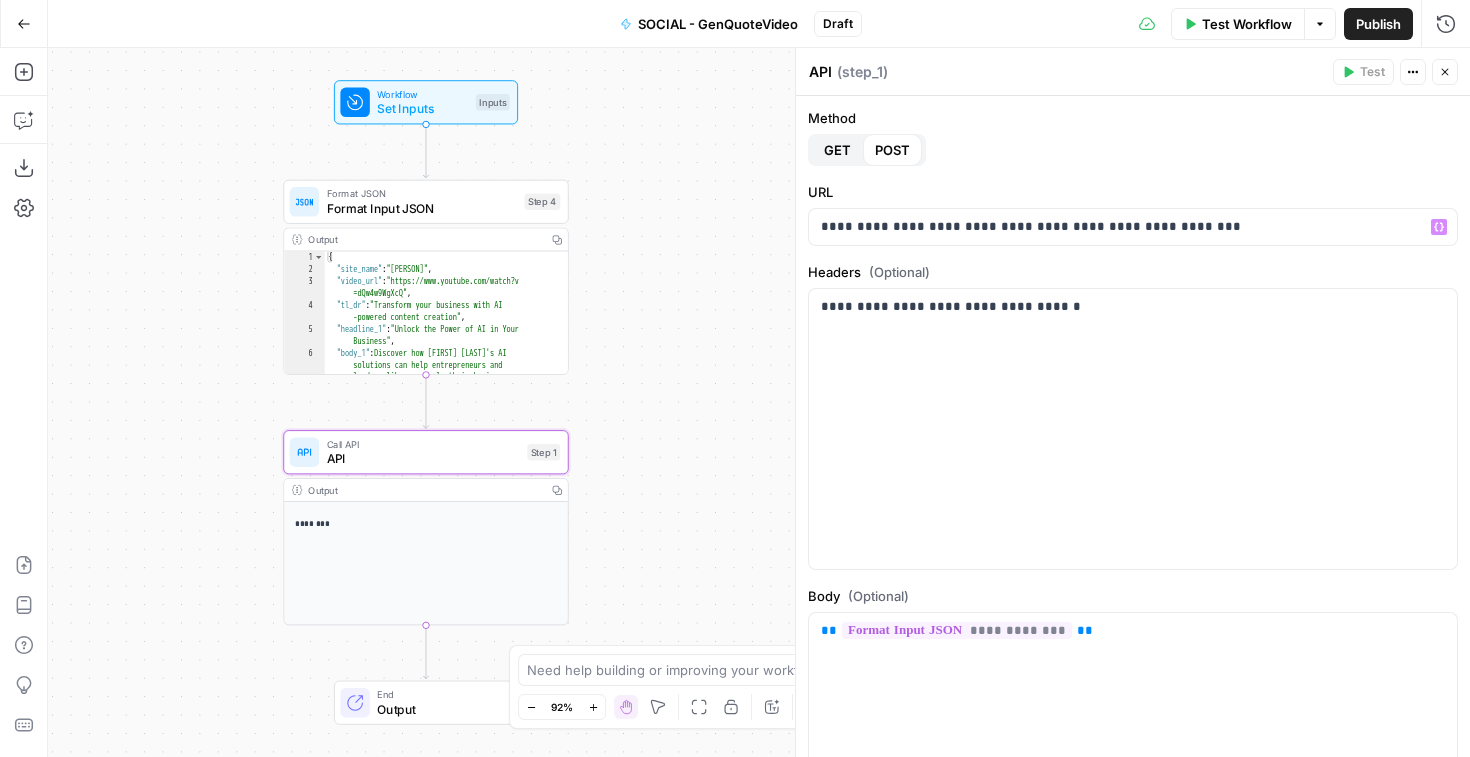 click 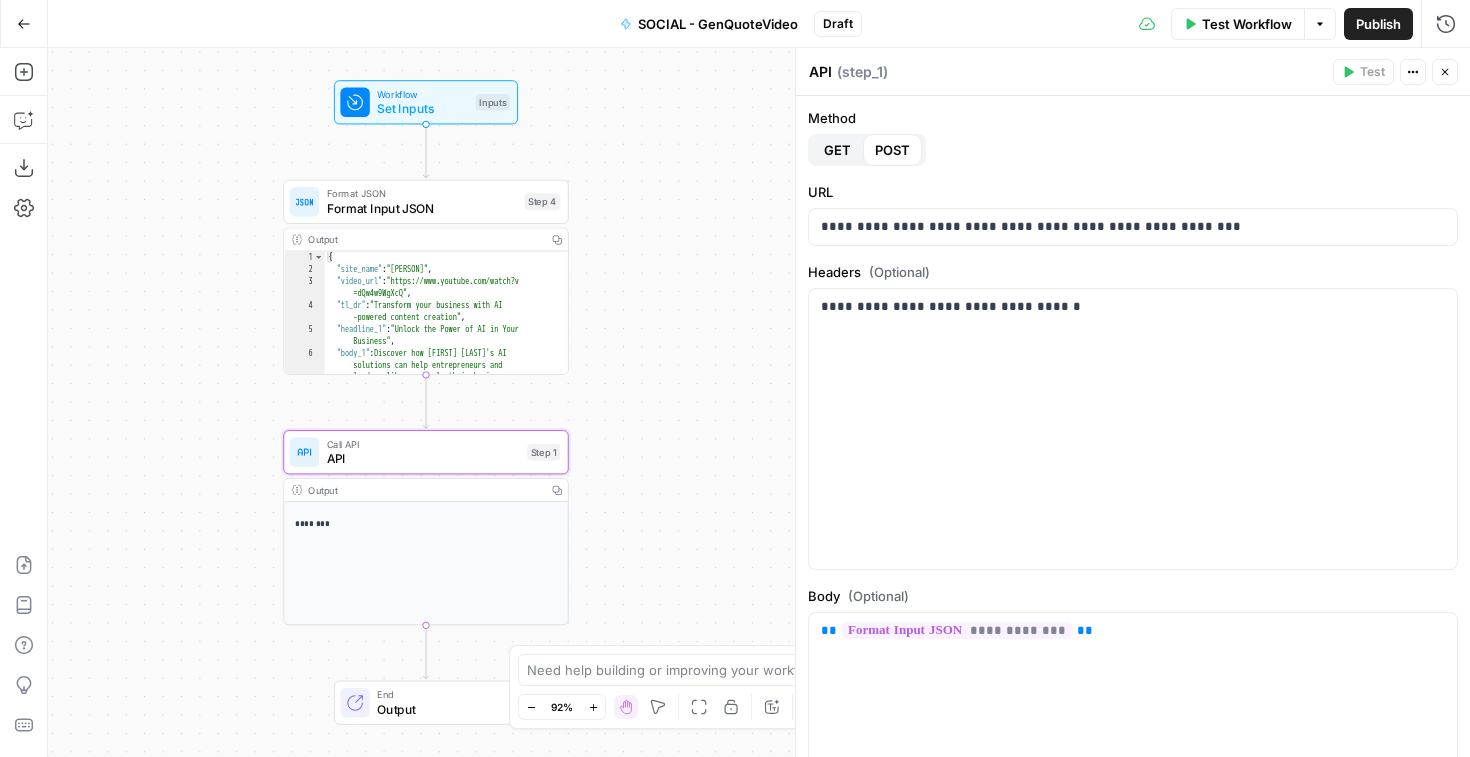 click 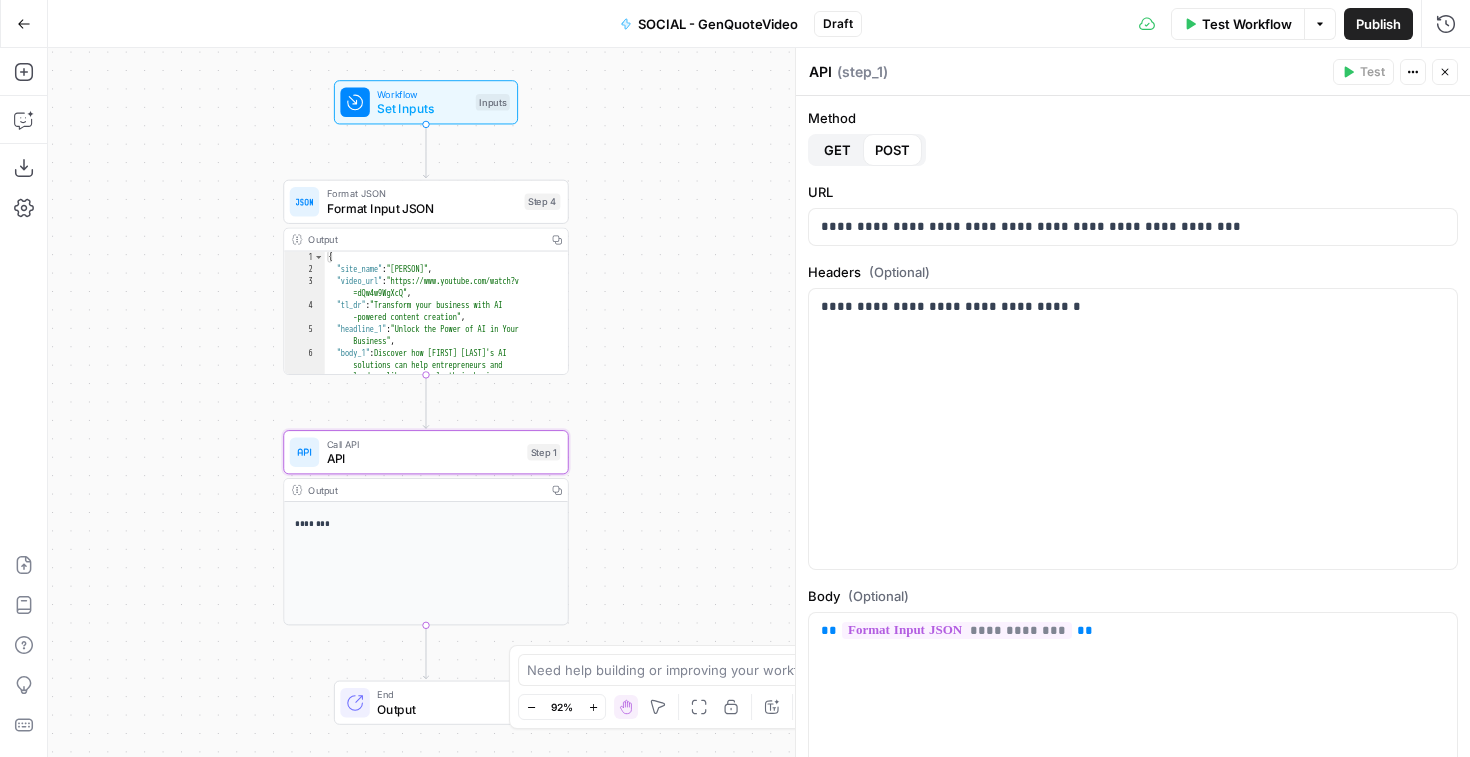 click on "Test Workflow" at bounding box center (1247, 24) 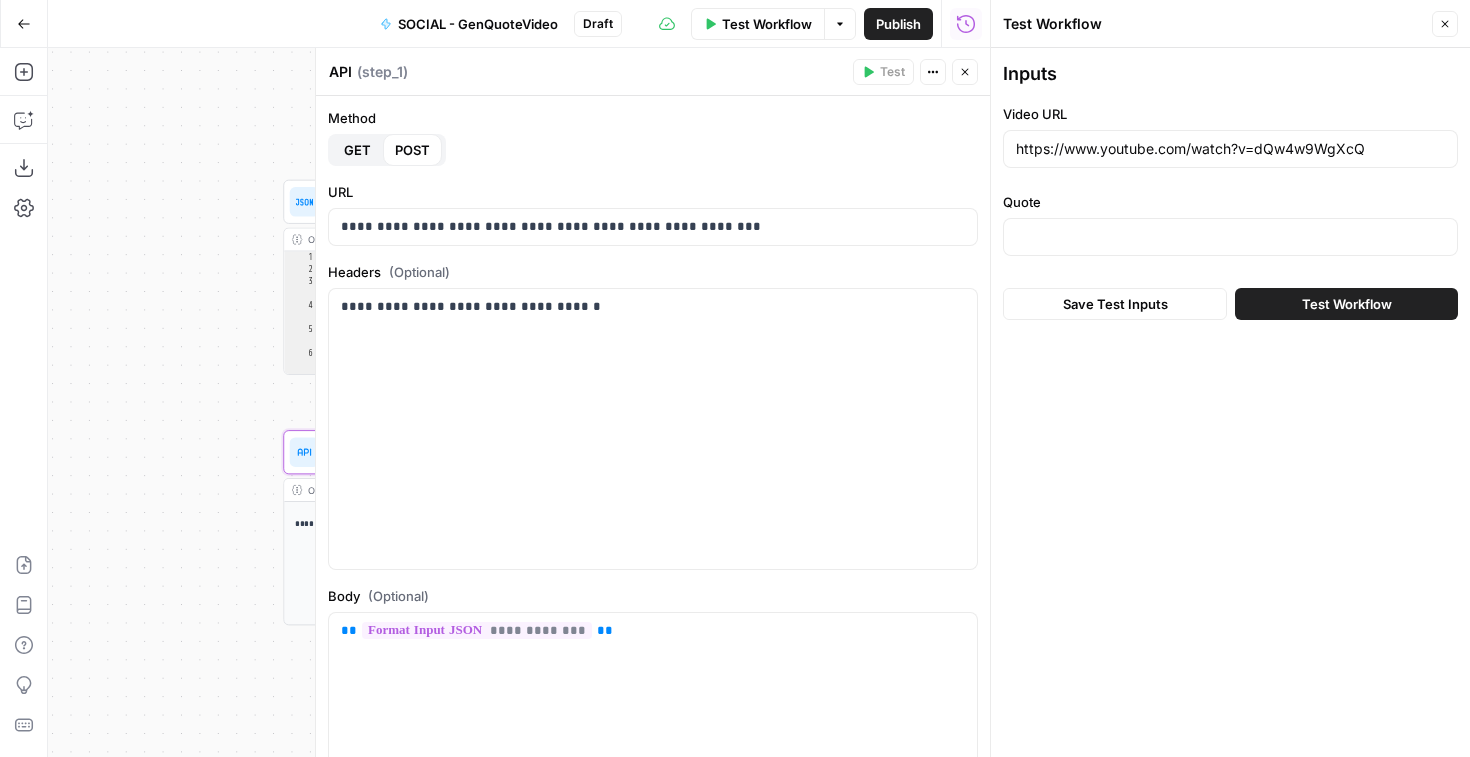 type 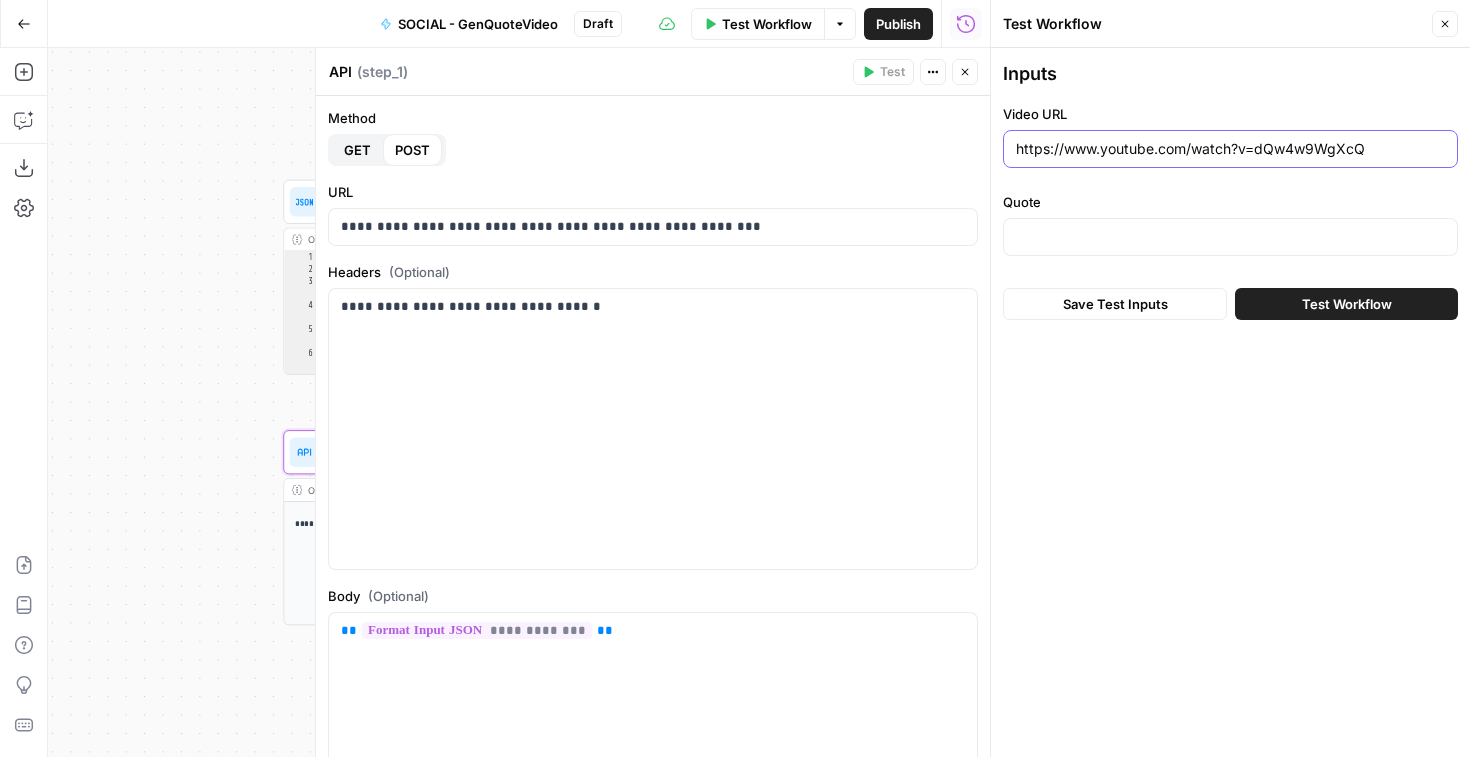 click on "https://www.youtube.com/watch?v=dQw4w9WgXcQ" at bounding box center [1230, 149] 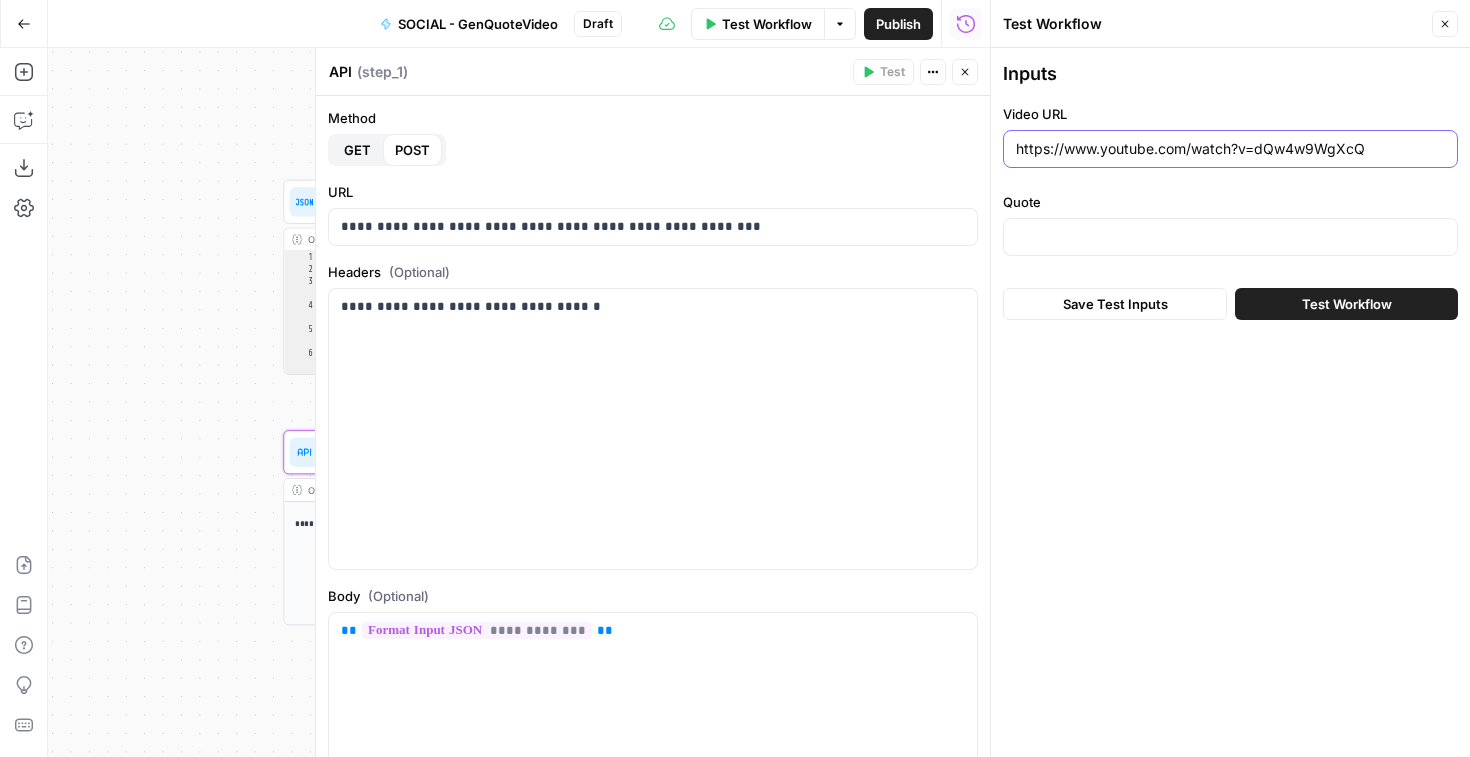click on "https://www.youtube.com/watch?v=dQw4w9WgXcQ" at bounding box center (1230, 149) 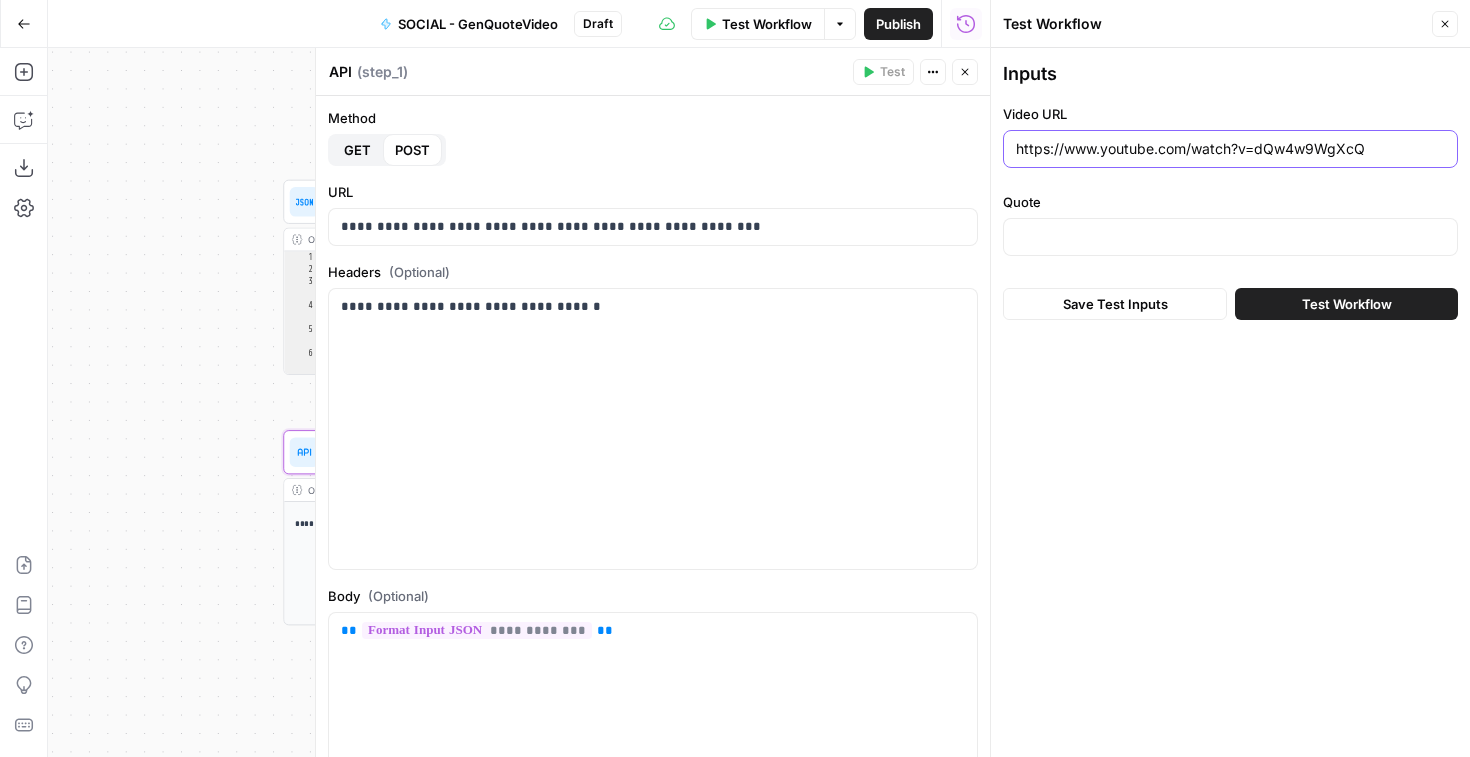 paste on "assets.json2video.com/clients/[CLIENT_ID]/uploads/Generated File July 11, 2025 - 4_45PM.mp4" 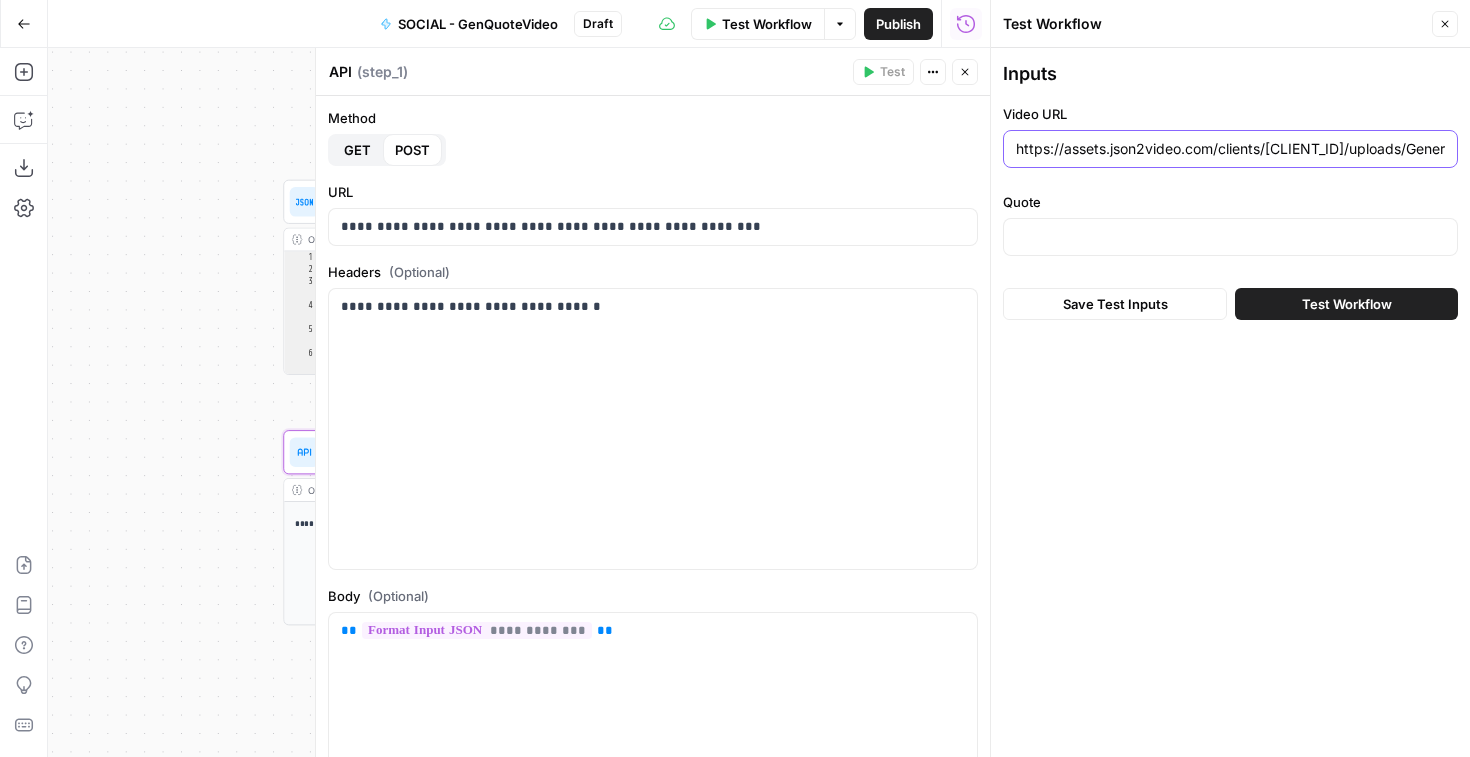 scroll, scrollTop: 0, scrollLeft: 246, axis: horizontal 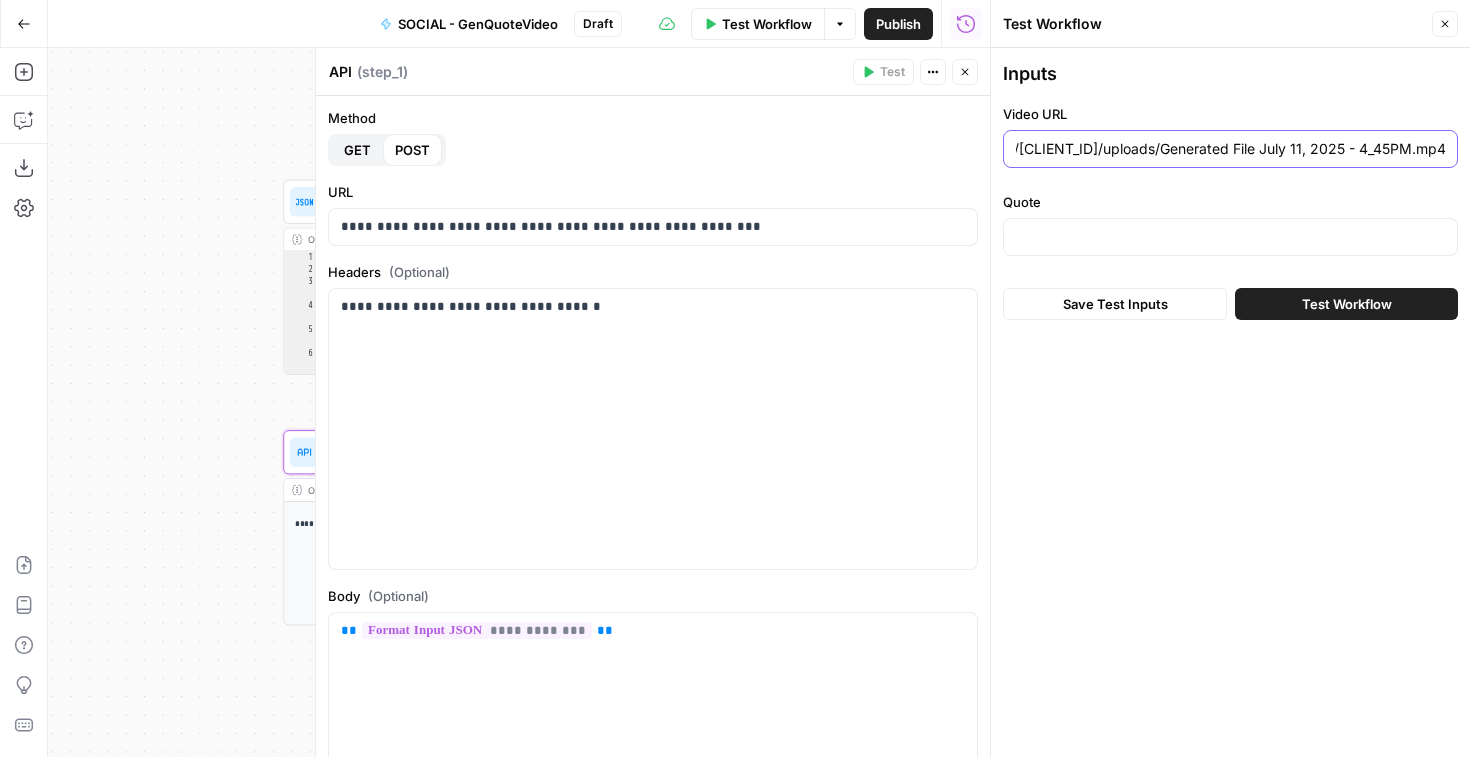 type on "https://assets.json2video.com/clients/[CLIENT_ID]/uploads/Generated File July 11, 2025 - 4_45PM.mp4" 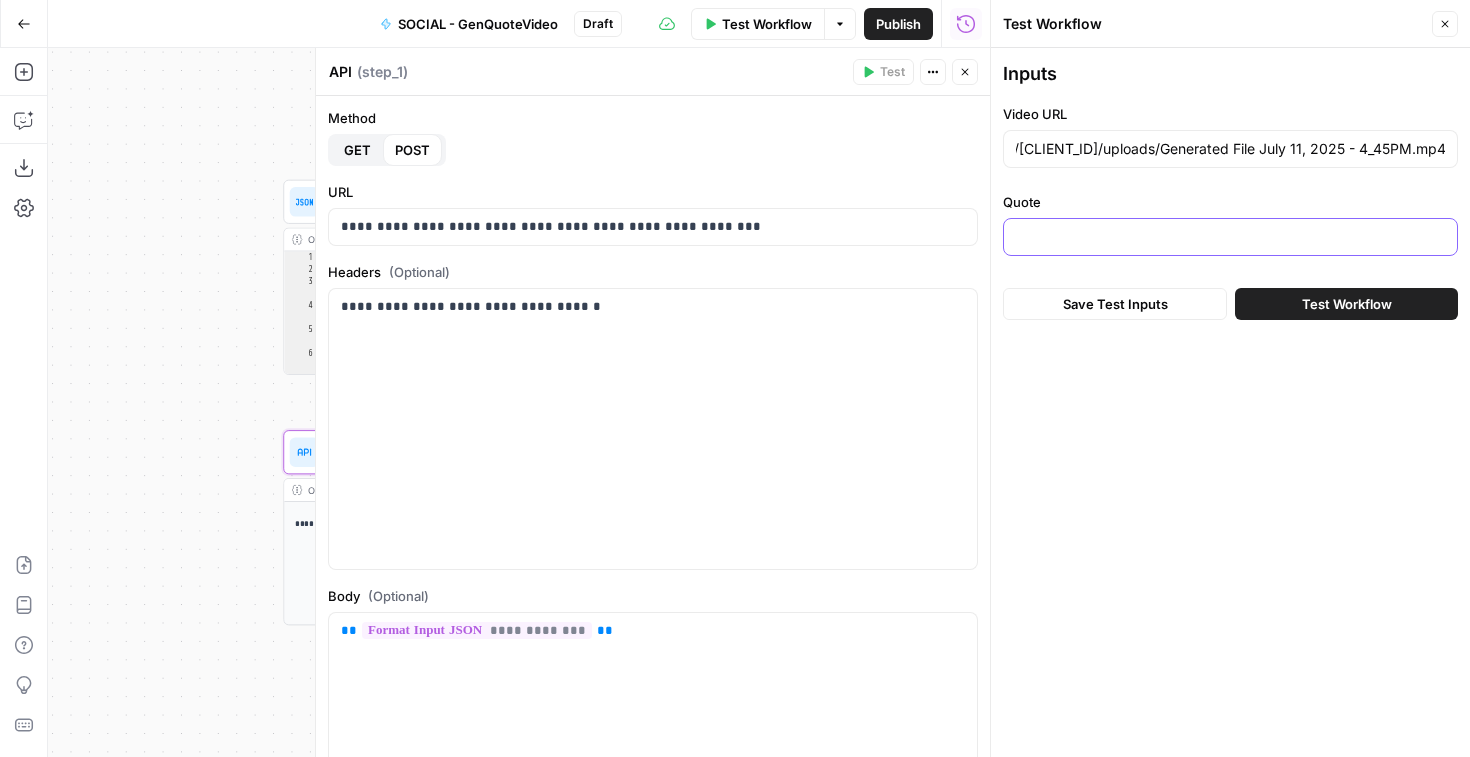 scroll, scrollTop: 0, scrollLeft: 0, axis: both 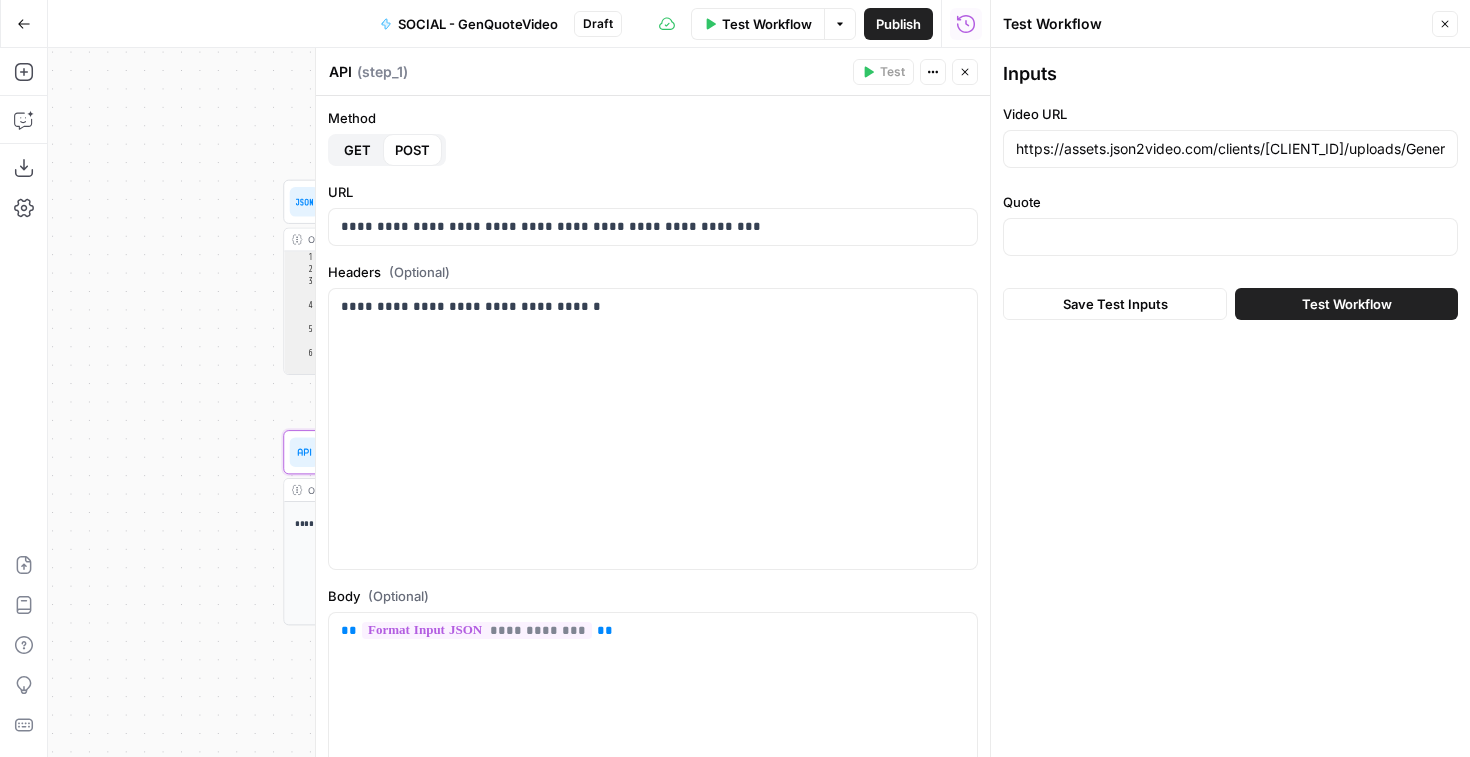 click at bounding box center (1230, 237) 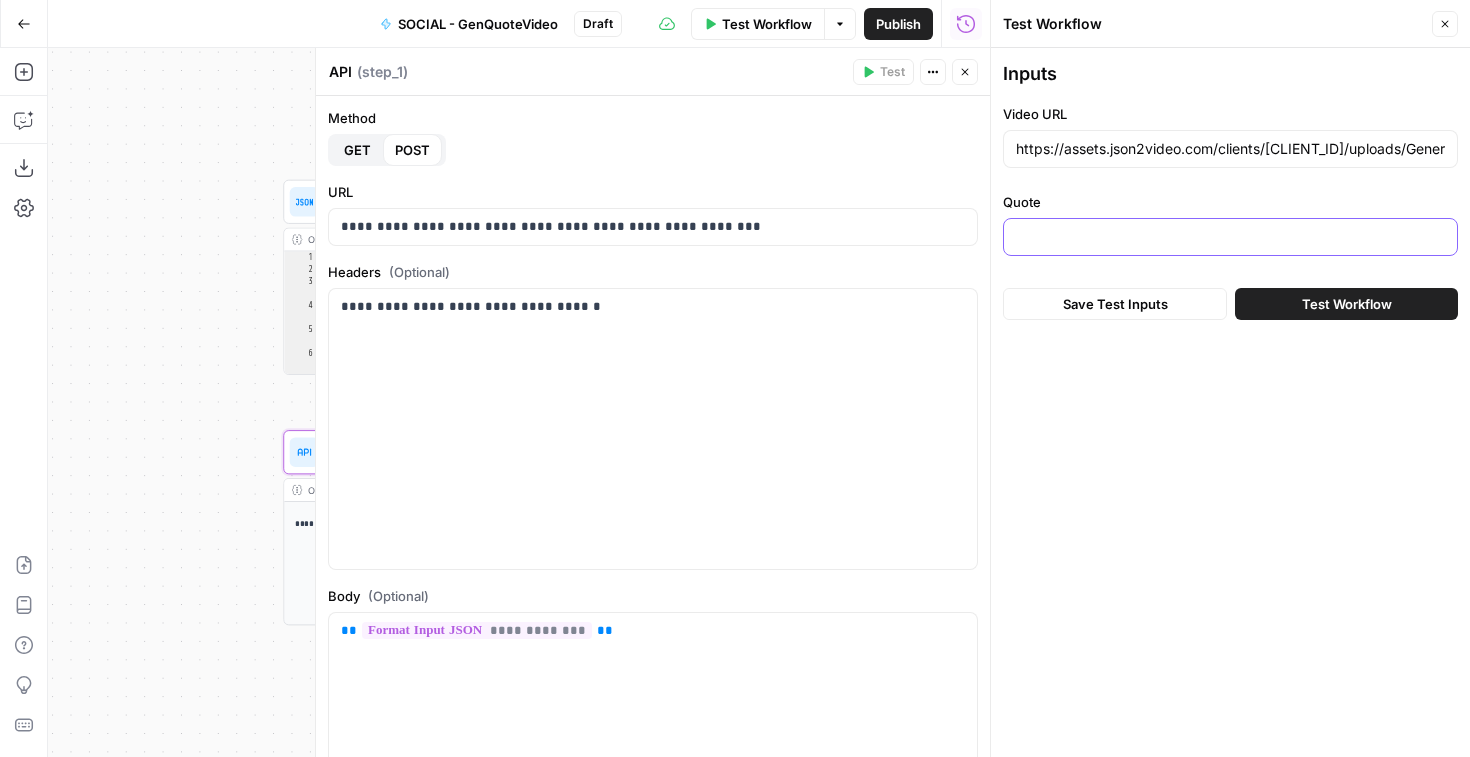 paste on "AI doesn’t replace effort; it rewards clarity. The sharper your input, the greater your output." 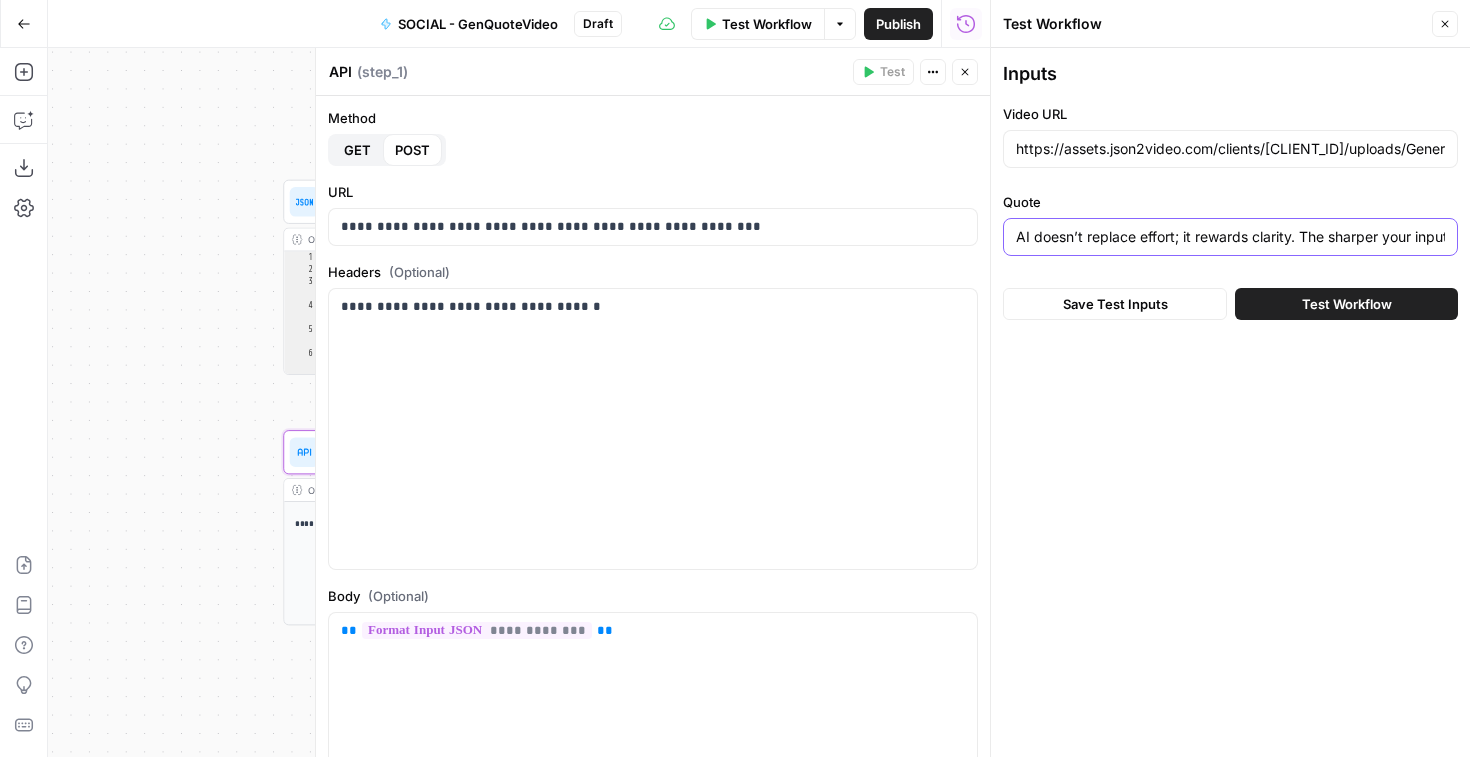 scroll, scrollTop: 0, scrollLeft: 171, axis: horizontal 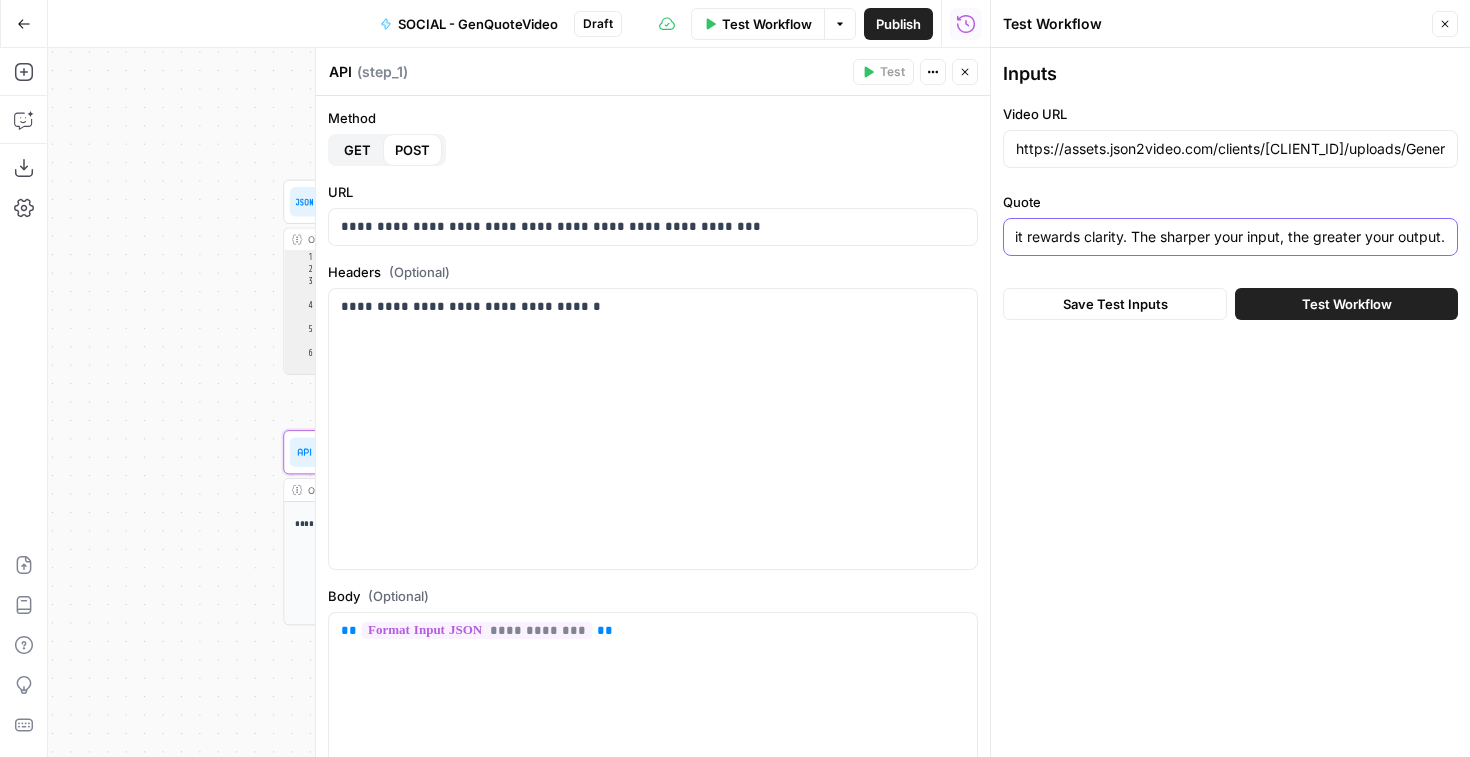 type on "AI doesn’t replace effort; it rewards clarity. The sharper your input, the greater your output." 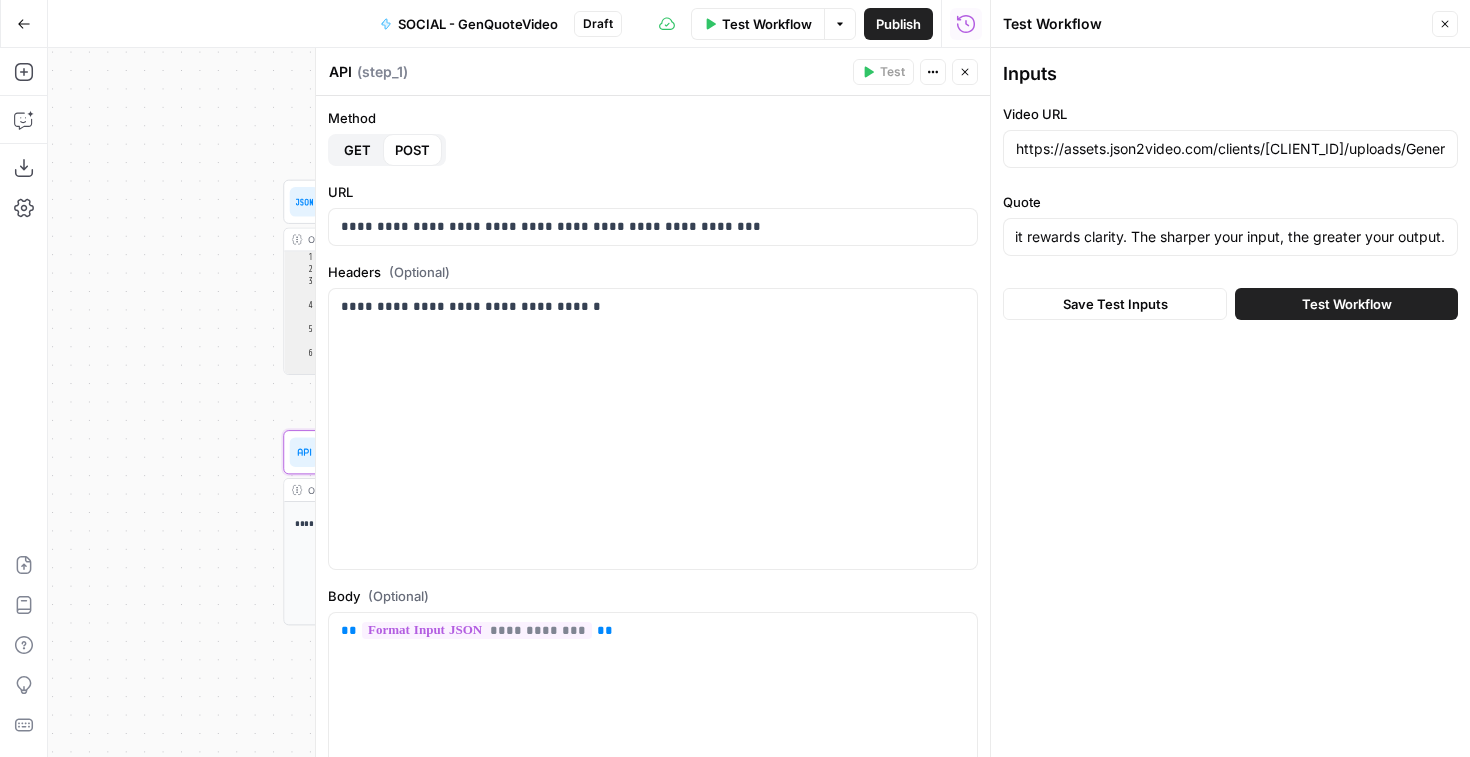 click on "Save Test Inputs" at bounding box center [1115, 304] 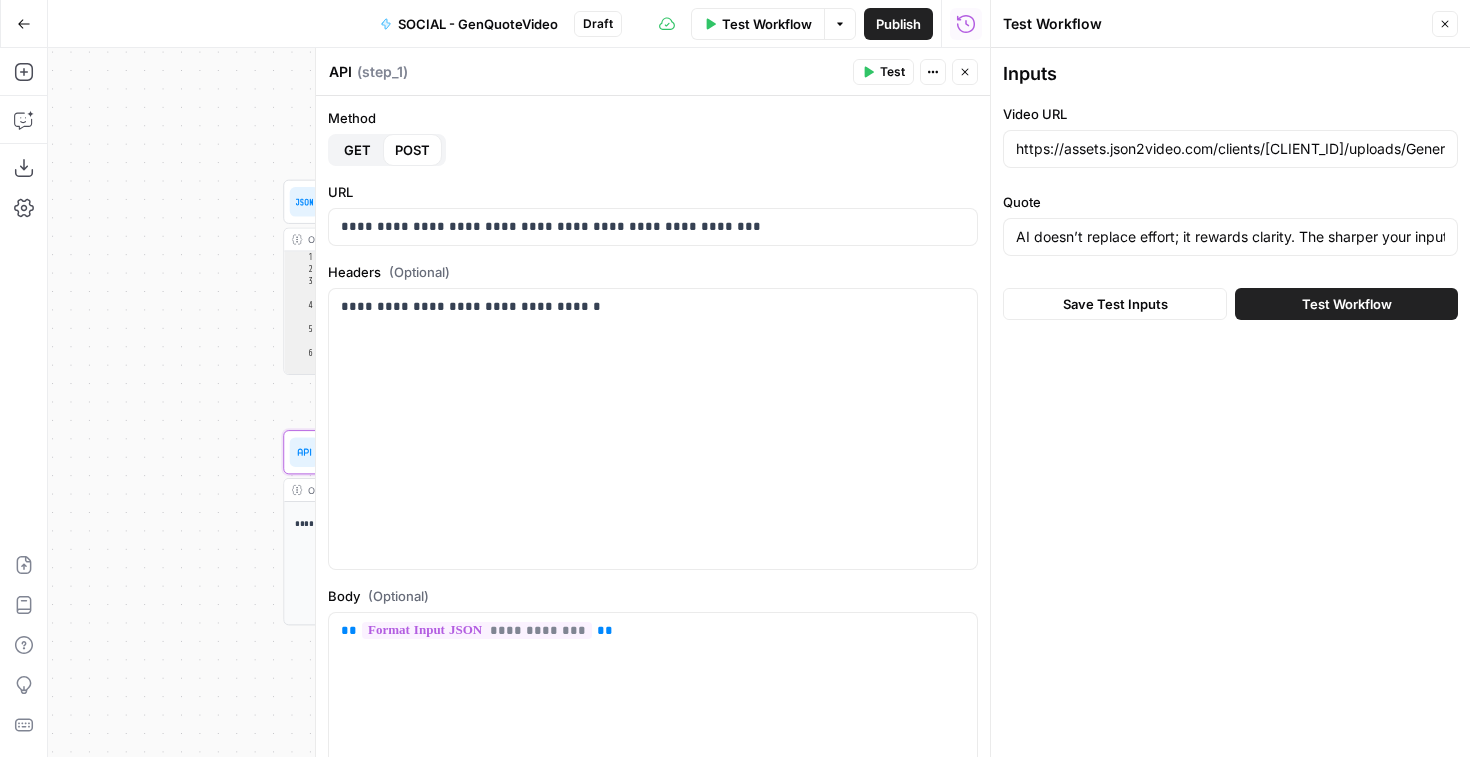 click on "Test Workflow" at bounding box center [1347, 304] 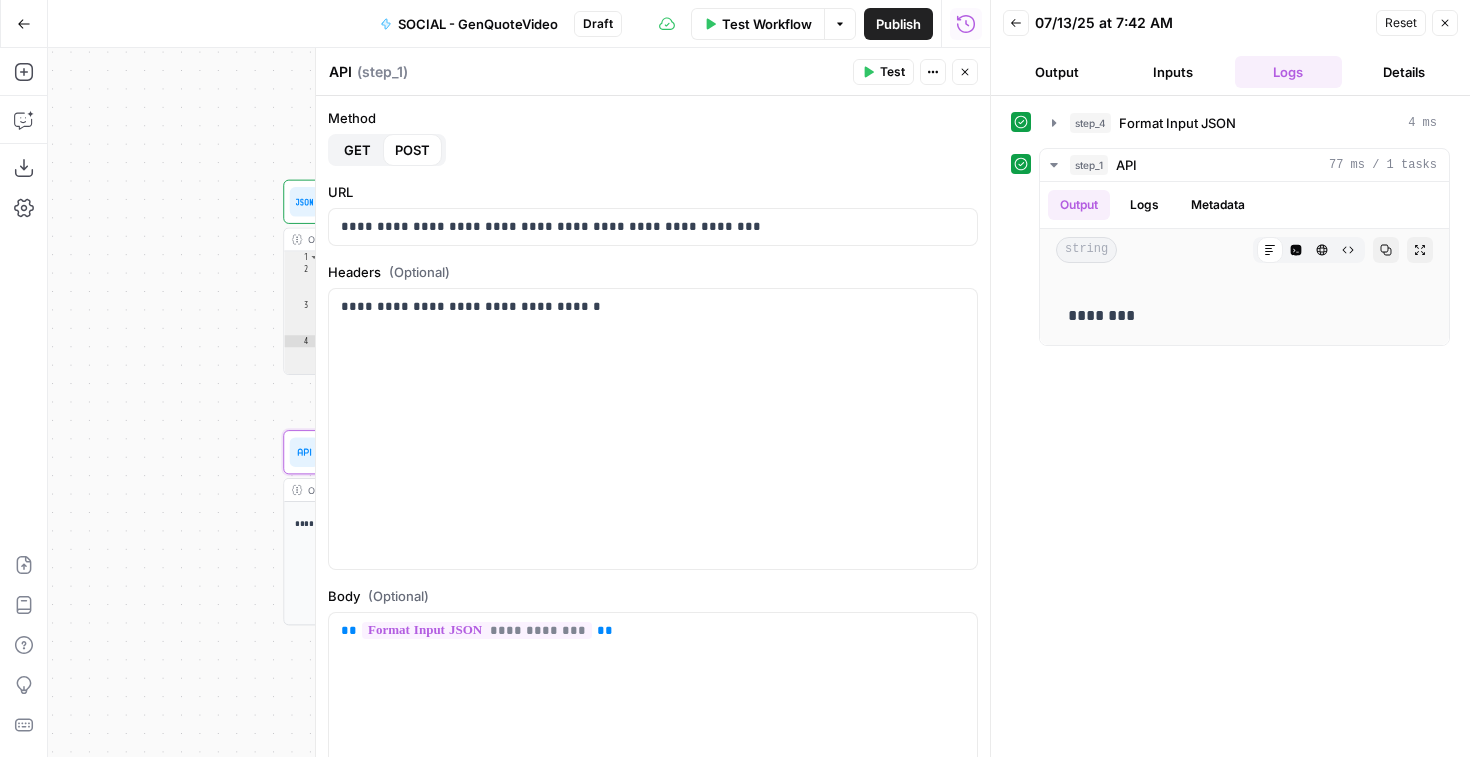 click on "Close" at bounding box center (965, 72) 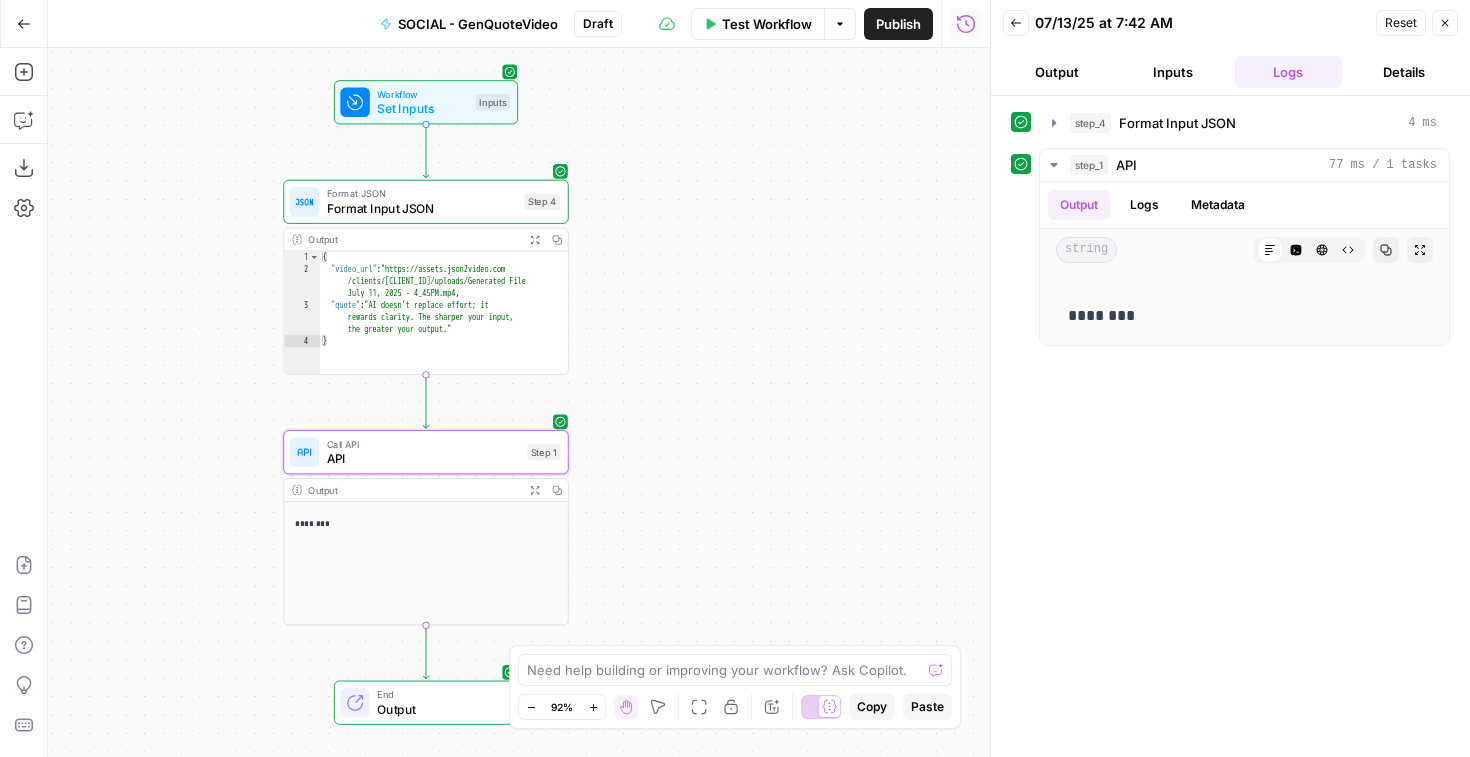 click on "Test Workflow" at bounding box center [767, 24] 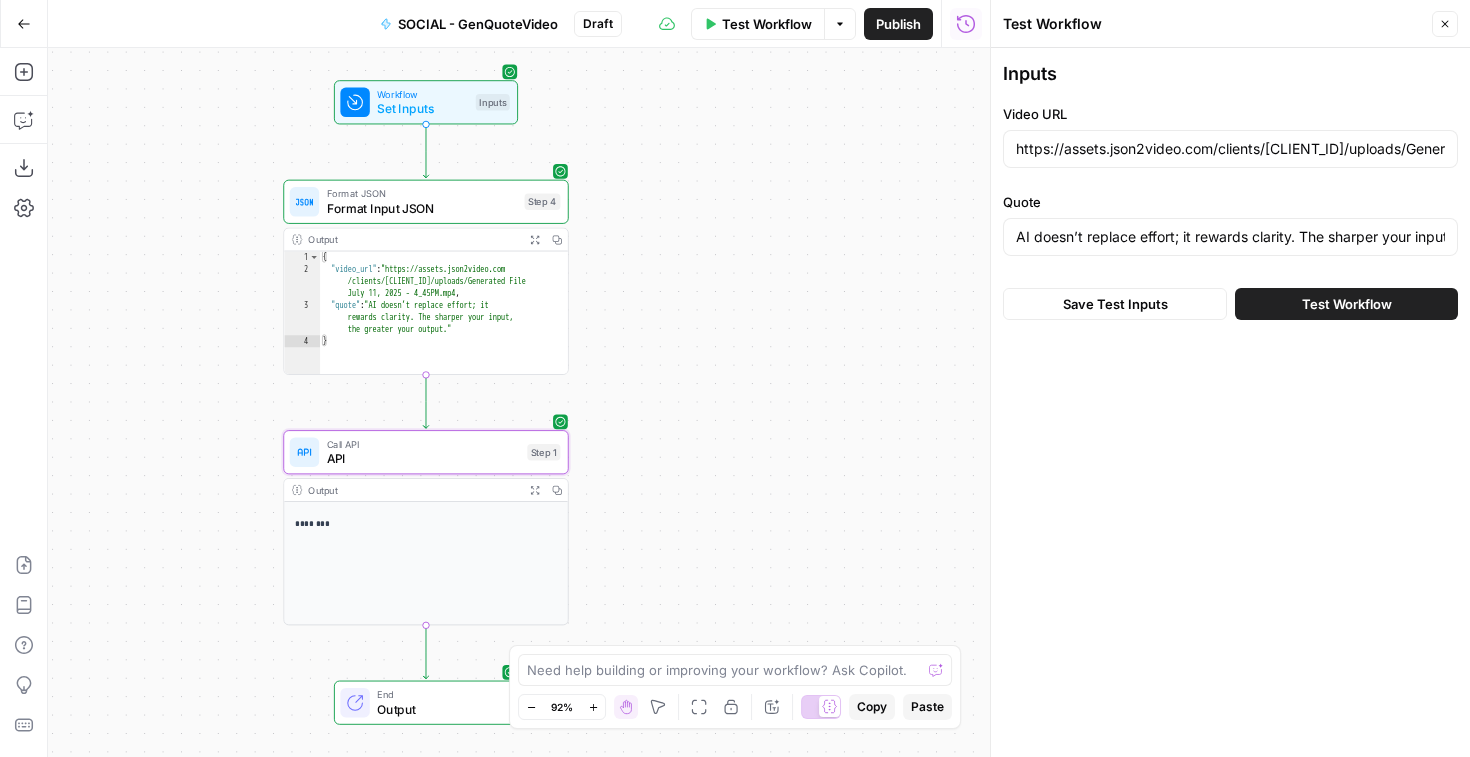 click on "Test Workflow" at bounding box center [1347, 304] 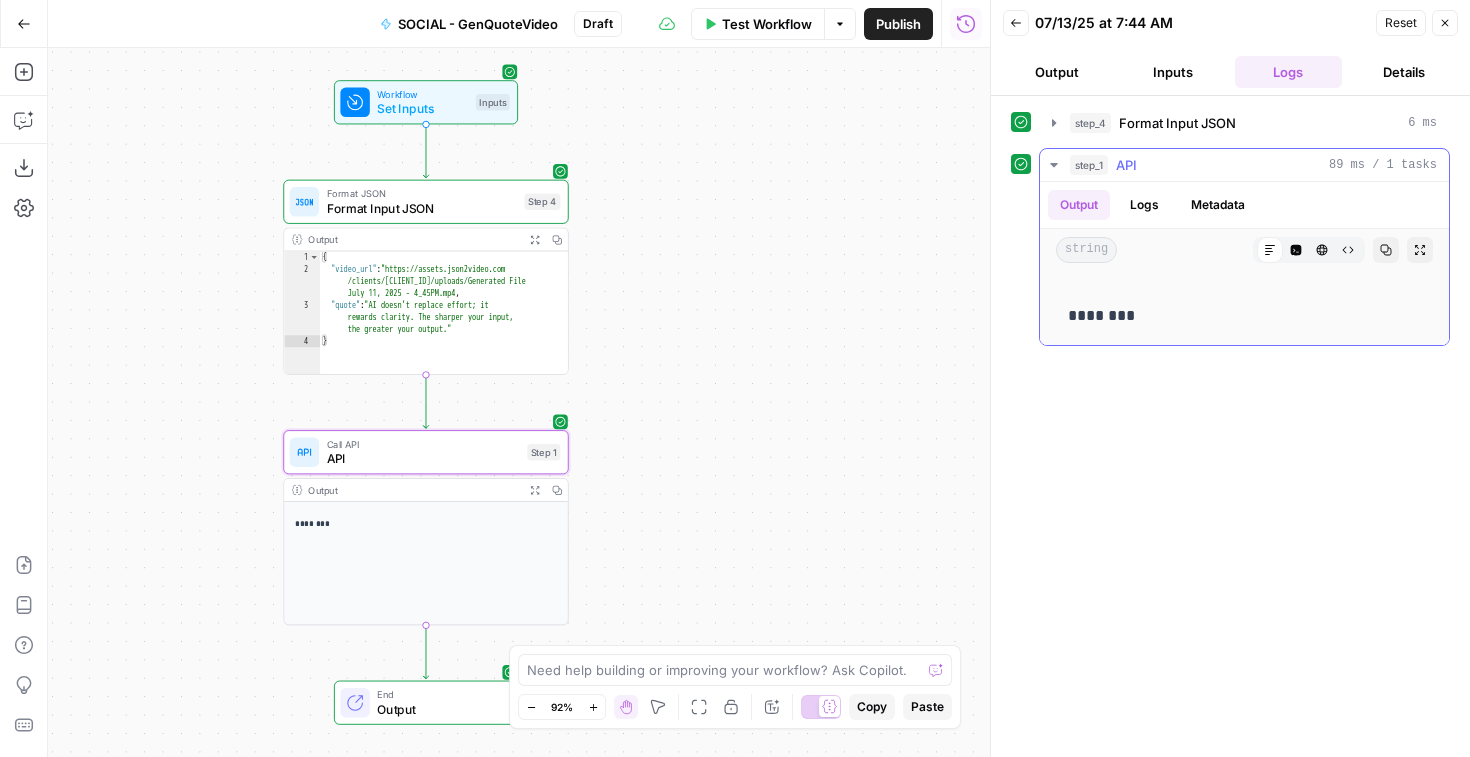 click on "Logs" at bounding box center [1144, 205] 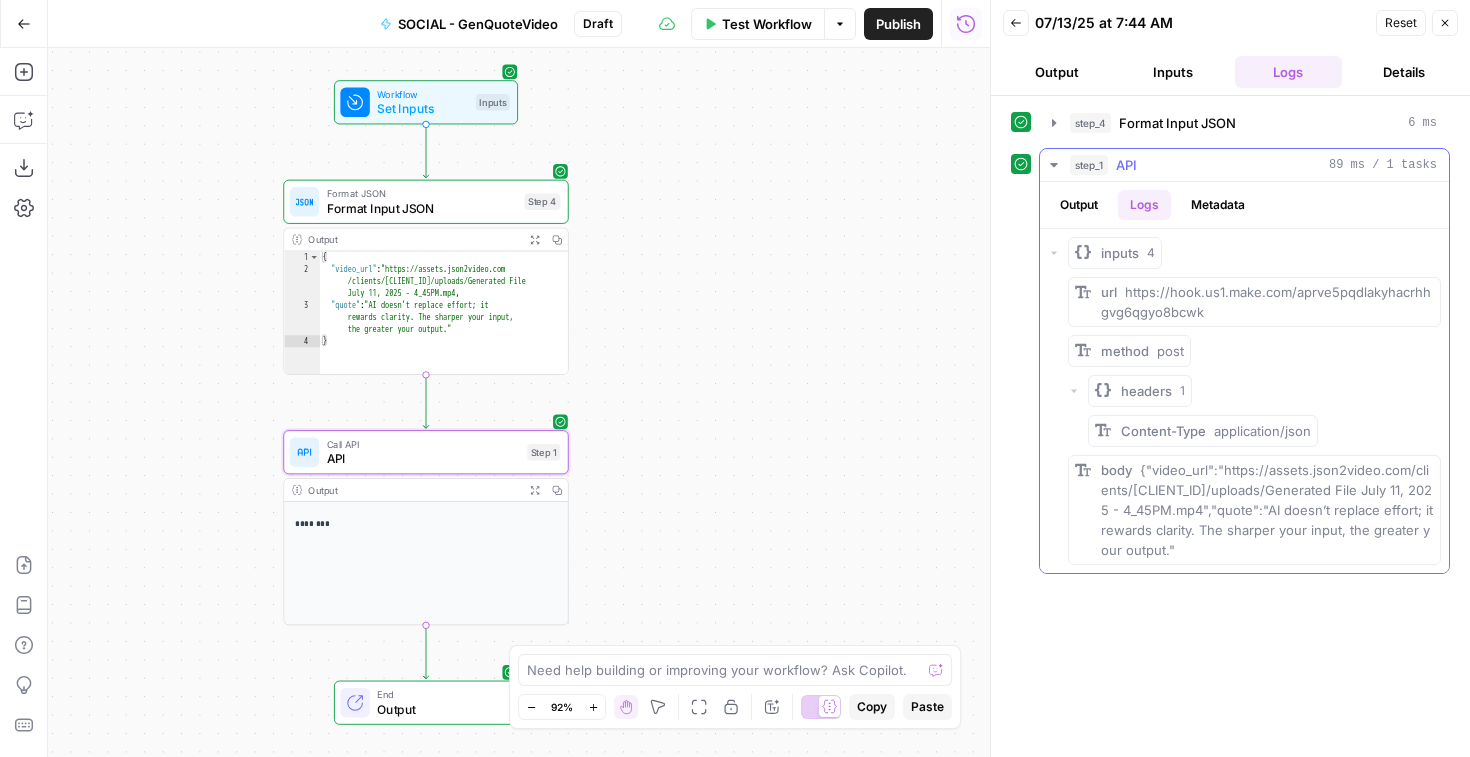 click on "Metadata" at bounding box center [1218, 205] 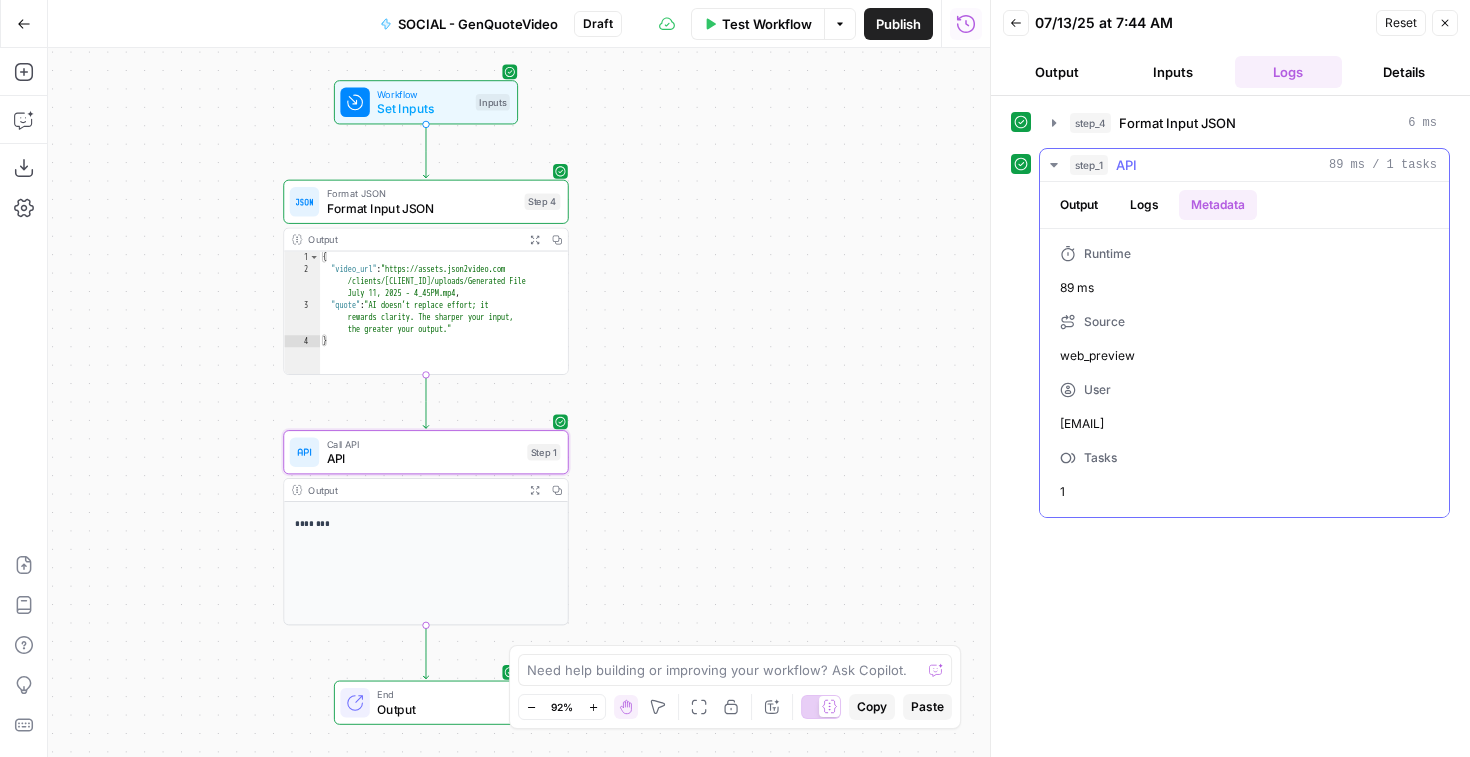 click on "Output" at bounding box center (1079, 205) 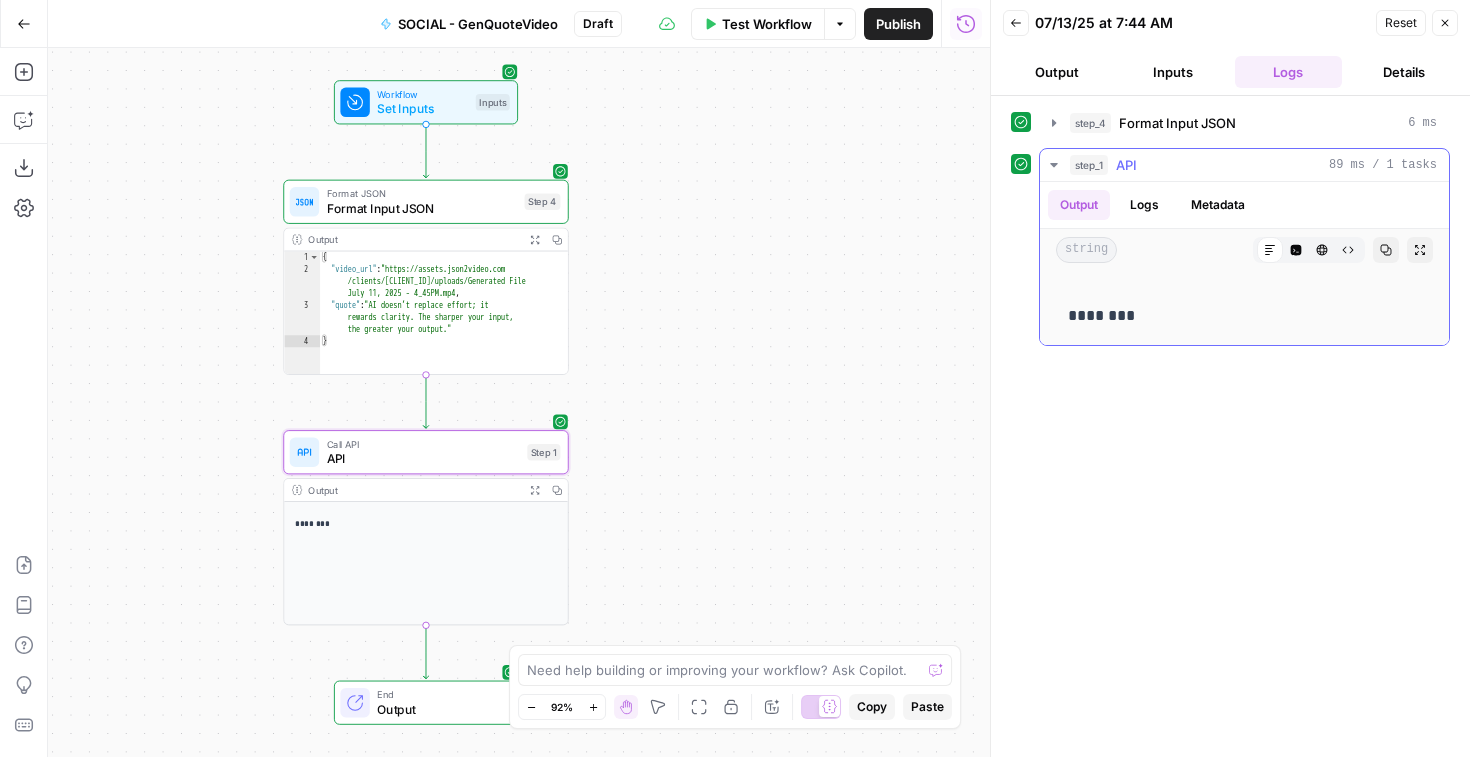 click on "********" at bounding box center (1244, 316) 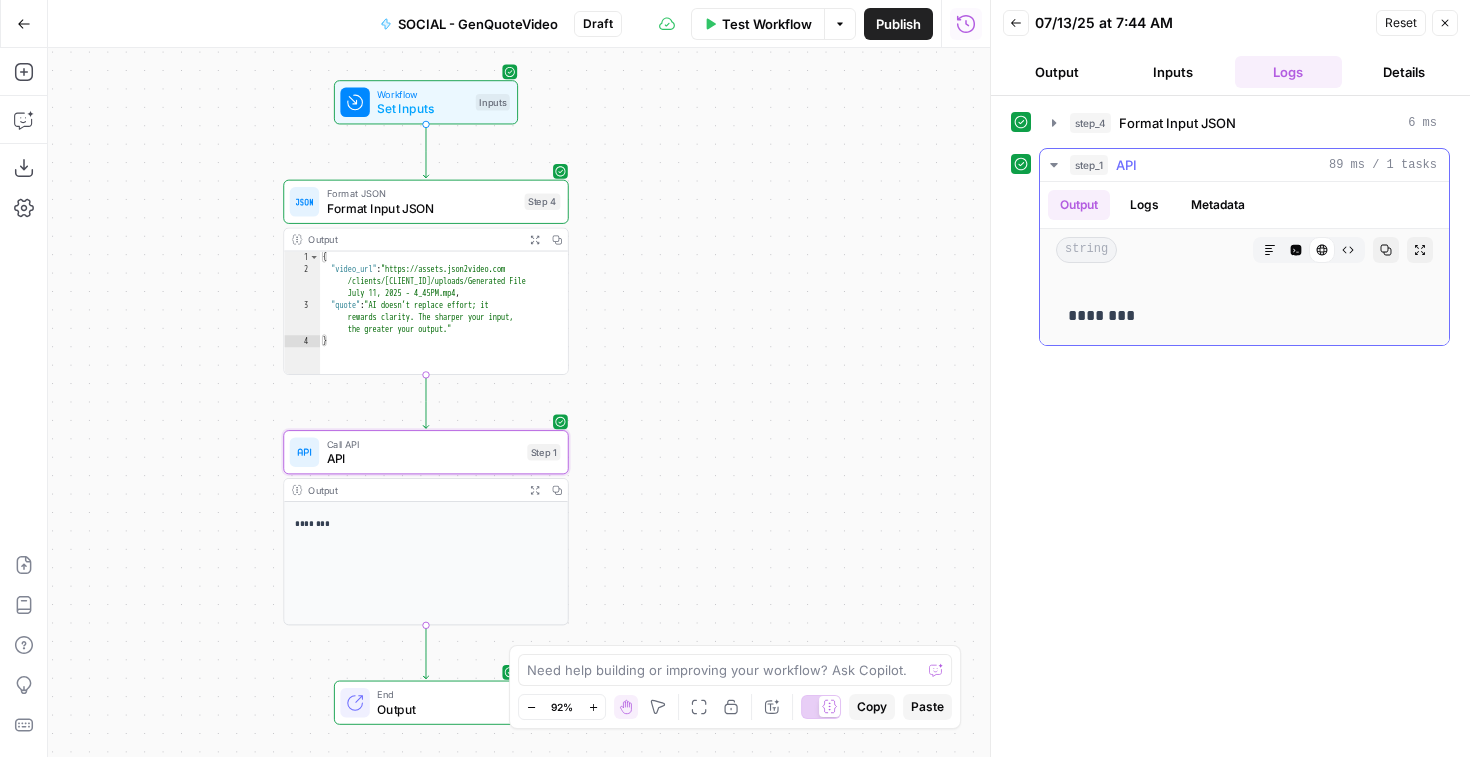click on "Code Editor" at bounding box center [1296, 250] 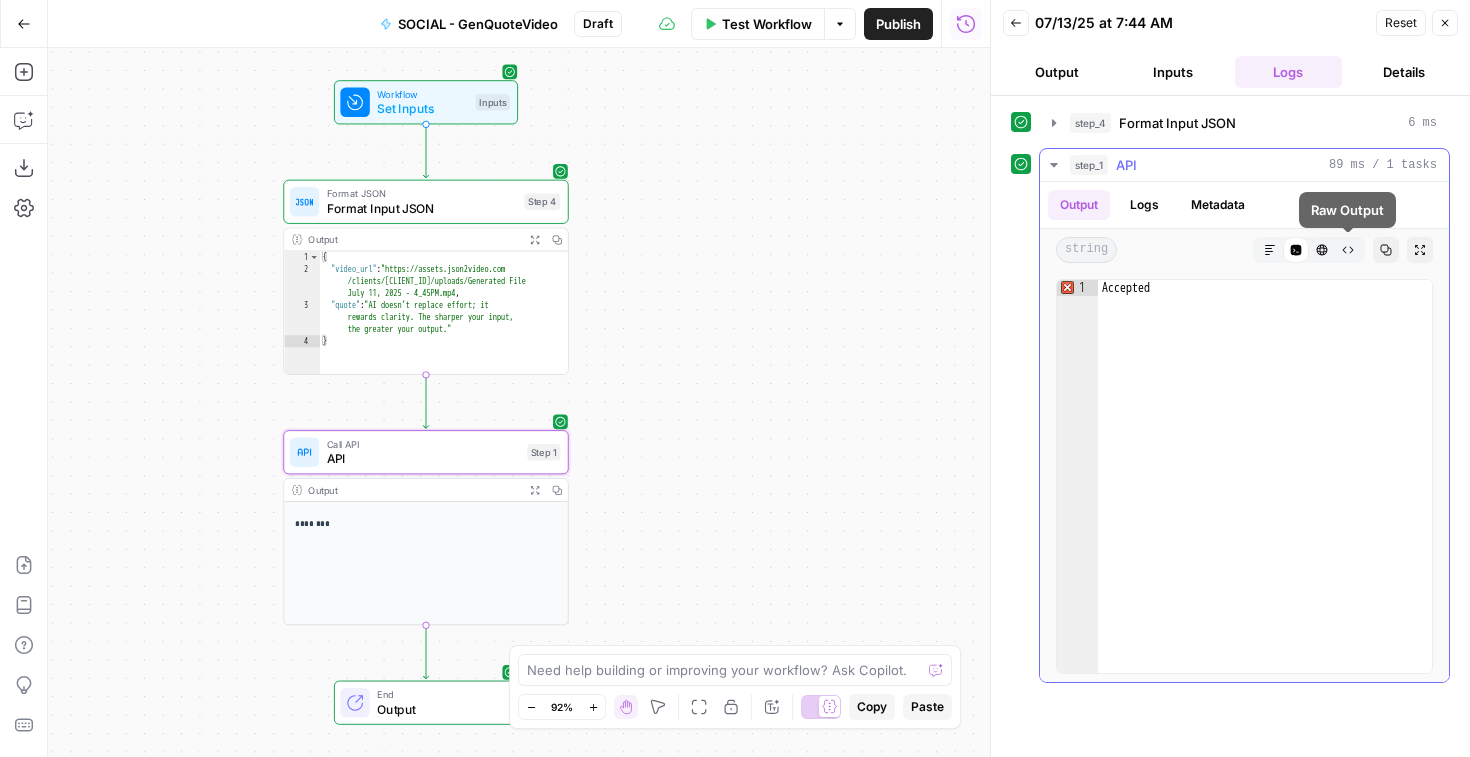 click 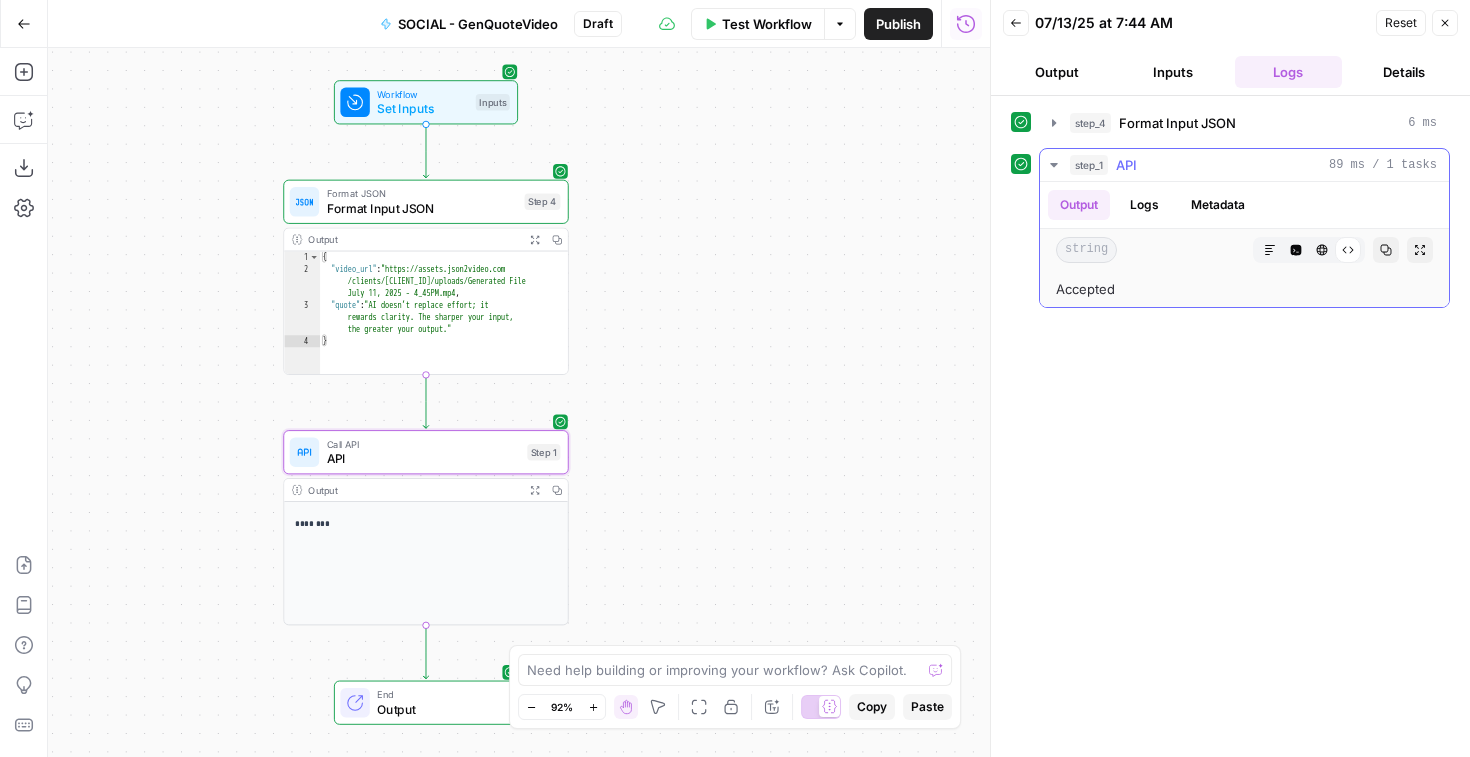 click 